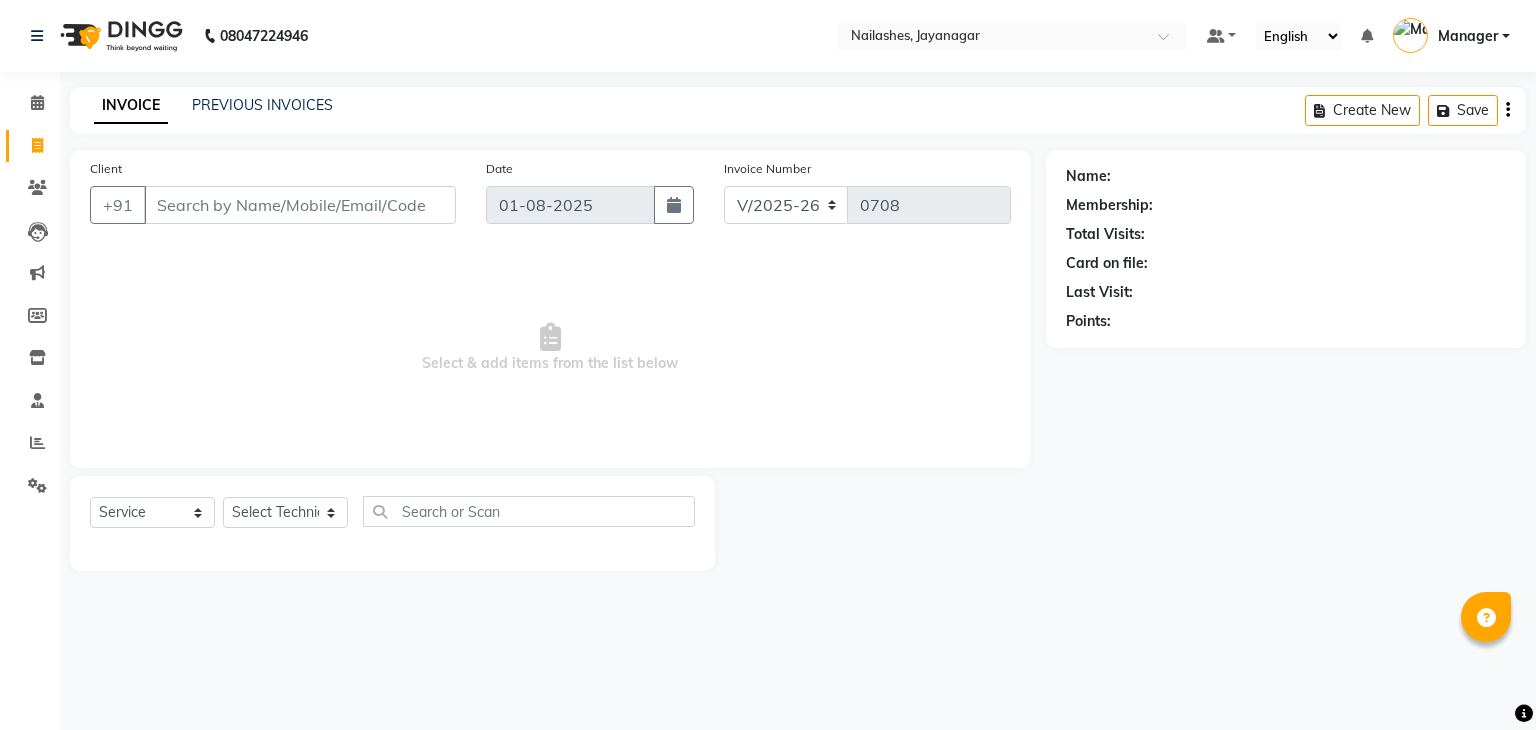 select on "4495" 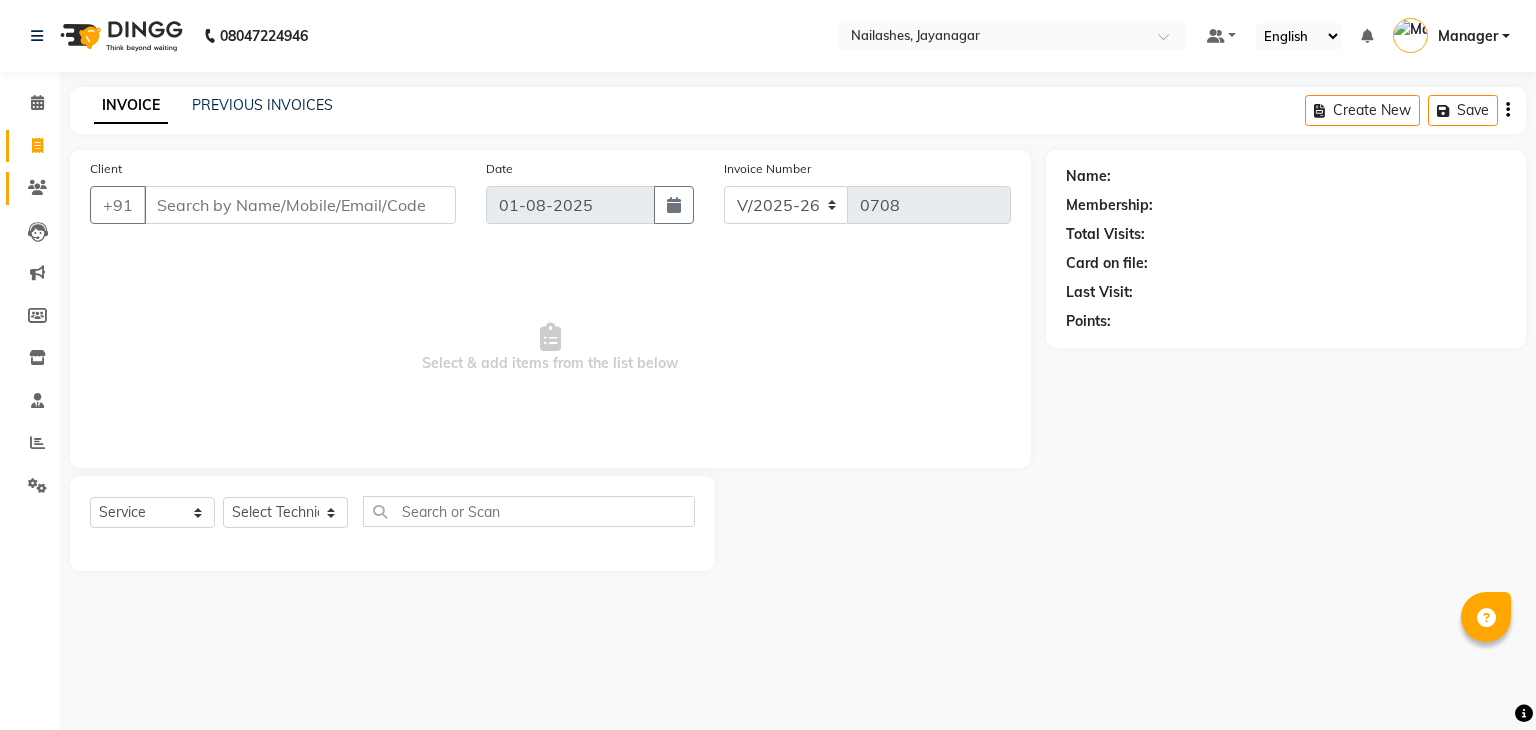 scroll, scrollTop: 0, scrollLeft: 0, axis: both 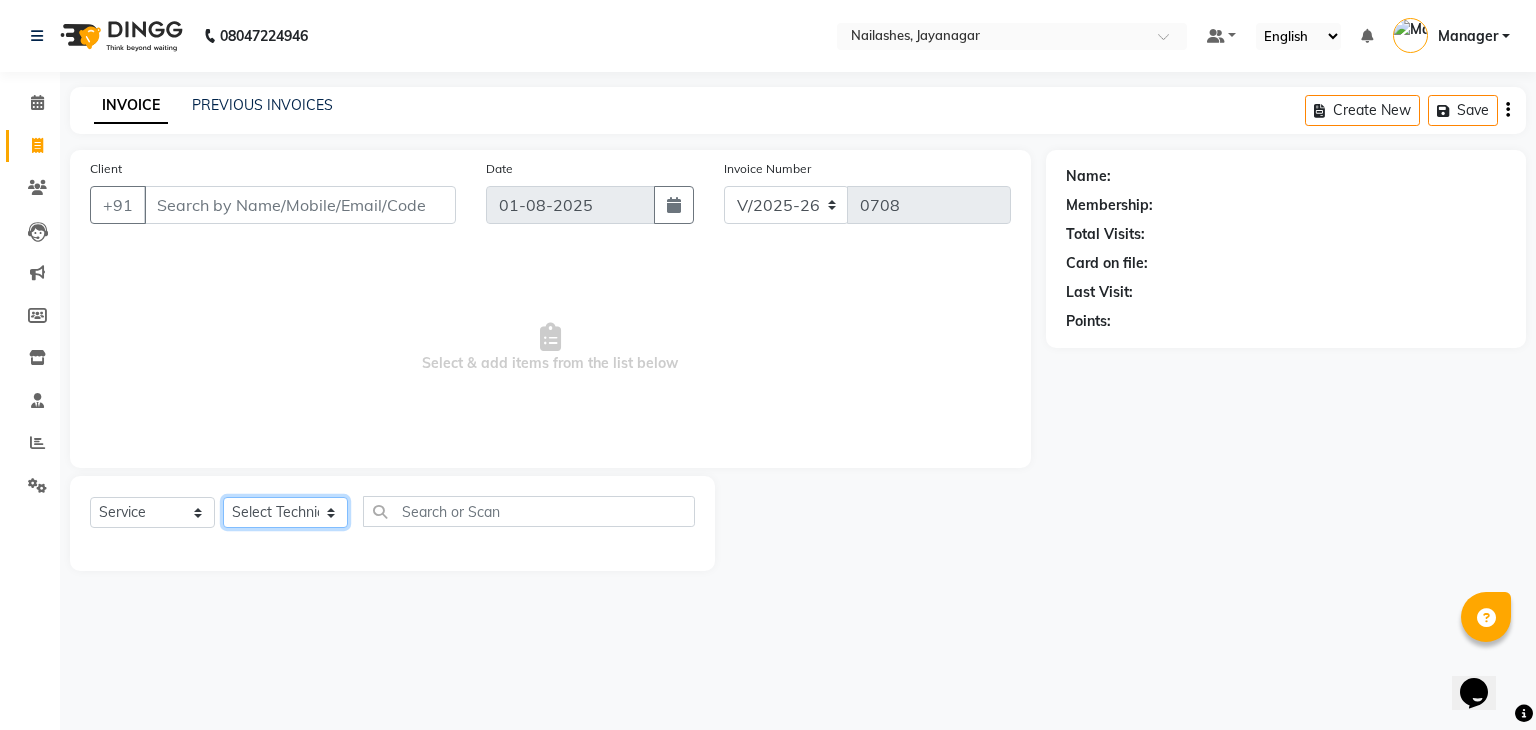 click on "Select Technician Admin [FIRST] DAYAL Manager [FIRST] PRINCE [FIRST] [FIRST]" 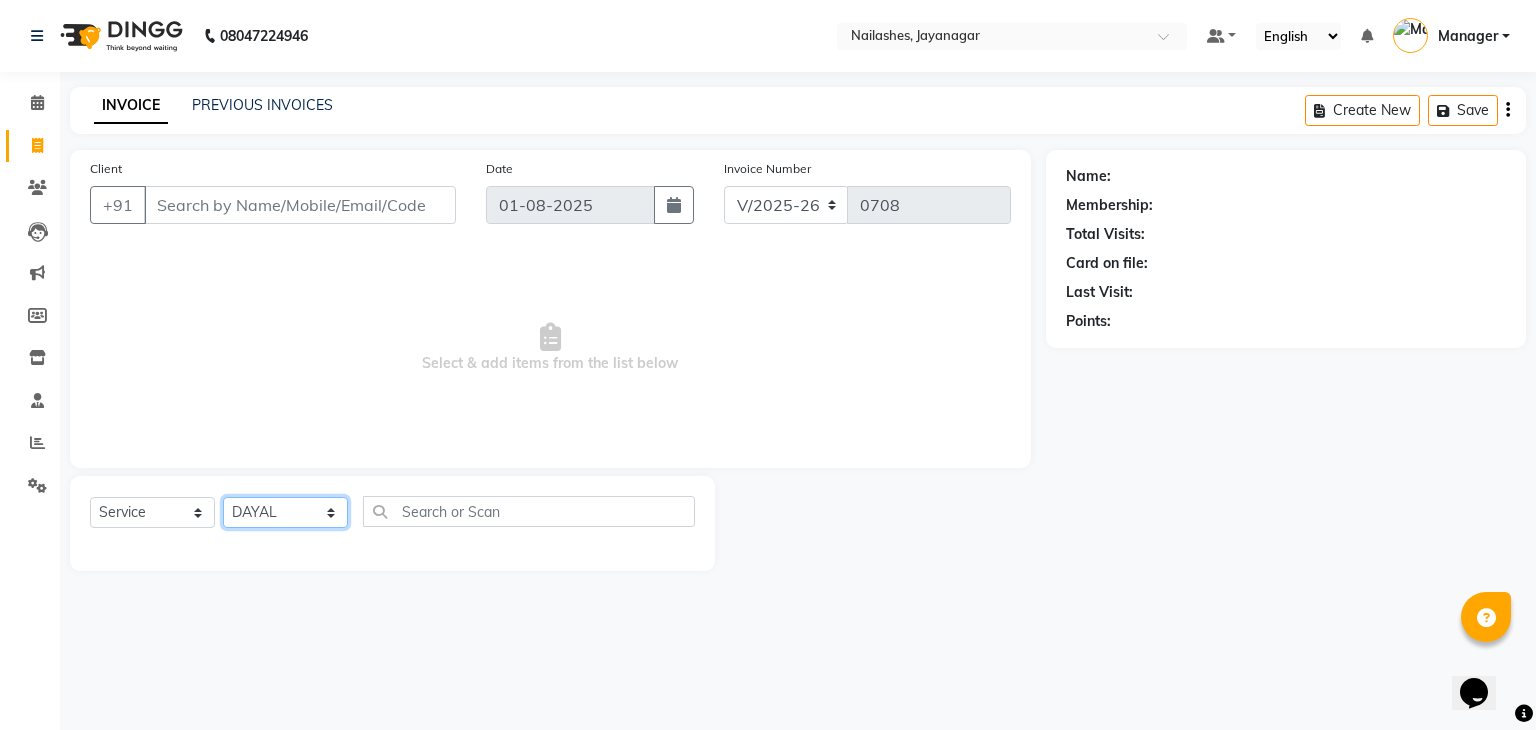 click on "Select Technician Admin [FIRST] DAYAL Manager [FIRST] PRINCE [FIRST] [FIRST]" 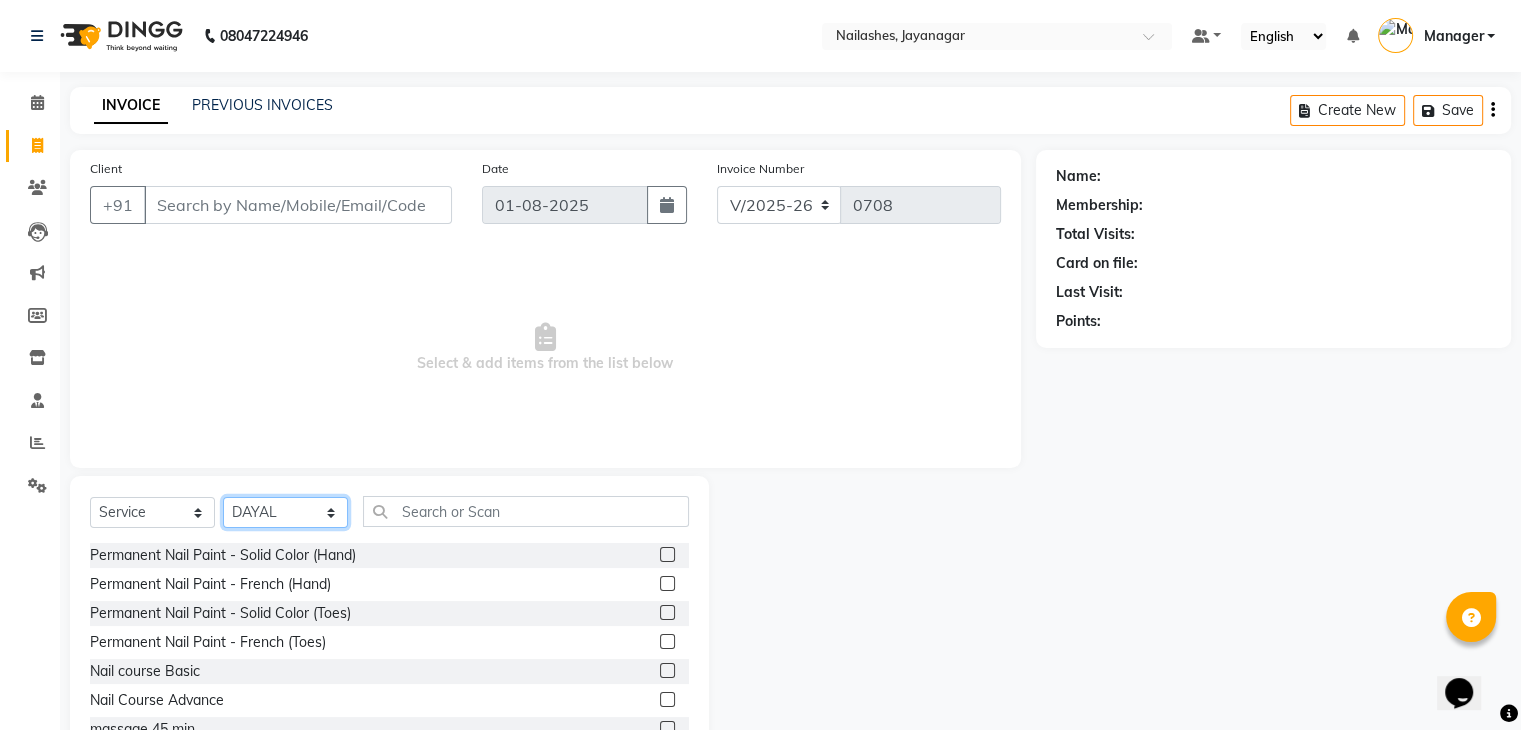 click on "Select Technician Admin [FIRST] DAYAL Manager [FIRST] PRINCE [FIRST] [FIRST]" 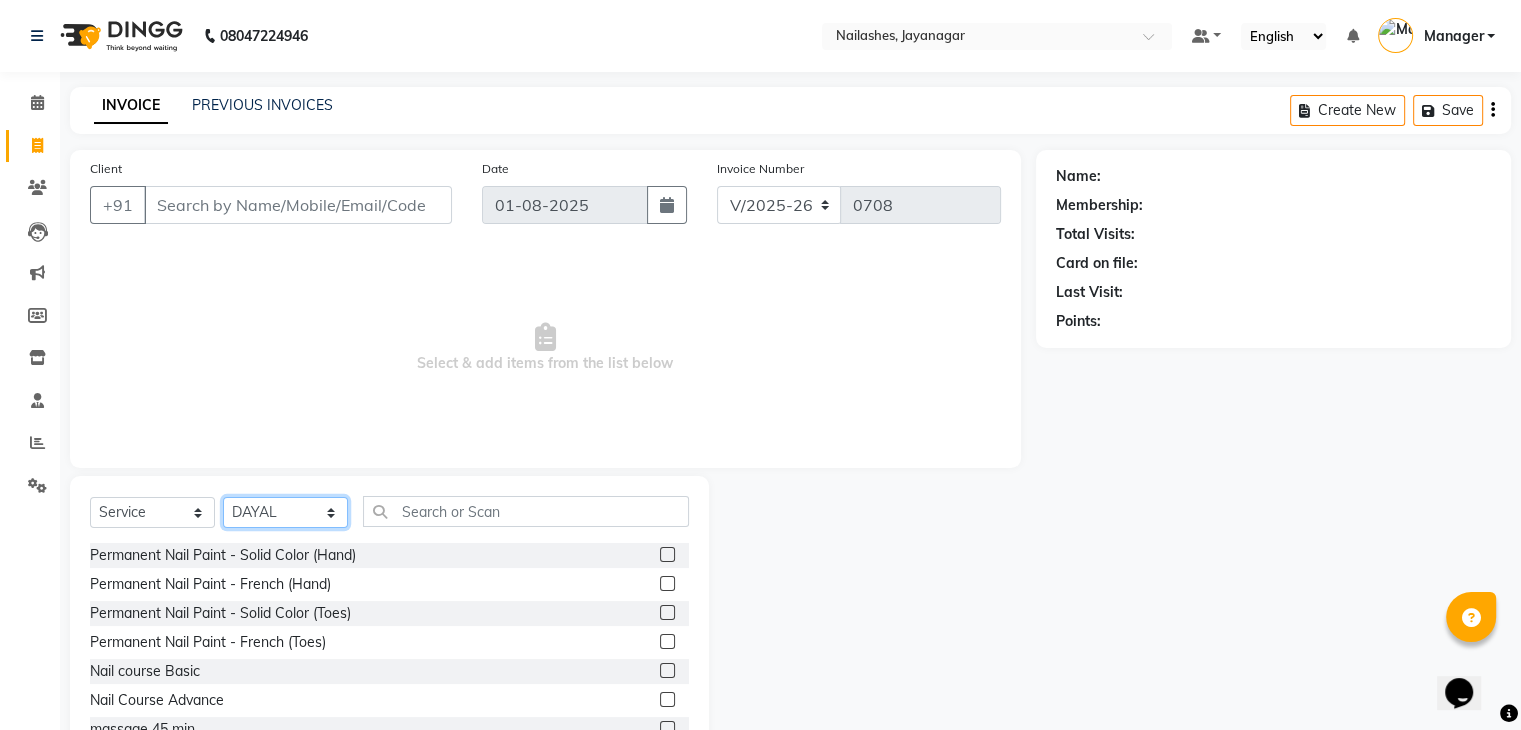select on "25632" 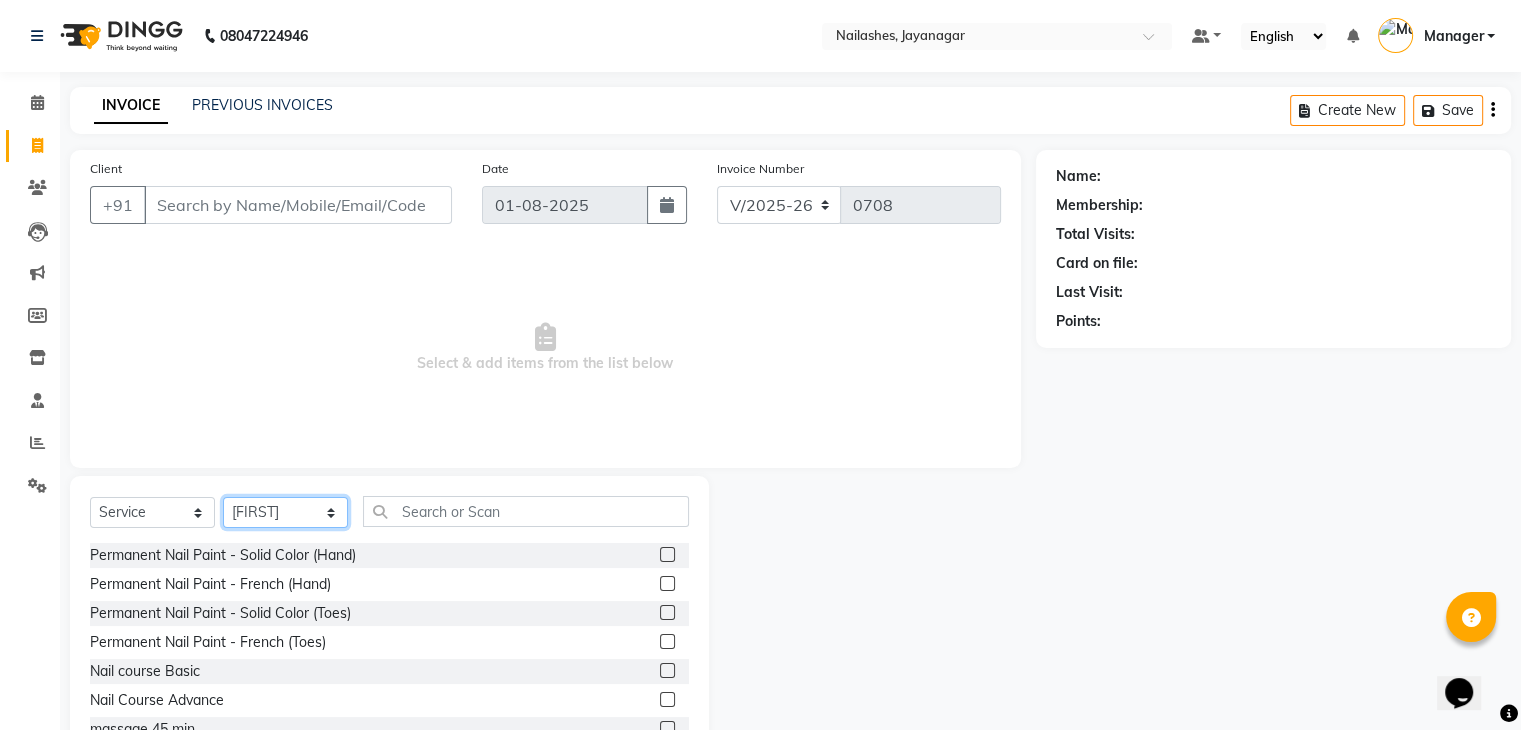 click on "Select Technician Admin [FIRST] DAYAL Manager [FIRST] PRINCE [FIRST] [FIRST]" 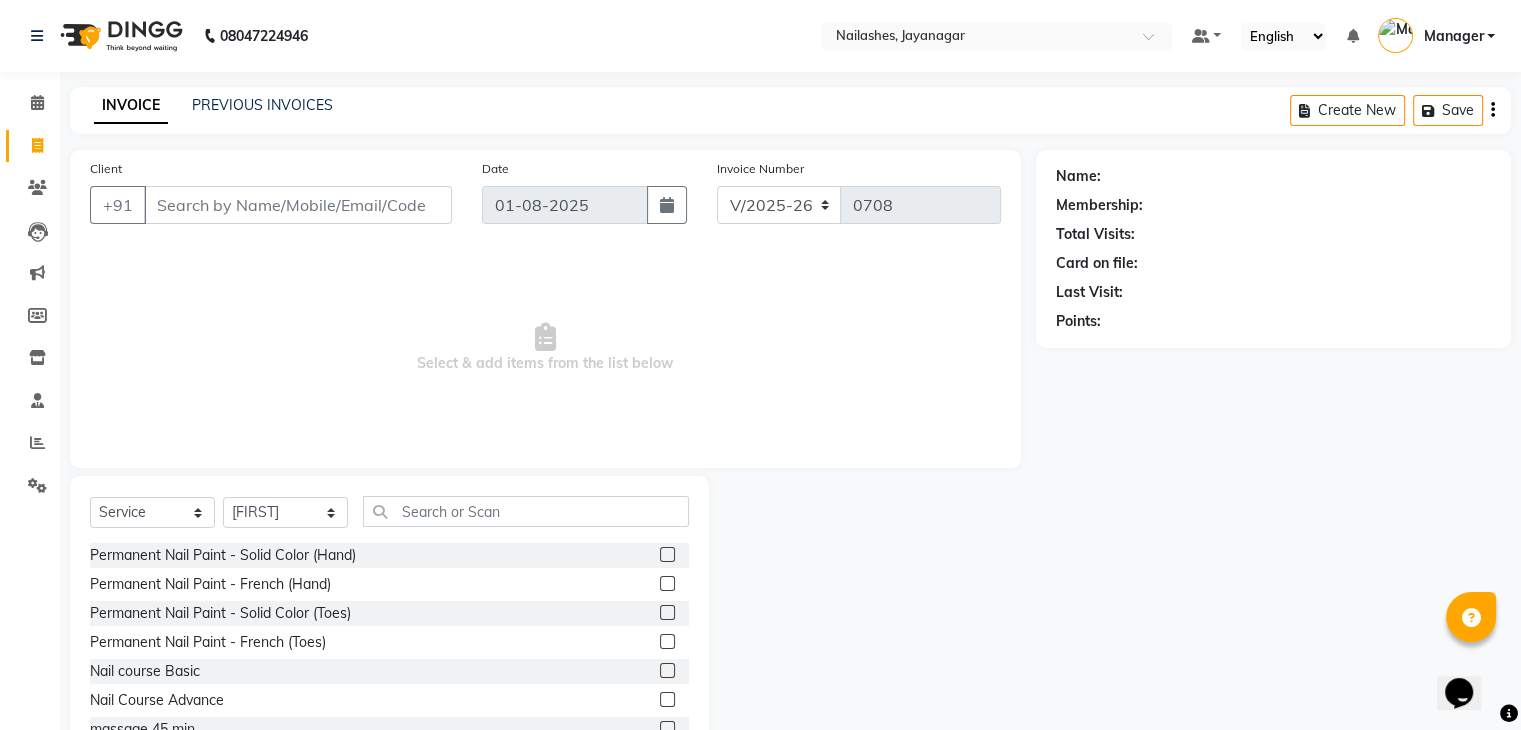 click 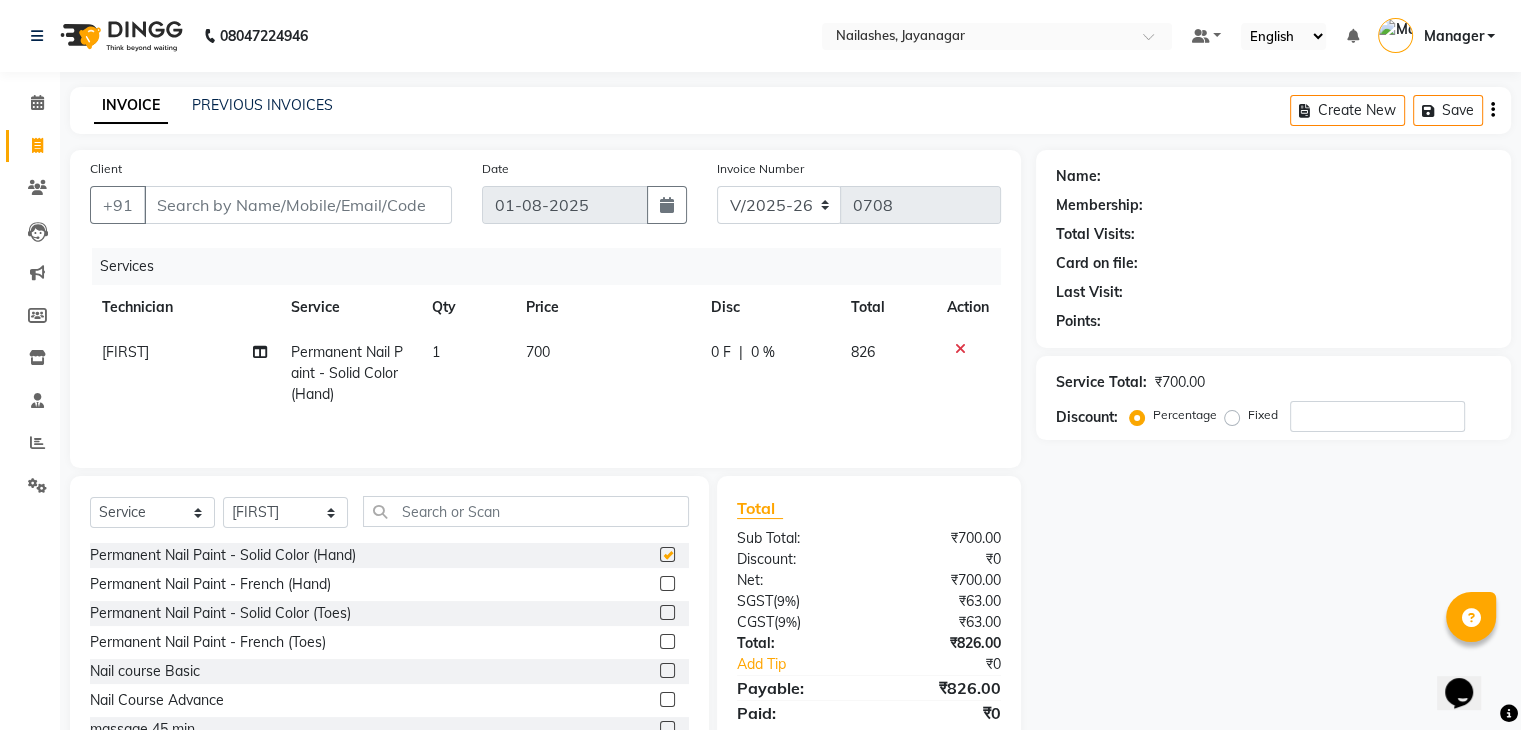 checkbox on "false" 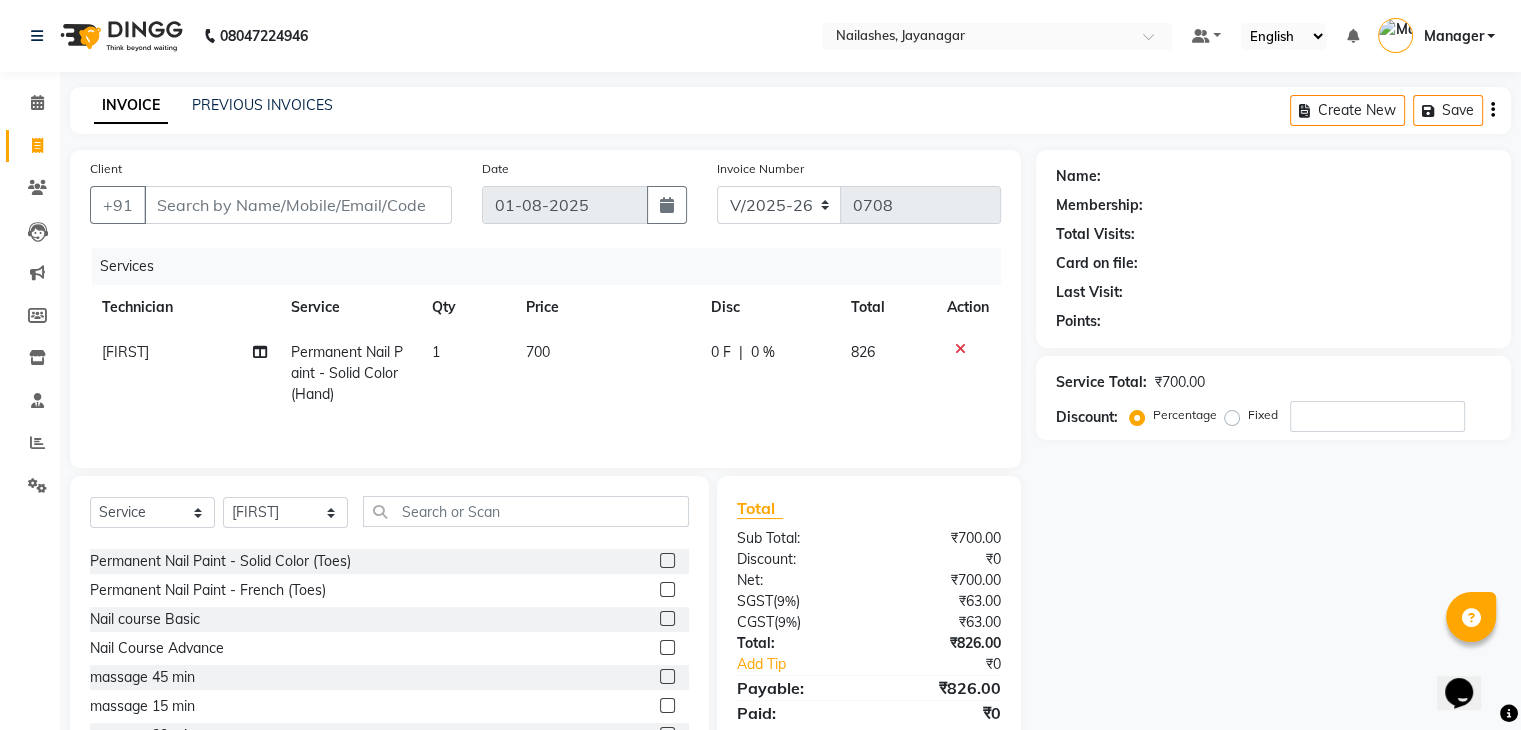 scroll, scrollTop: 100, scrollLeft: 0, axis: vertical 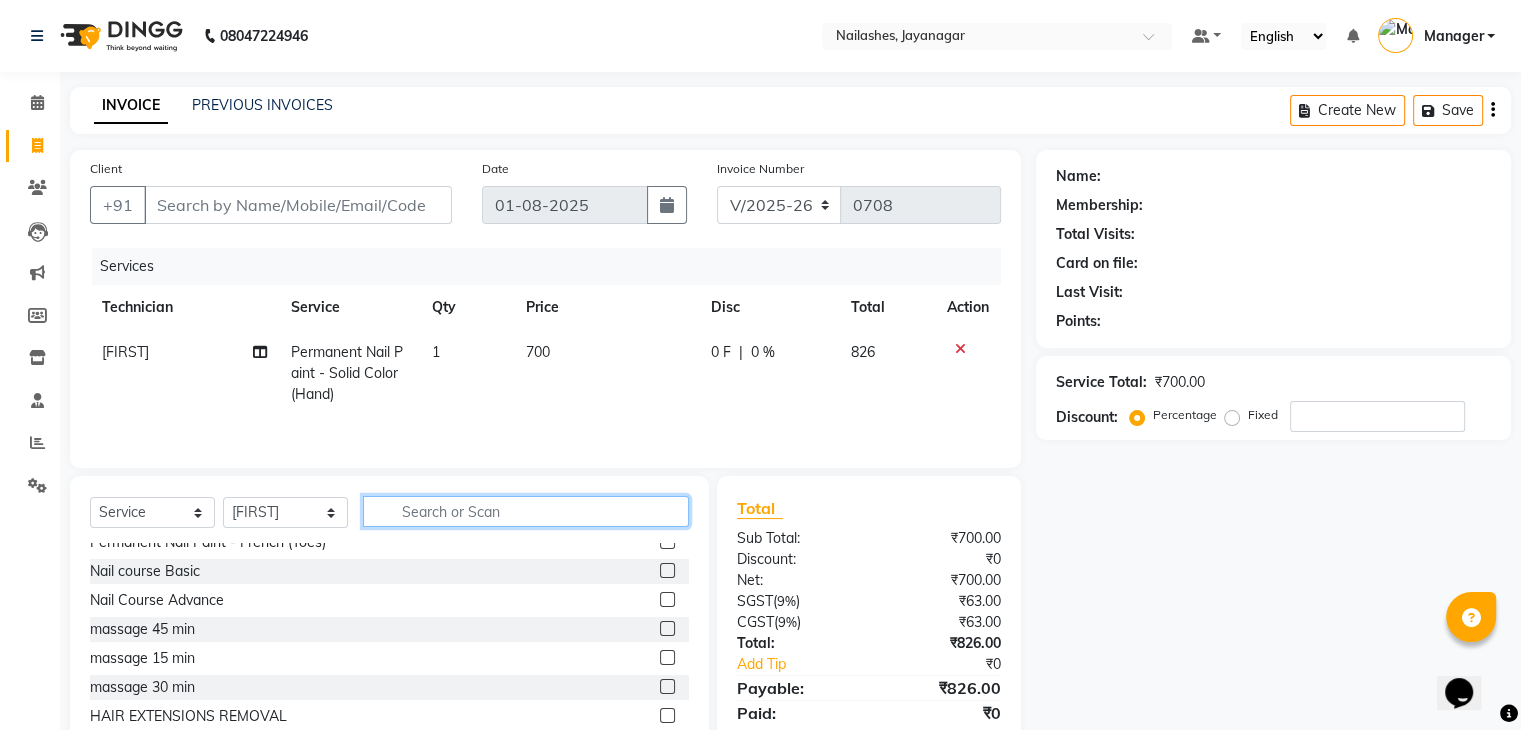 click 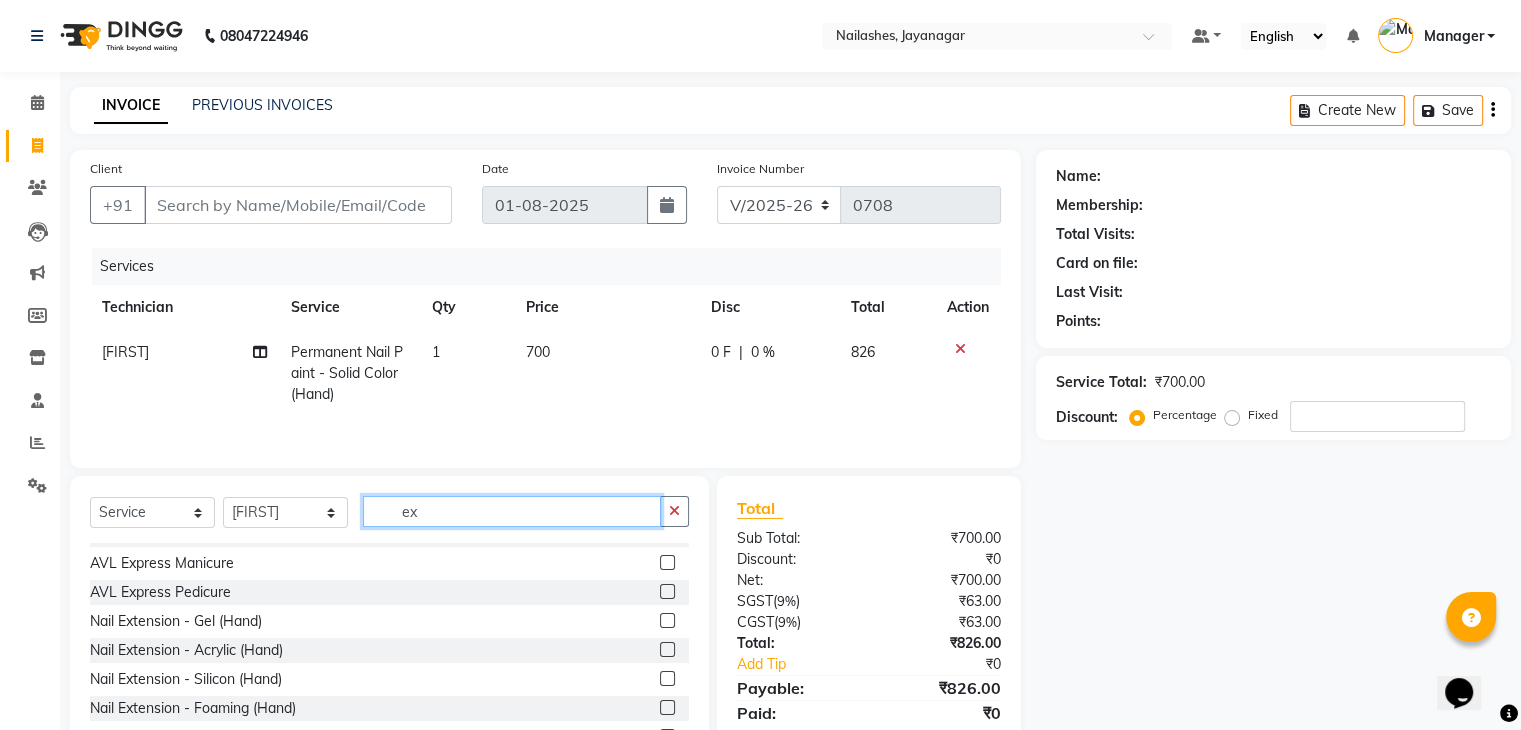 scroll, scrollTop: 200, scrollLeft: 0, axis: vertical 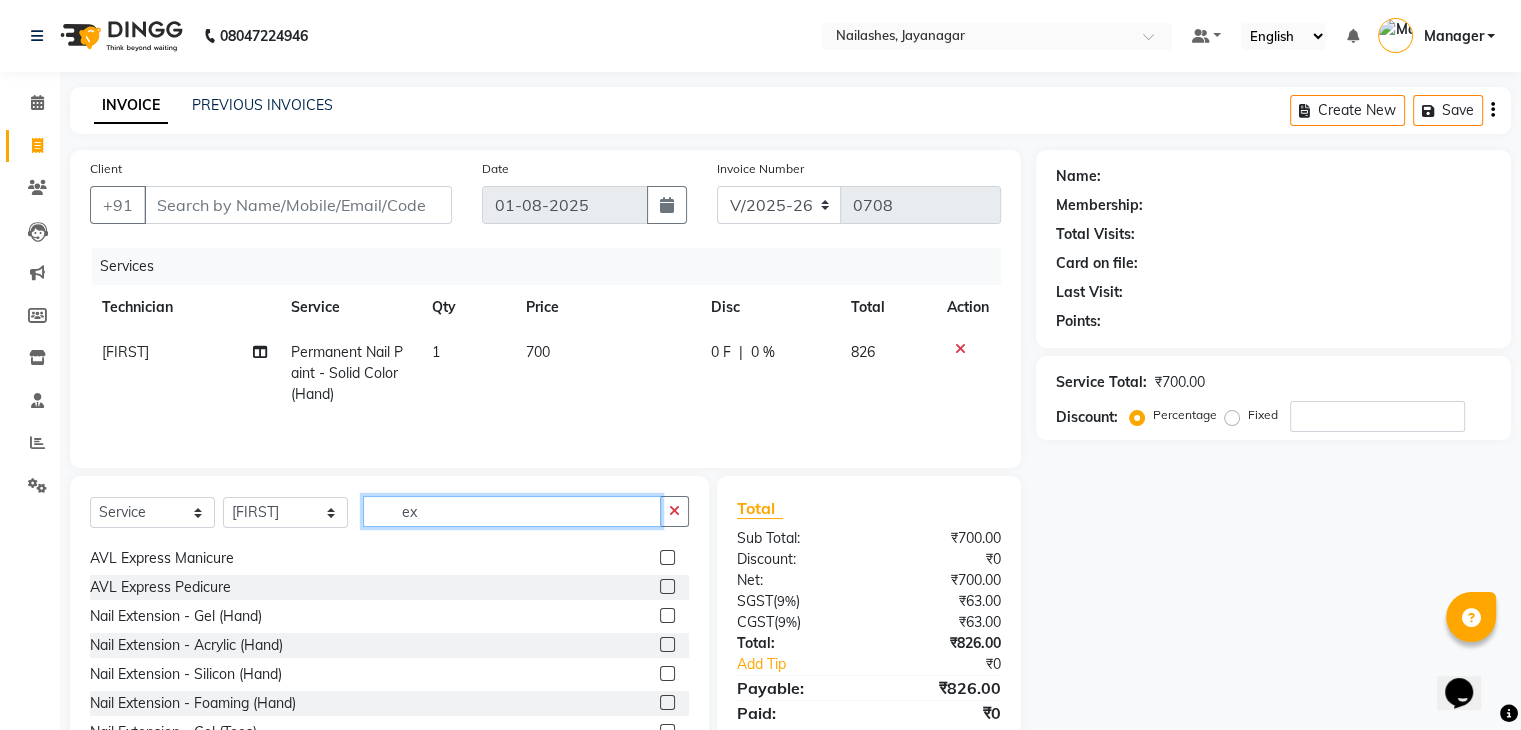 type on "ex" 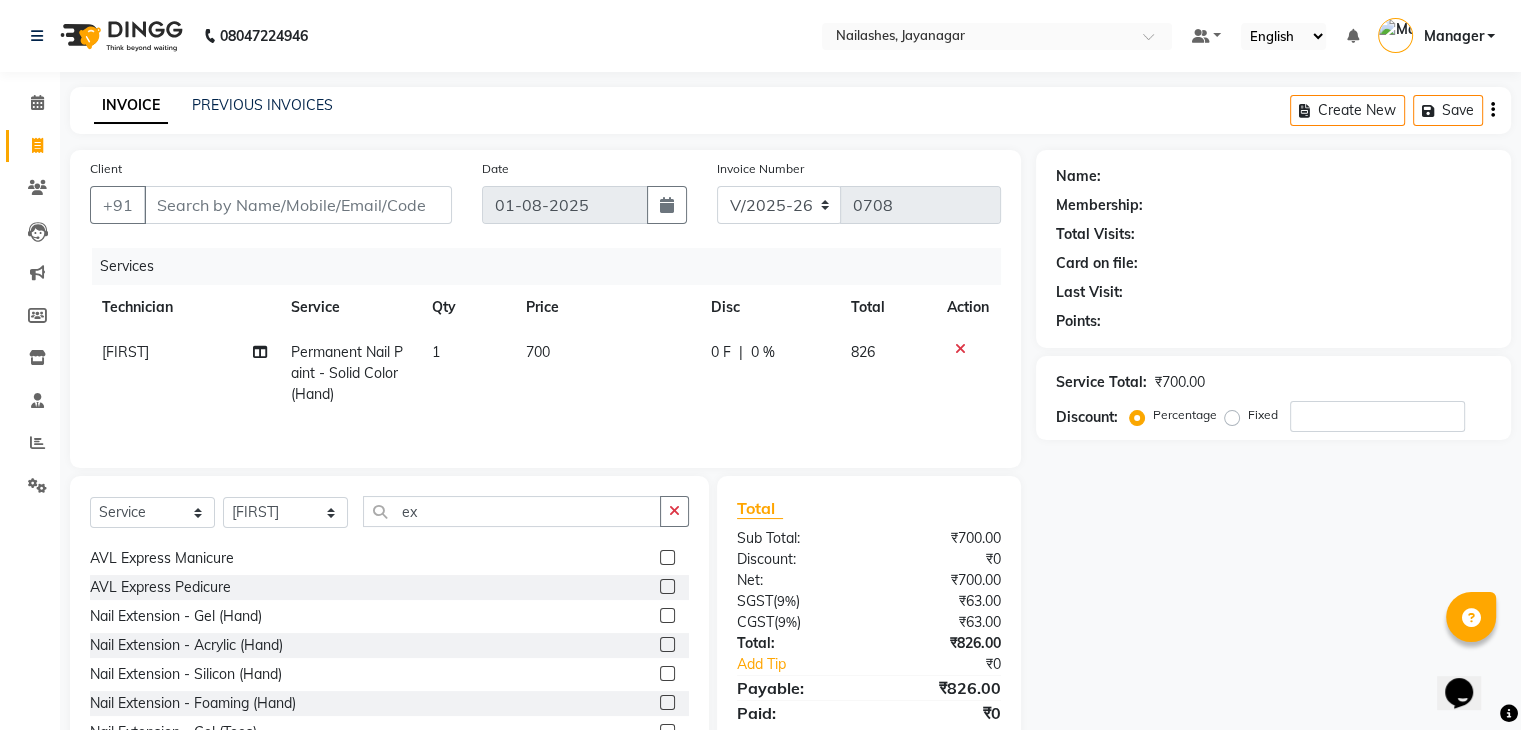 click 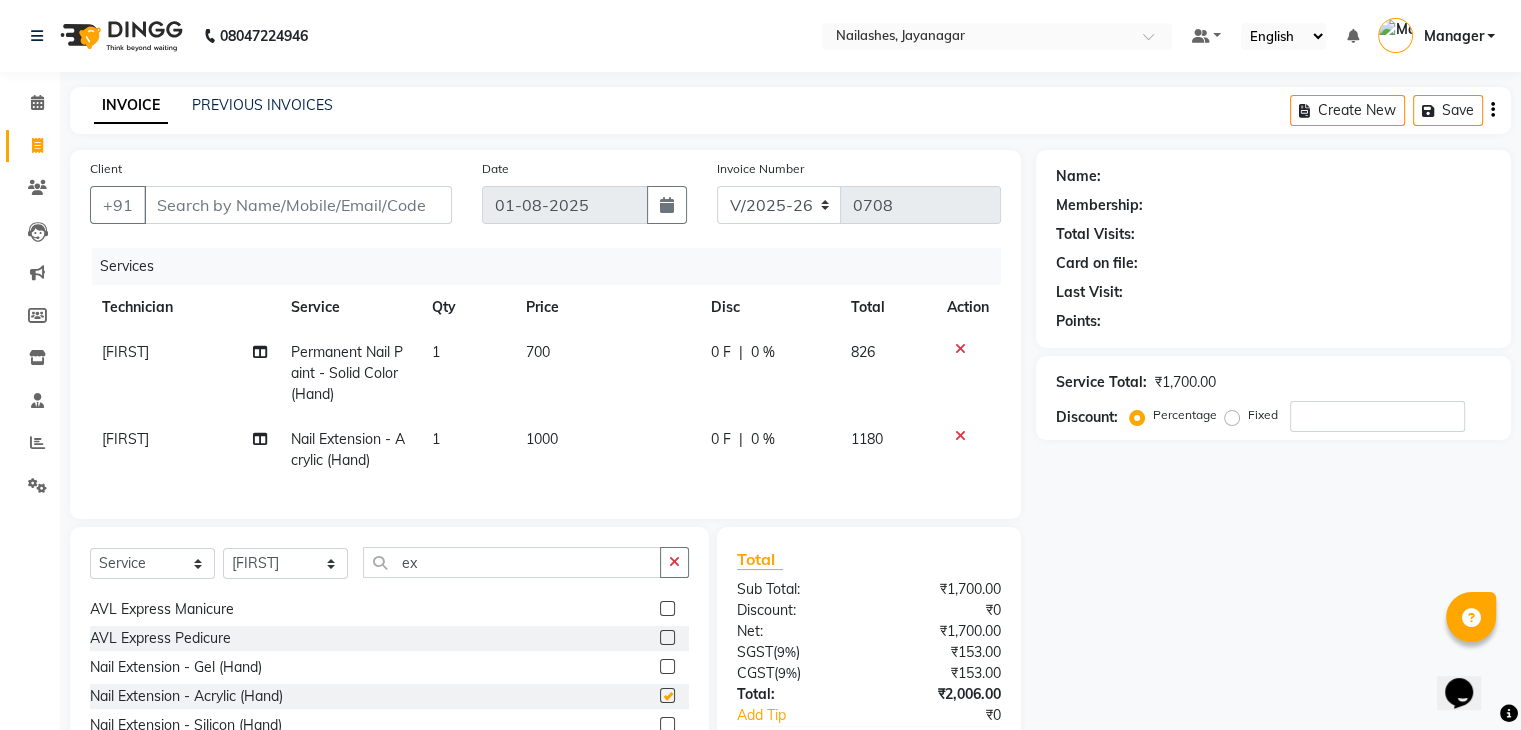 checkbox on "false" 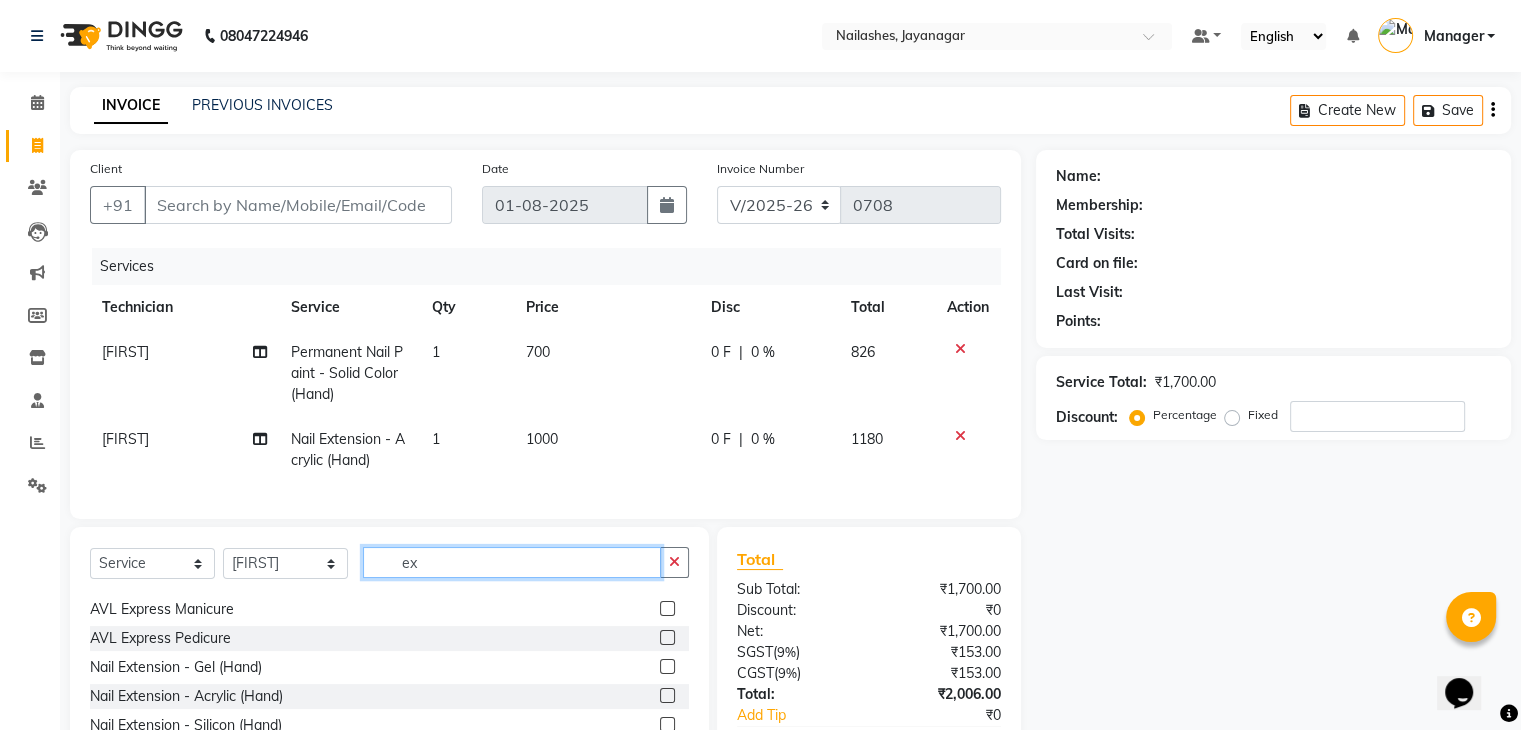 click on "ex" 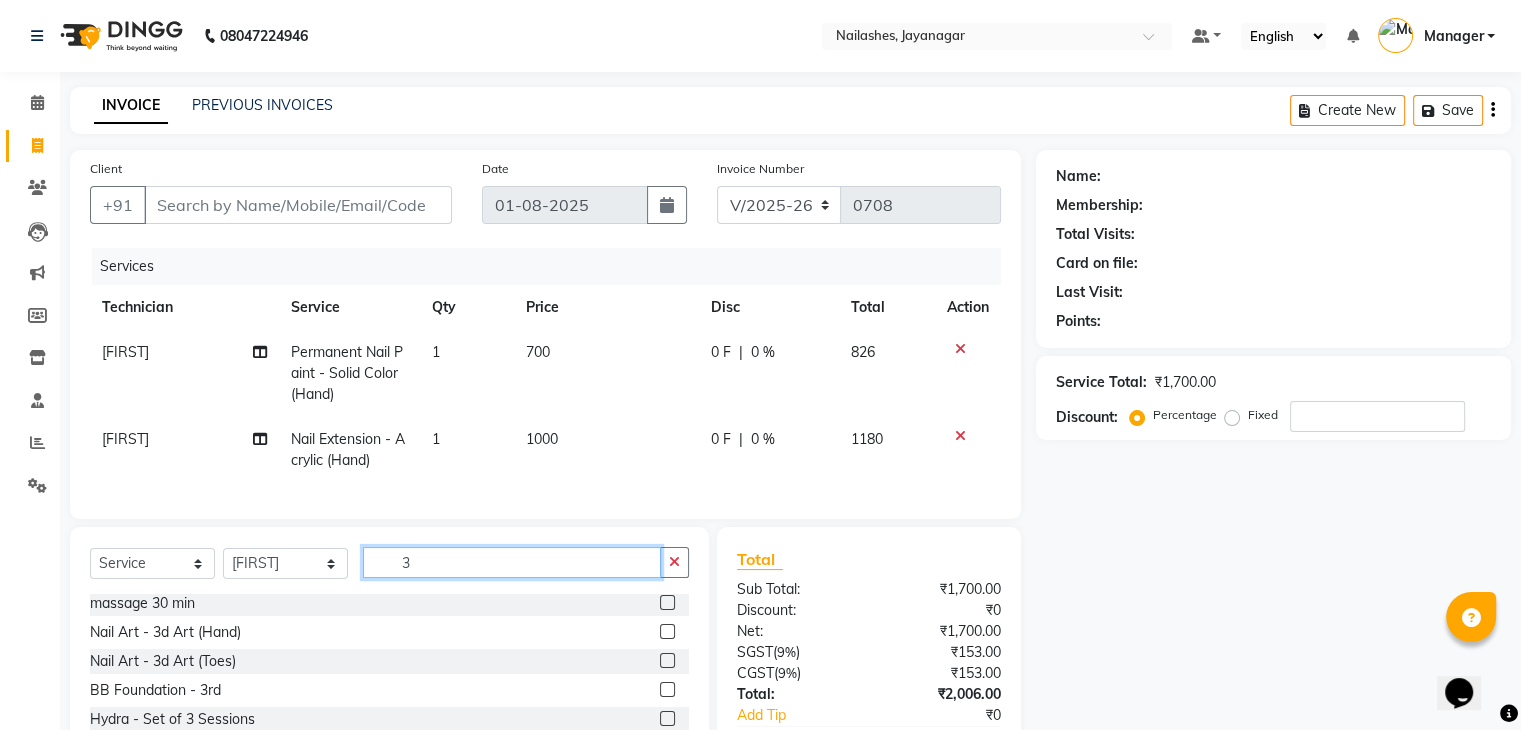 scroll, scrollTop: 3, scrollLeft: 0, axis: vertical 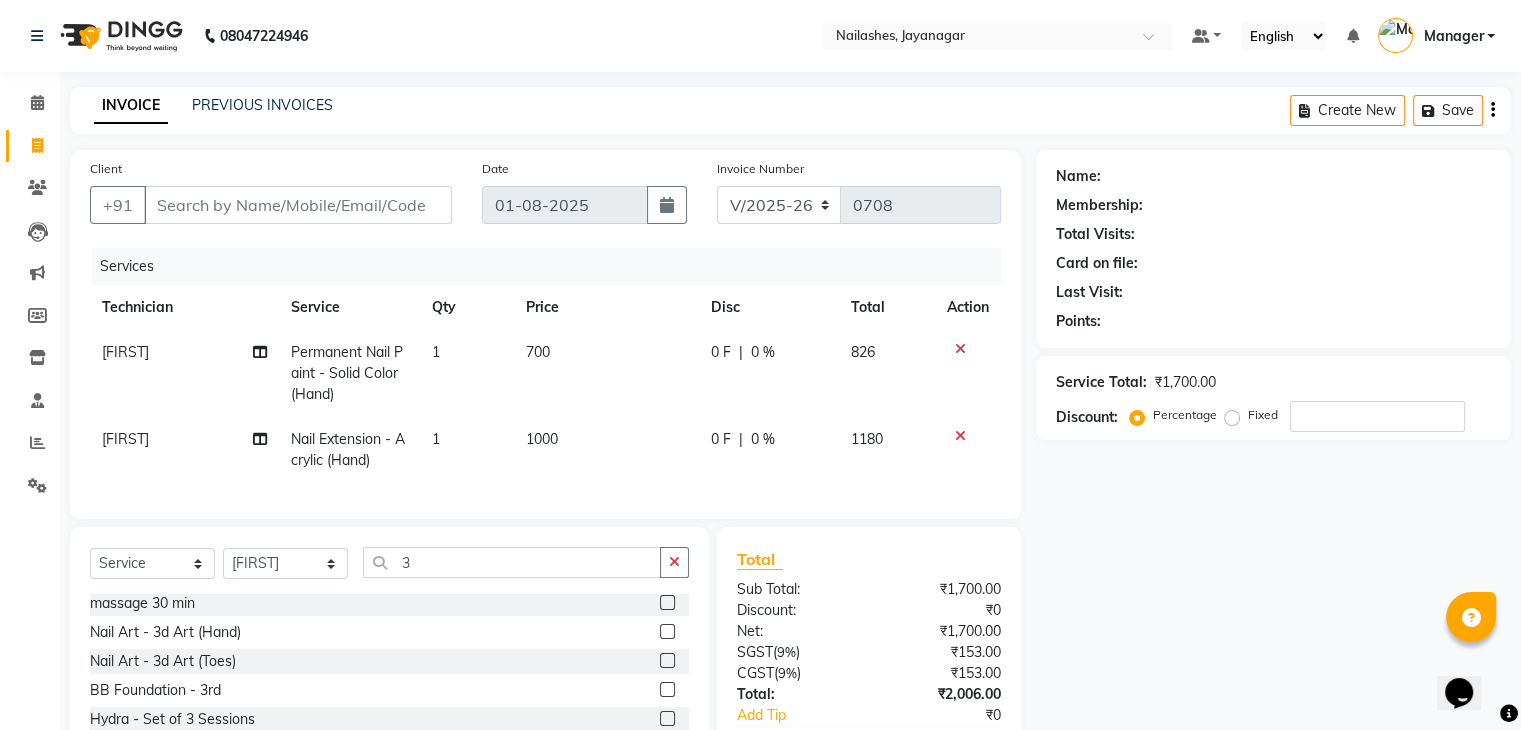 click 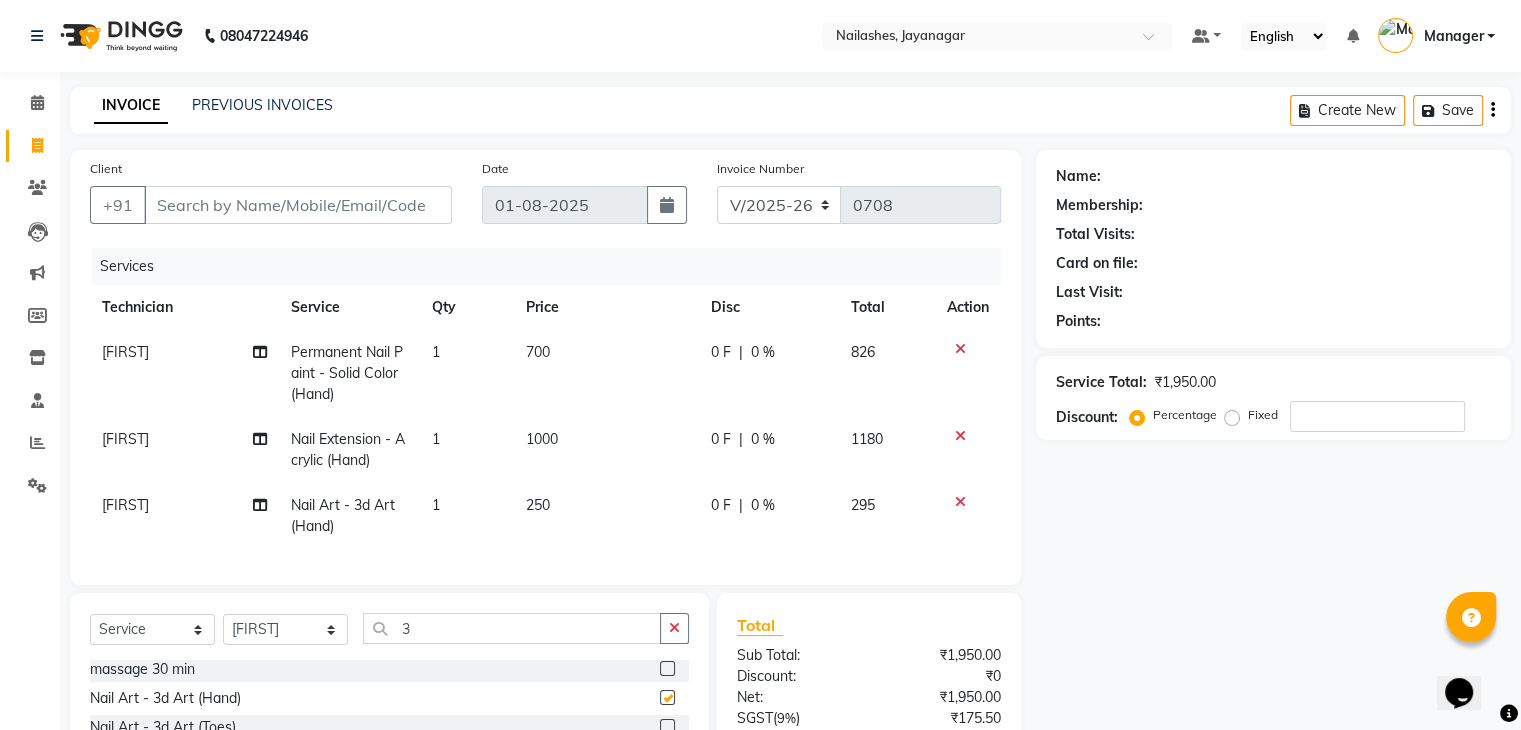 checkbox on "false" 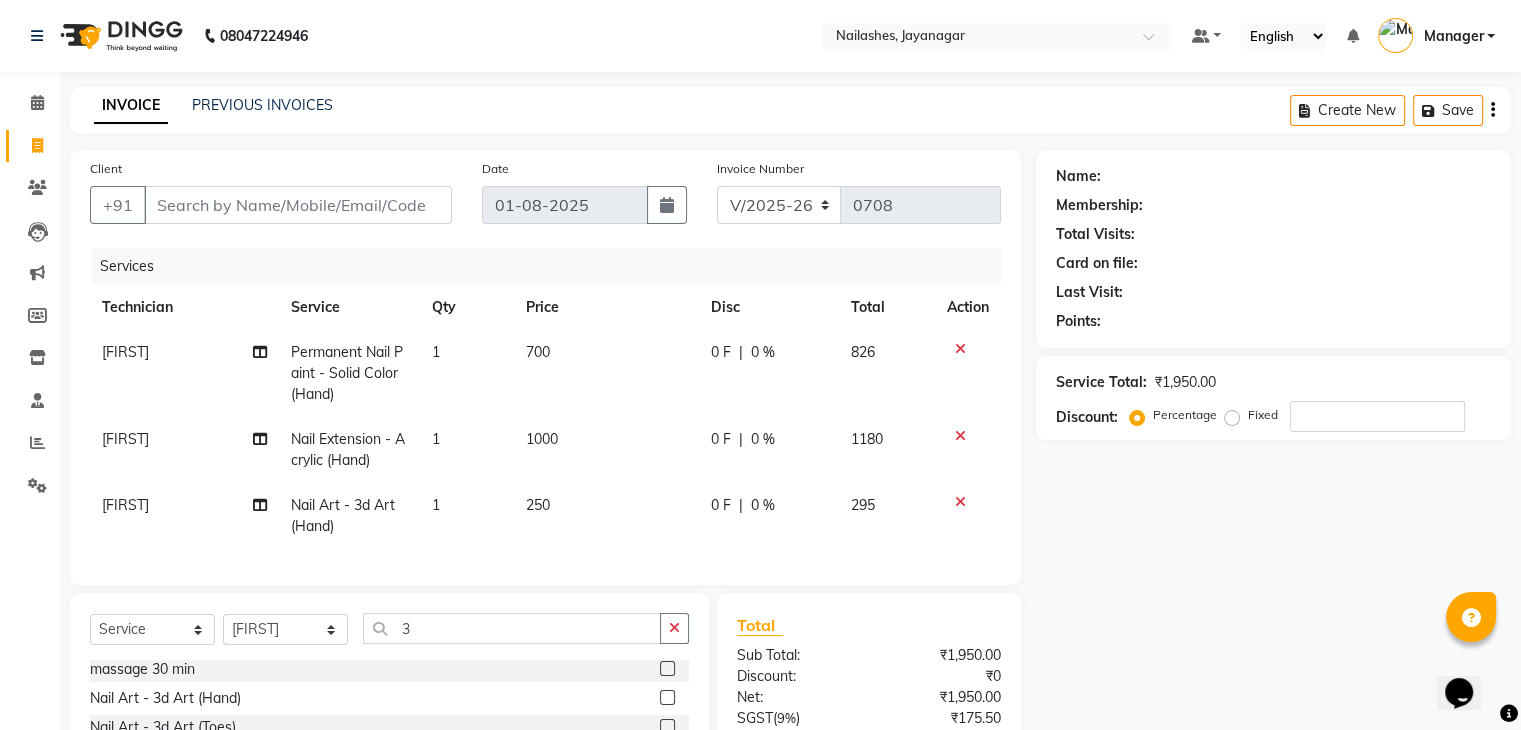 click on "250" 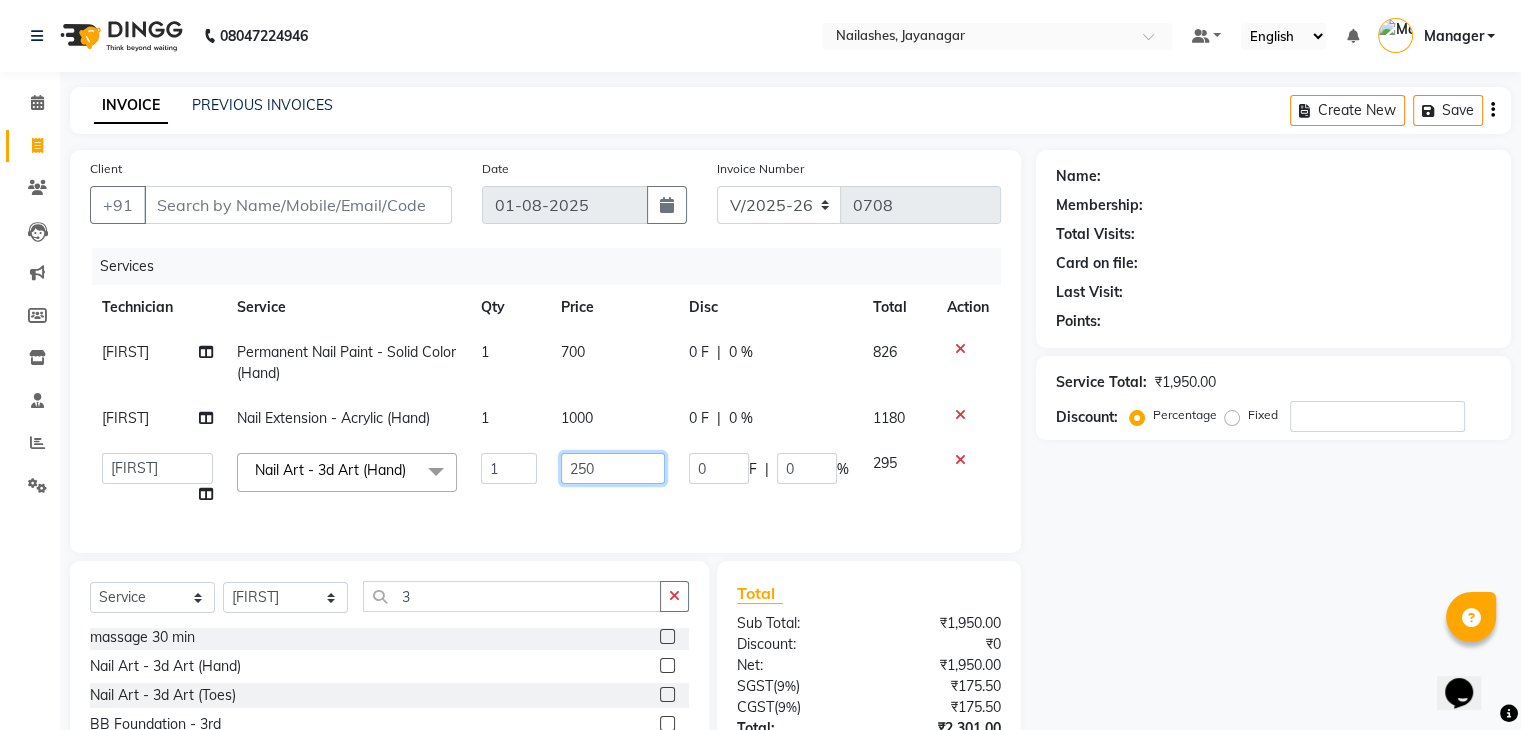 click on "250" 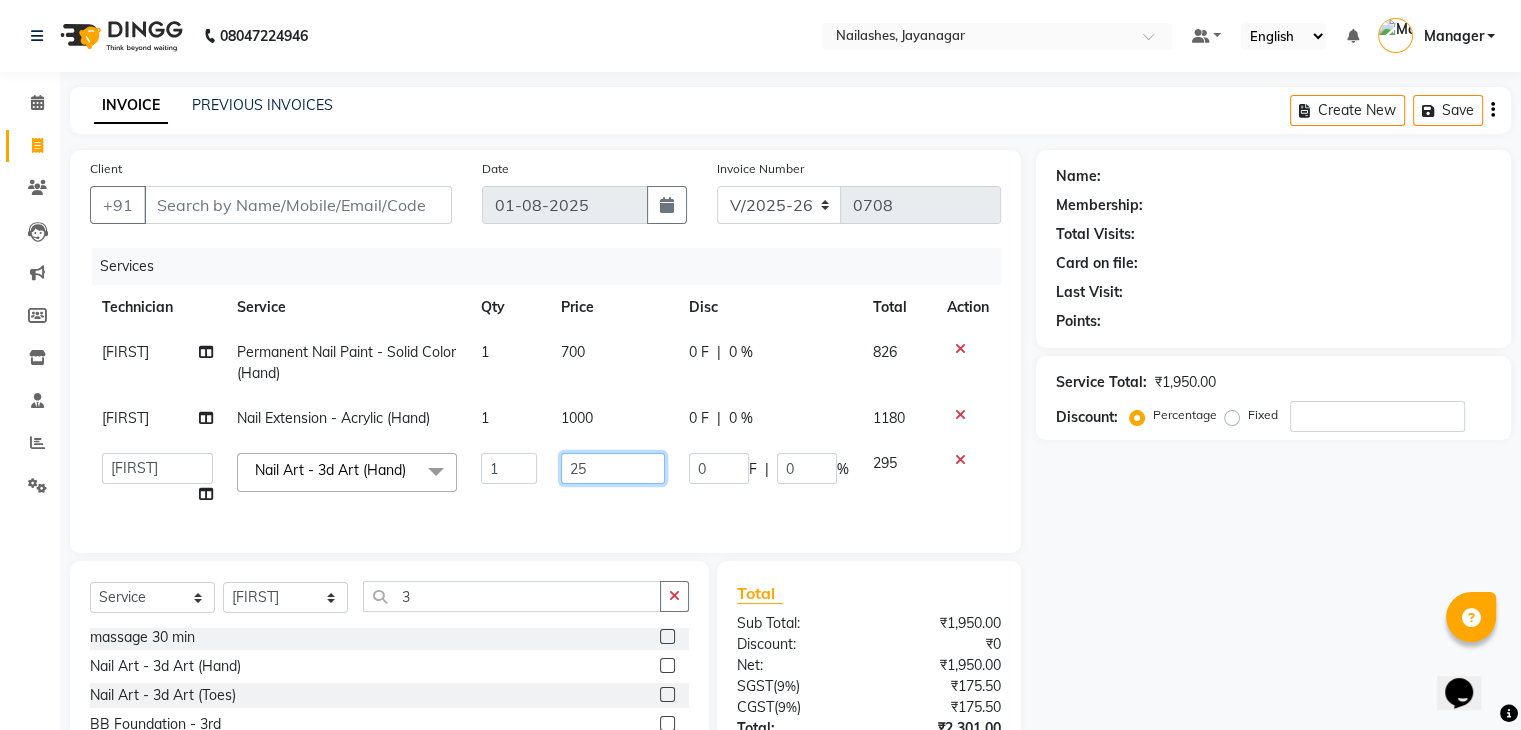 type on "2" 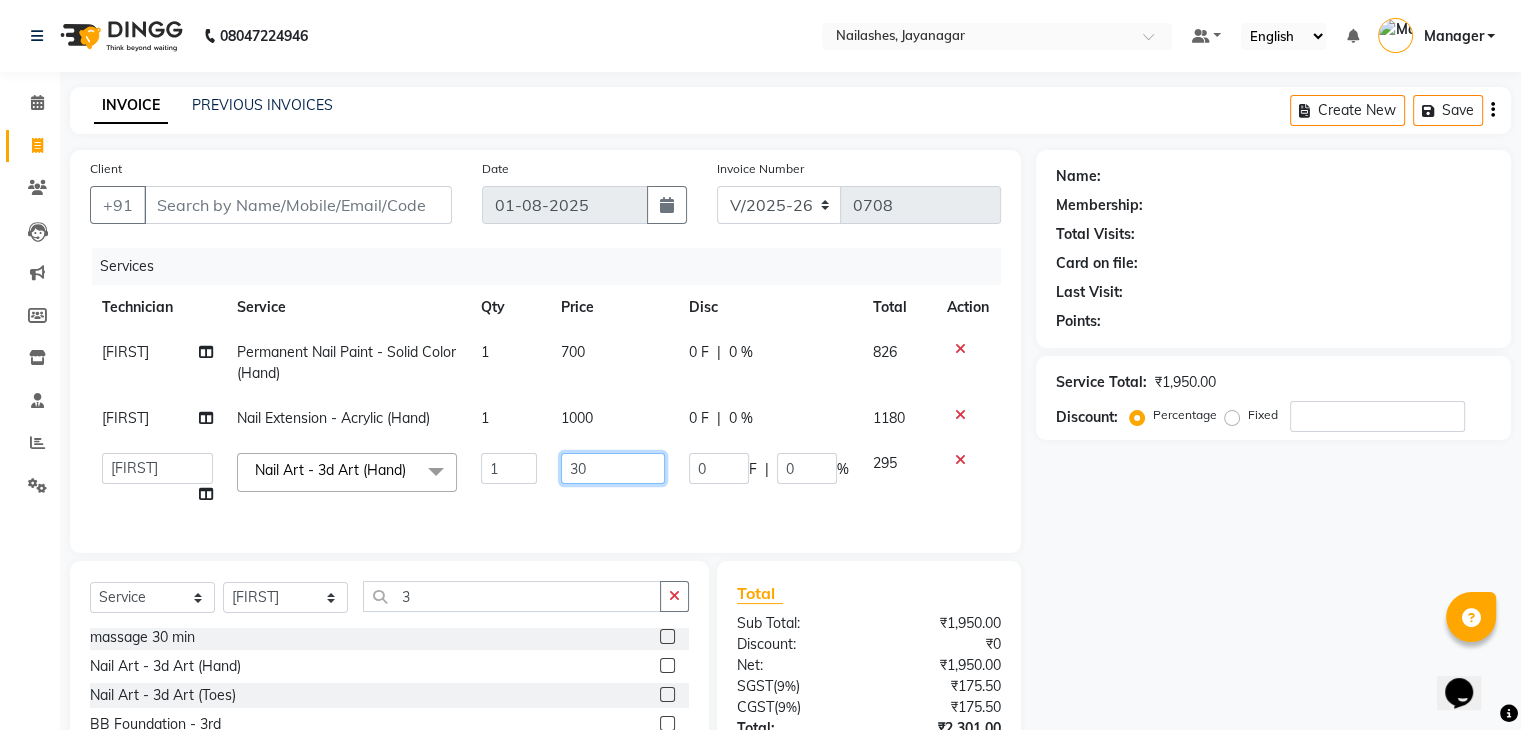 type on "300" 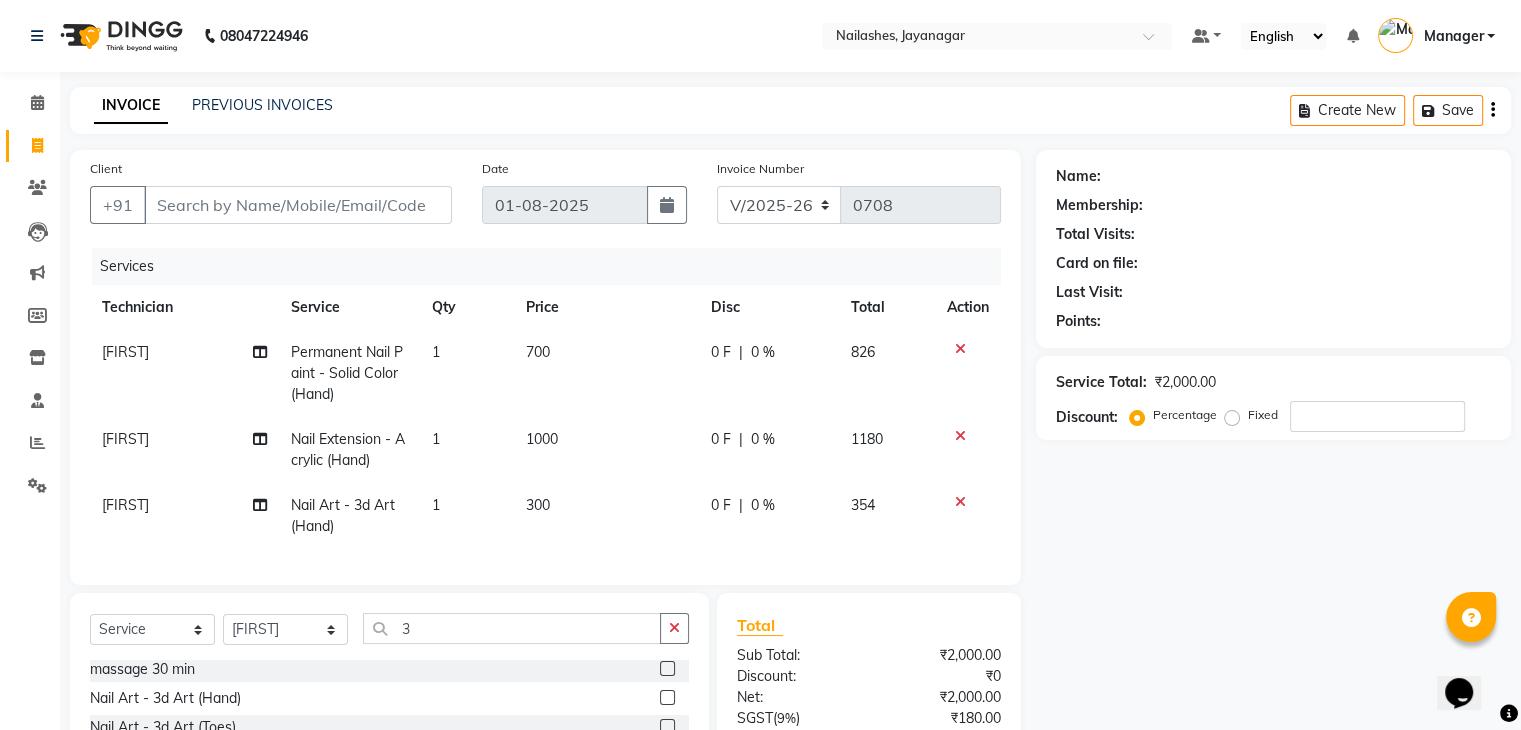click on "1" 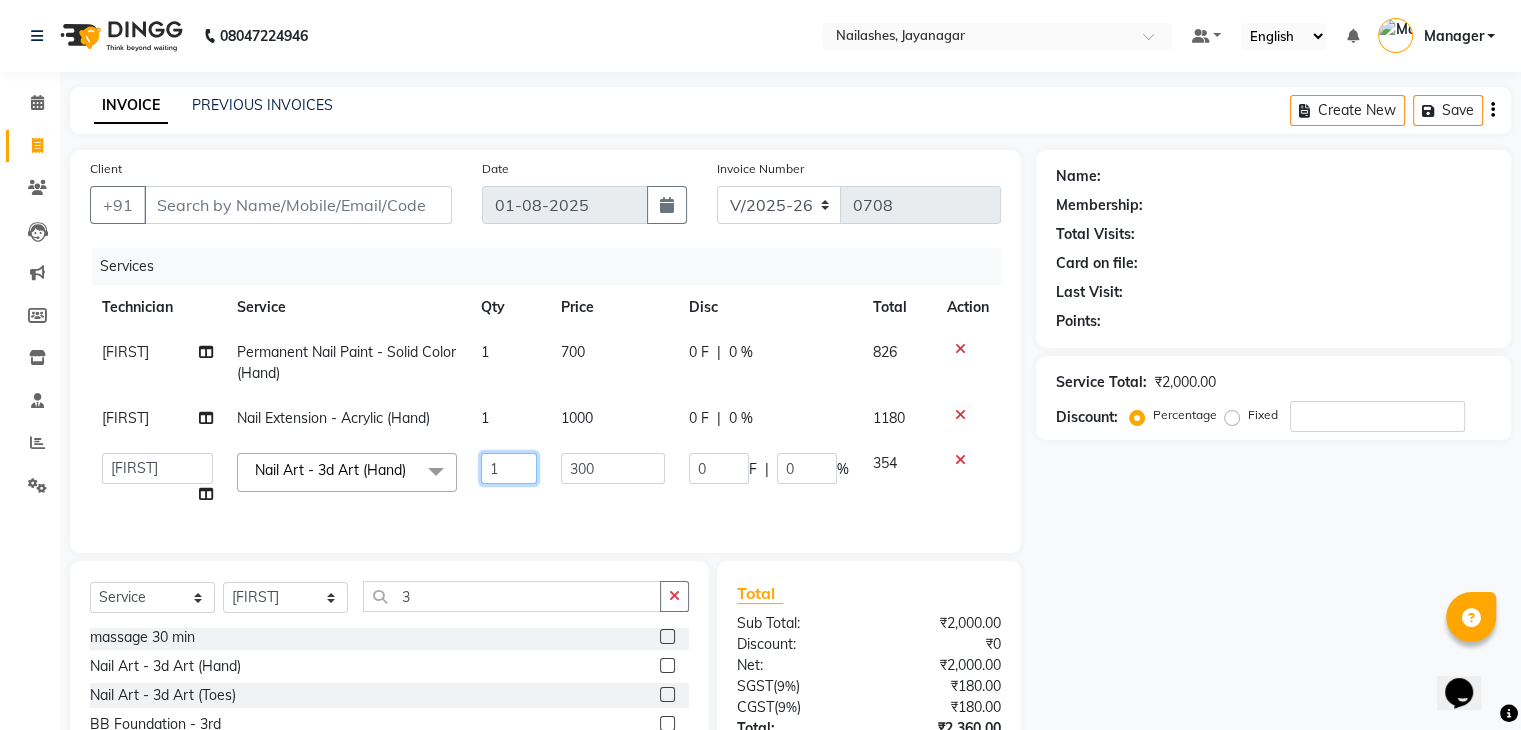click on "1" 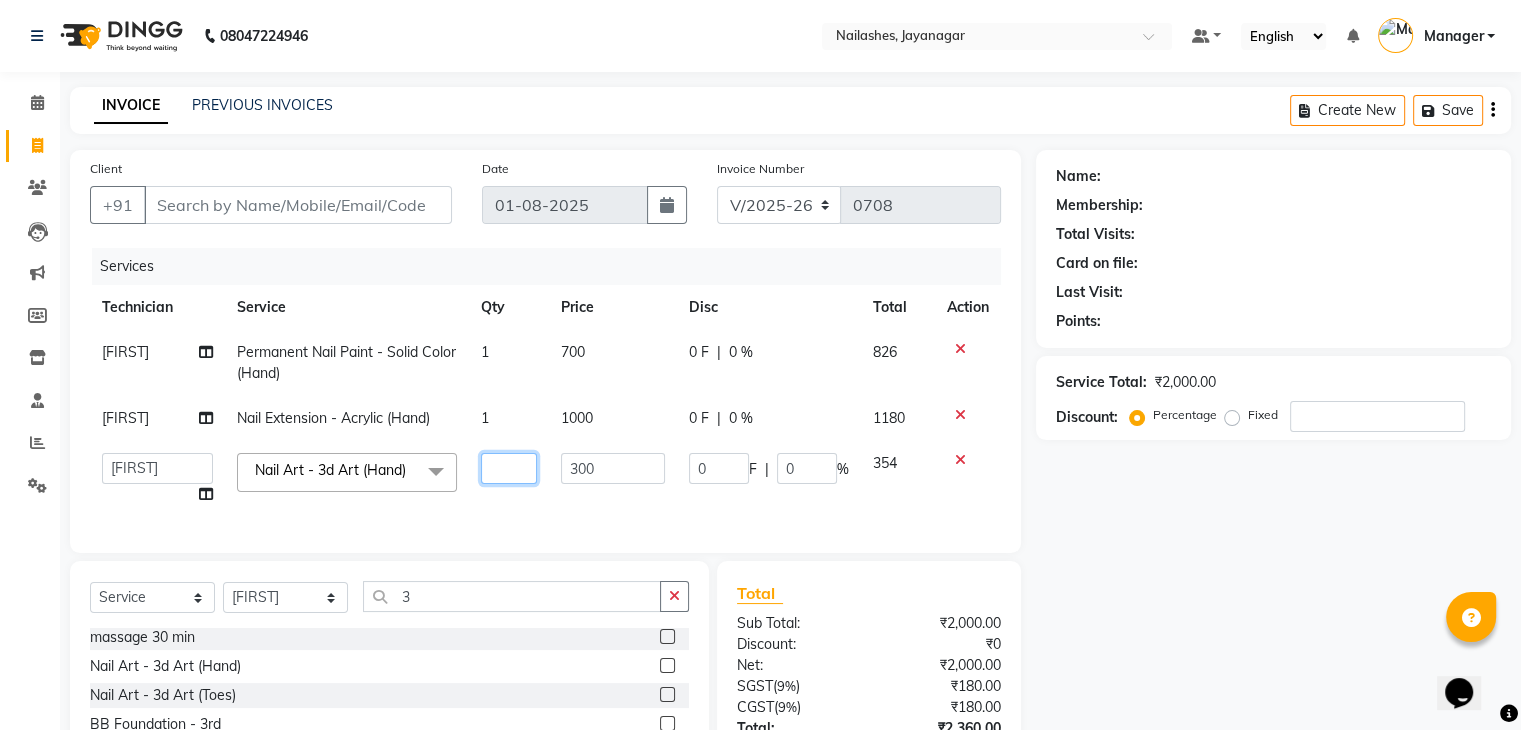 type on "4" 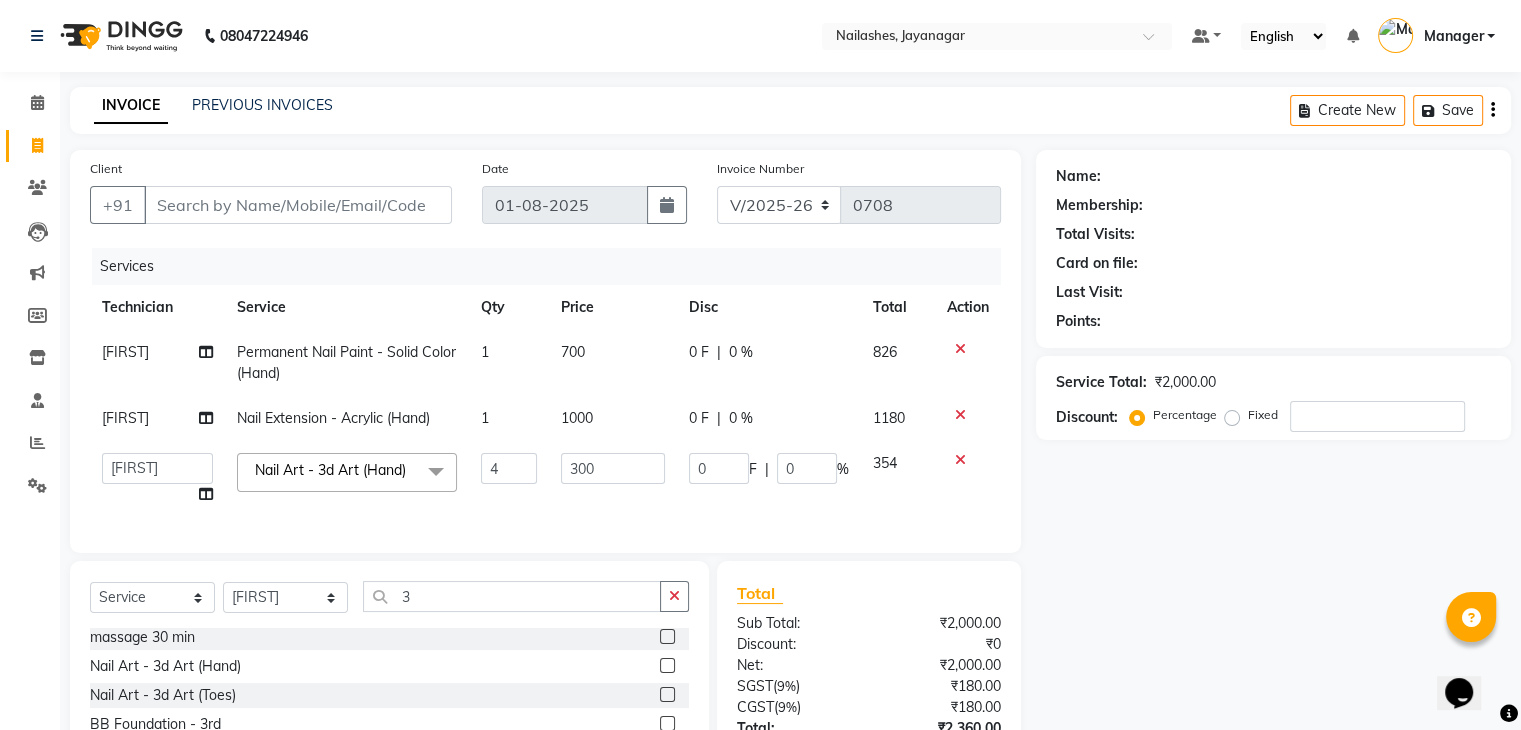 click on "Admin   [FIRST]   DAYAL   Manager   [FIRST]   PRINCE   [FIRST]   [FIRST]  Nail Art - 3d Art (Hand) x Permanent Nail Paint - Solid Color (Hand) Permanent Nail Paint - French (Hand) Permanent Nail Paint - Solid Color (Toes) Permanent Nail Paint - French (Toes) Nail course Basic Nail Course Advance massage 45 min massage 15 min massage 30 min HAIR EXTENSIONS REMOVAL SINGLE  HAND  NAIL PAINT SINGLE HAND NAIL EXTENSIONS ACRYLIC SINGLE HAND NAIL EXTENSIONS GEL SINGLE HAND EXTENSIONS REMOVAL SINGLE HAND GEL POLISH REMOVAL HEAD MASSAGE WITH WASH NAILEXTENSINS POLISH HAIR FALL TREATMENT DANDRUFF TREATMENT HAIR SPA HAIR WASH BLOWDRY HYDRA FACIAL D TAN HANDS D TAN LEGS hair wash COMBO PACK Restoration - Gel (Hand) Restoration - Tip Replacement (Hand) Restoration - Touch -up (Hand) Restoration - Gel Color Changes (Hand) Restoration - Removal of Extension (Hand) Restoration - Removal of Nail Paint (Hand) Restoration - Gel (Toes) Restoration - Tip Replacement (Toes) Restoration - Touch -up (Toes) Gel polish removal 4 0" 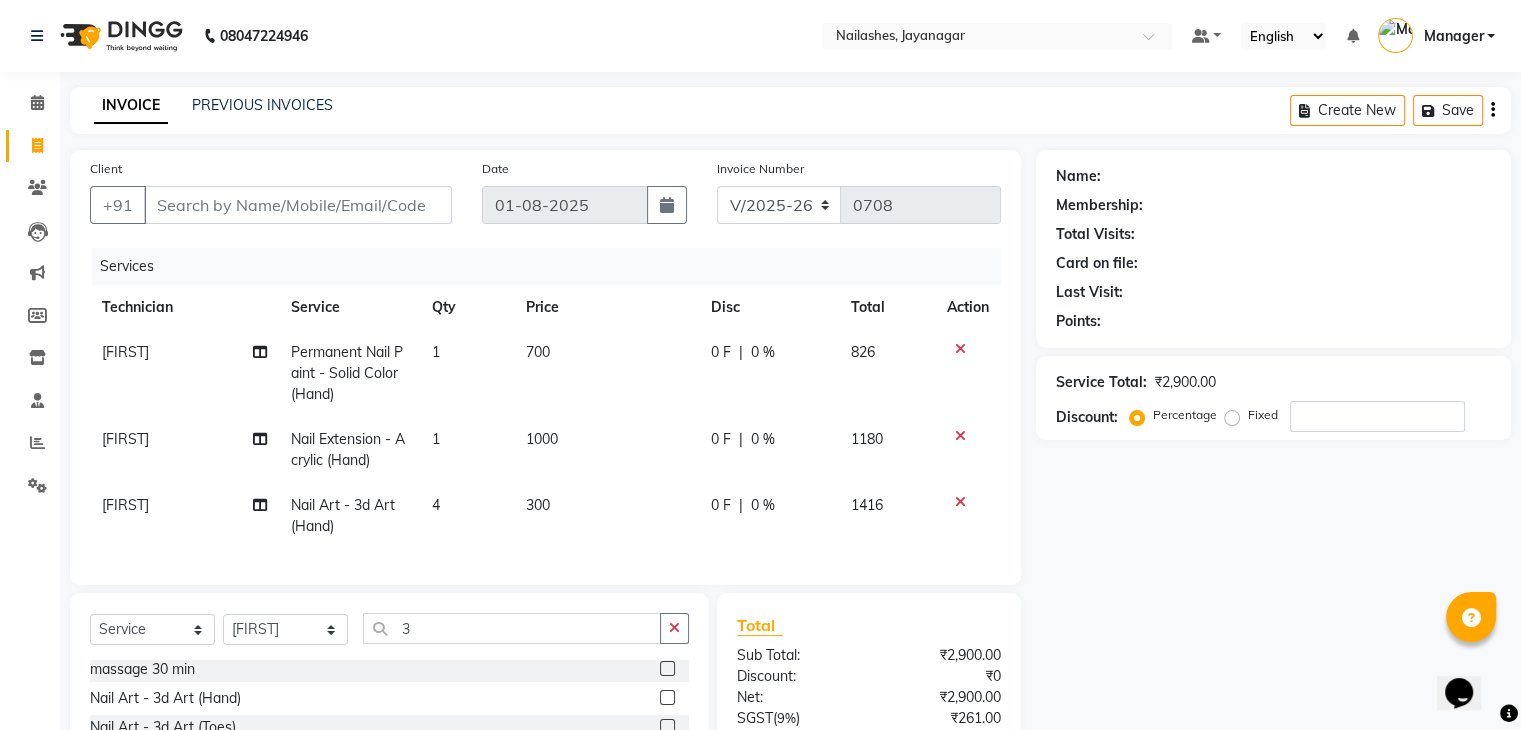 scroll, scrollTop: 100, scrollLeft: 0, axis: vertical 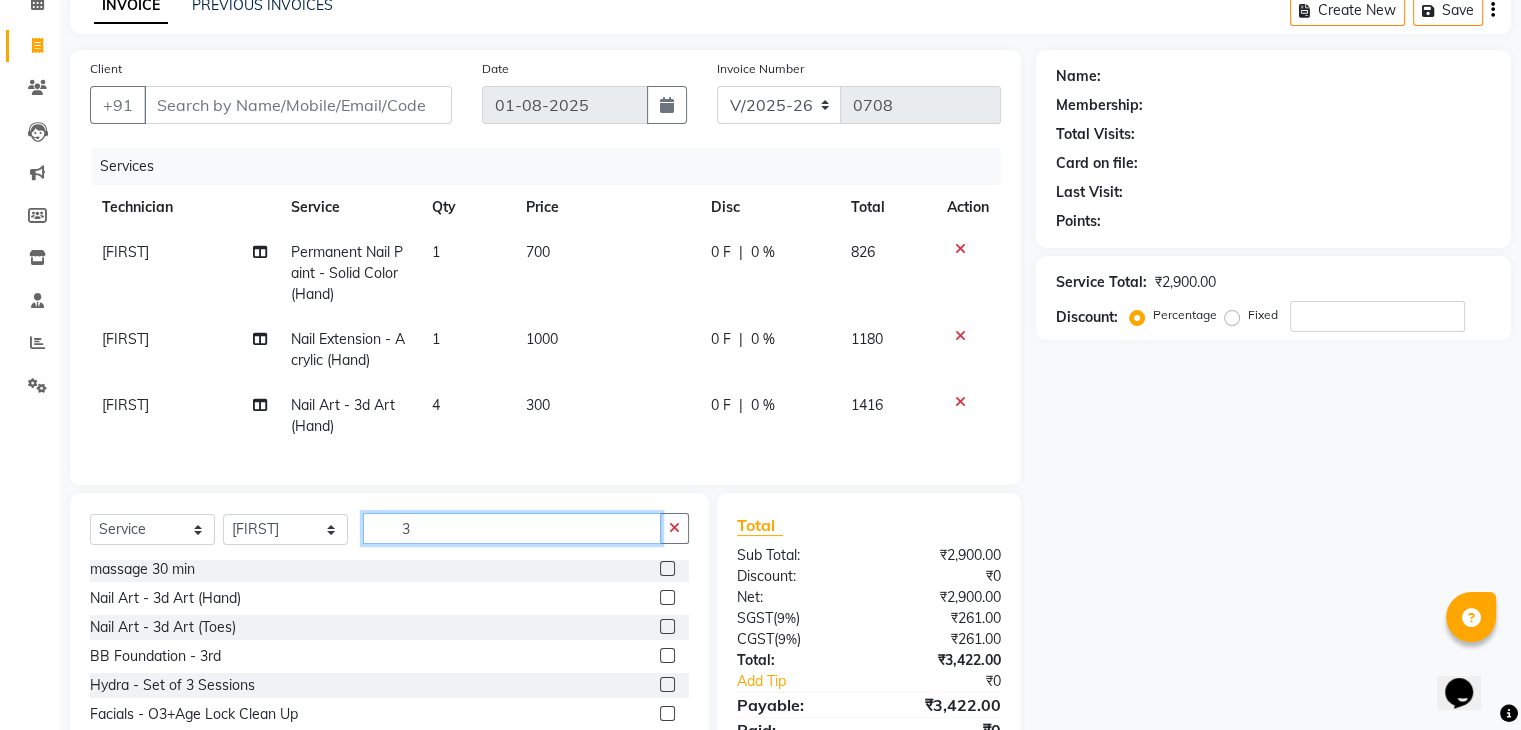 click on "3" 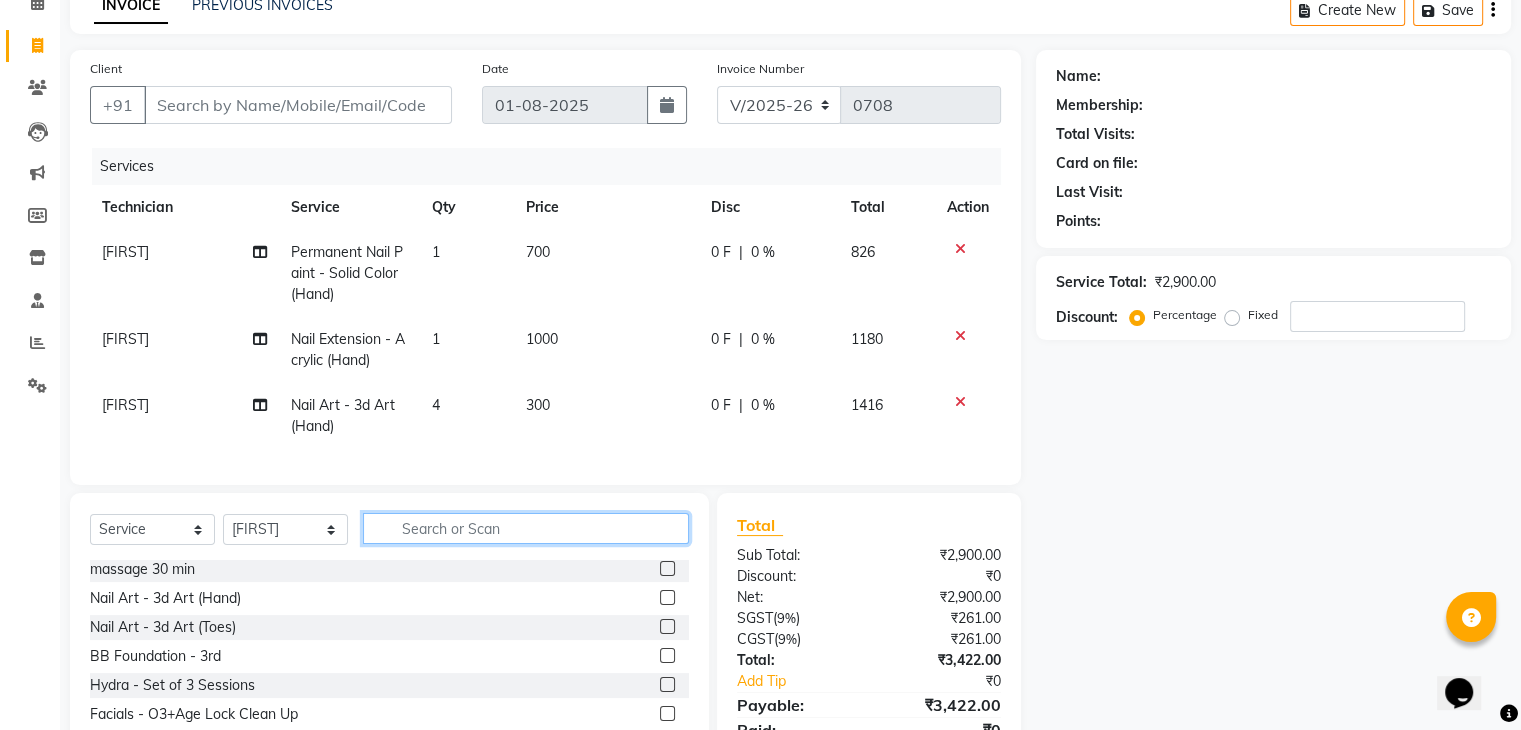 scroll, scrollTop: 235, scrollLeft: 0, axis: vertical 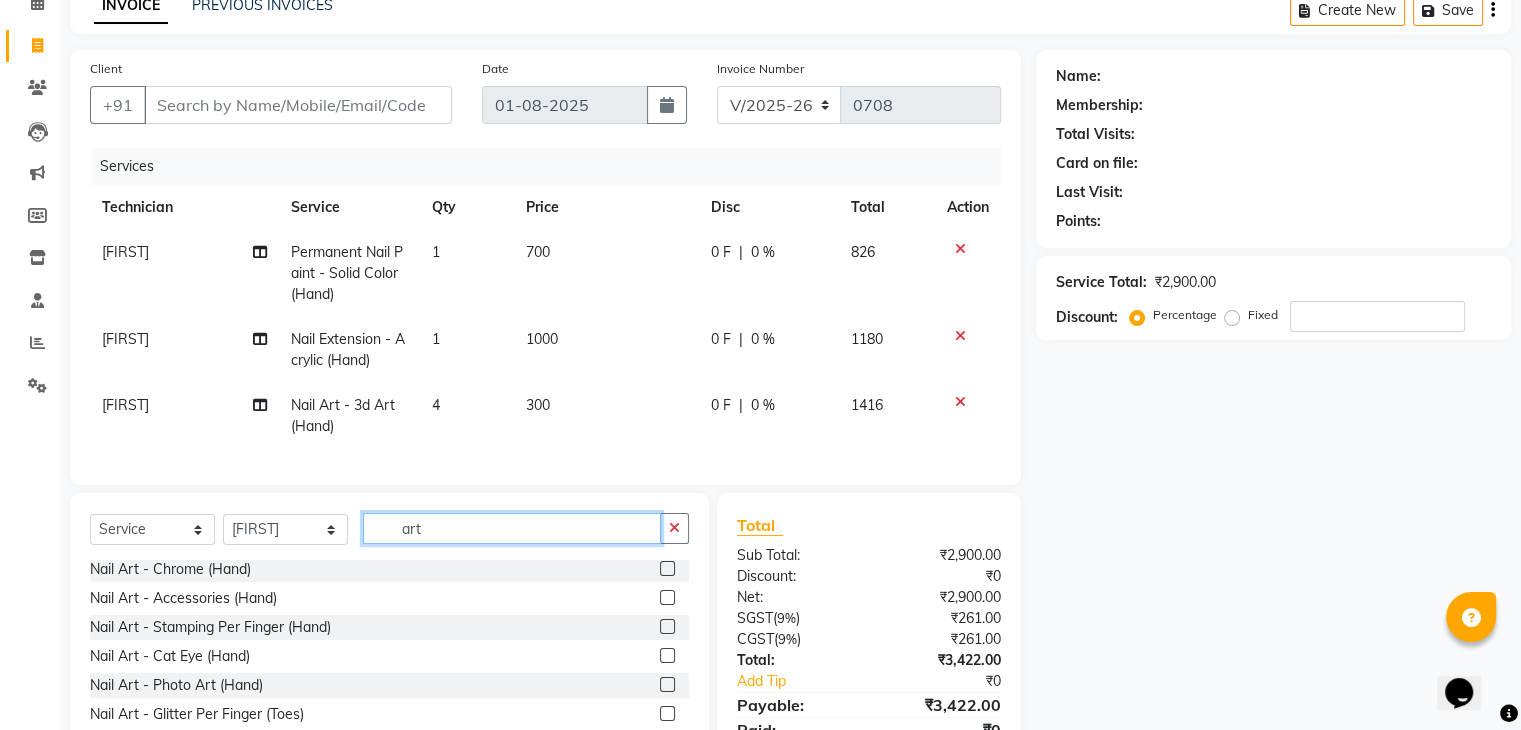 type on "art" 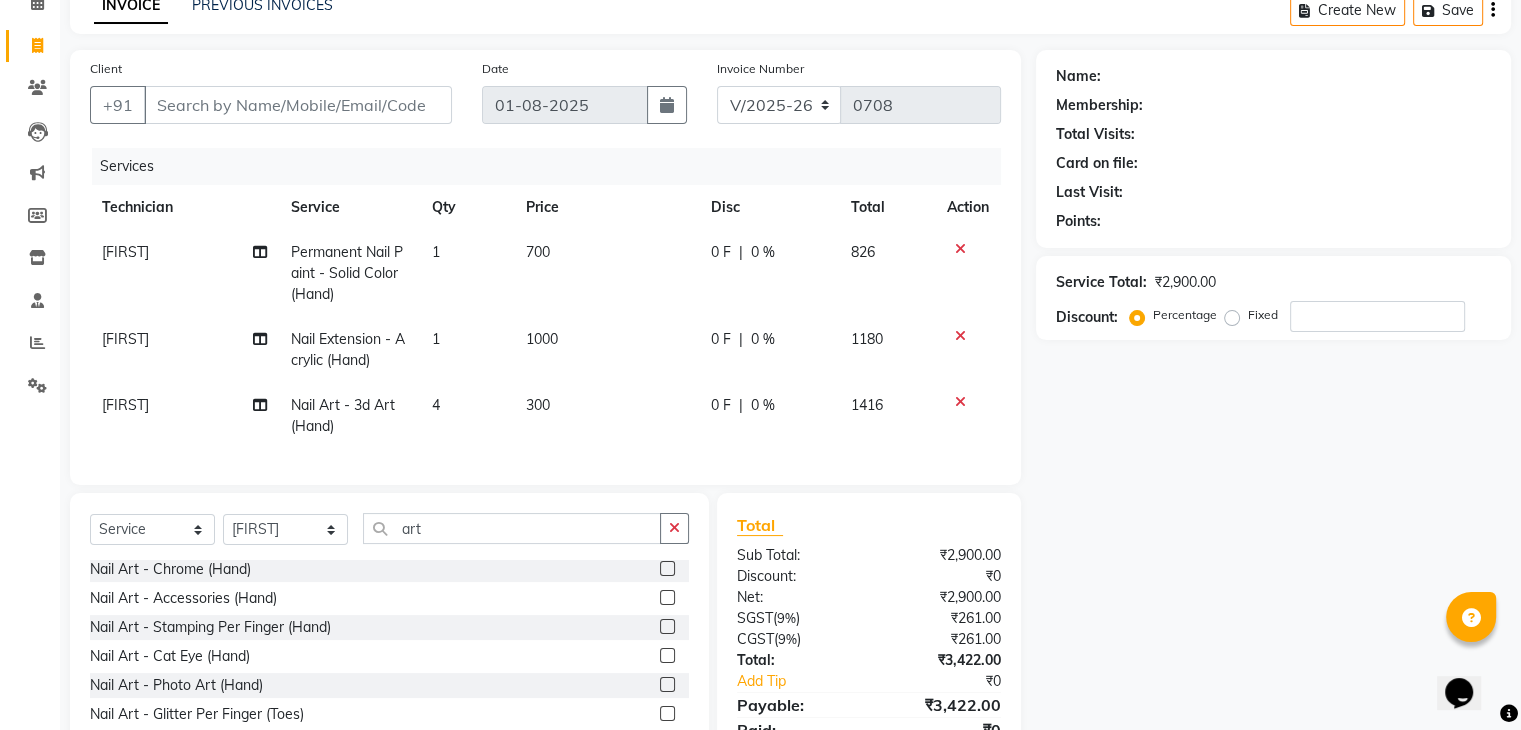 click 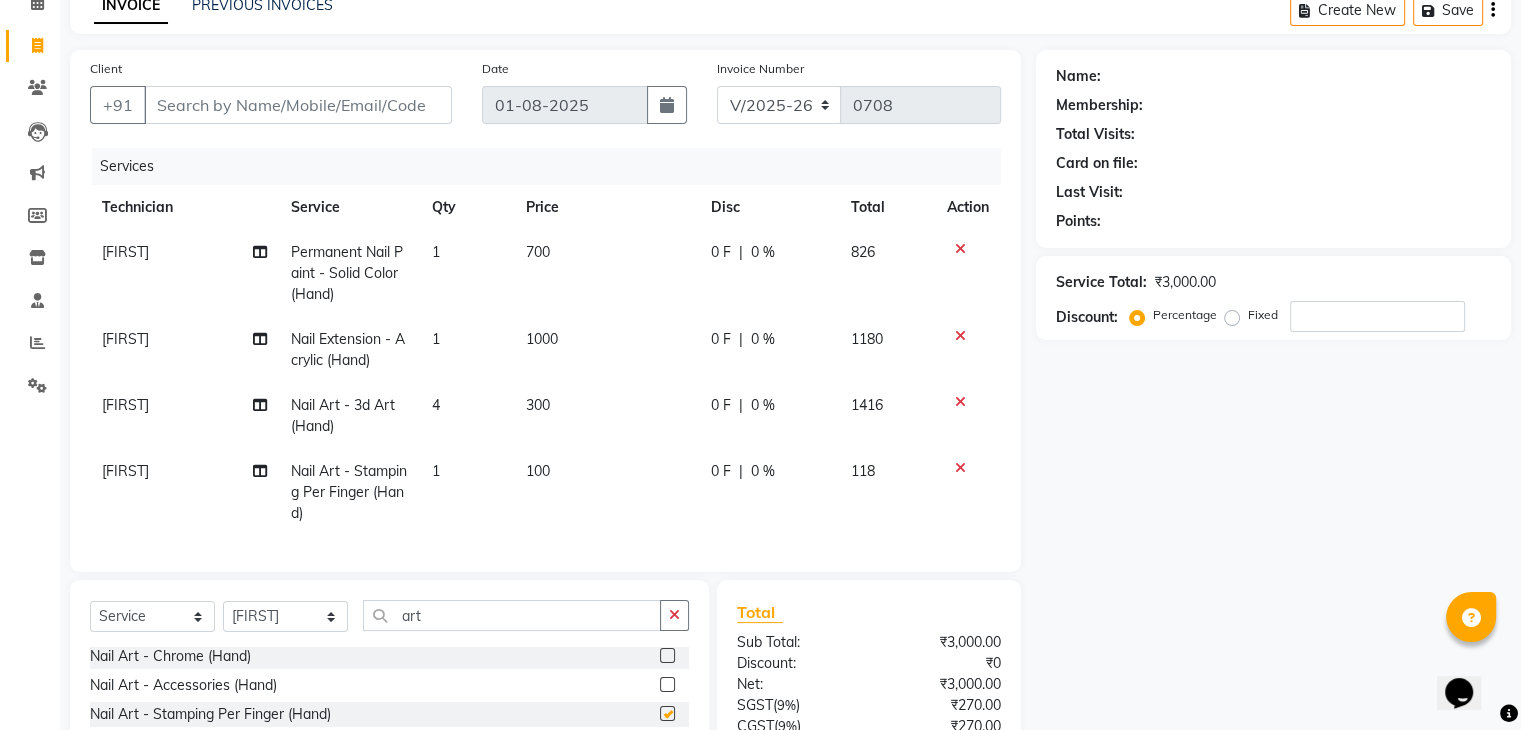 checkbox on "false" 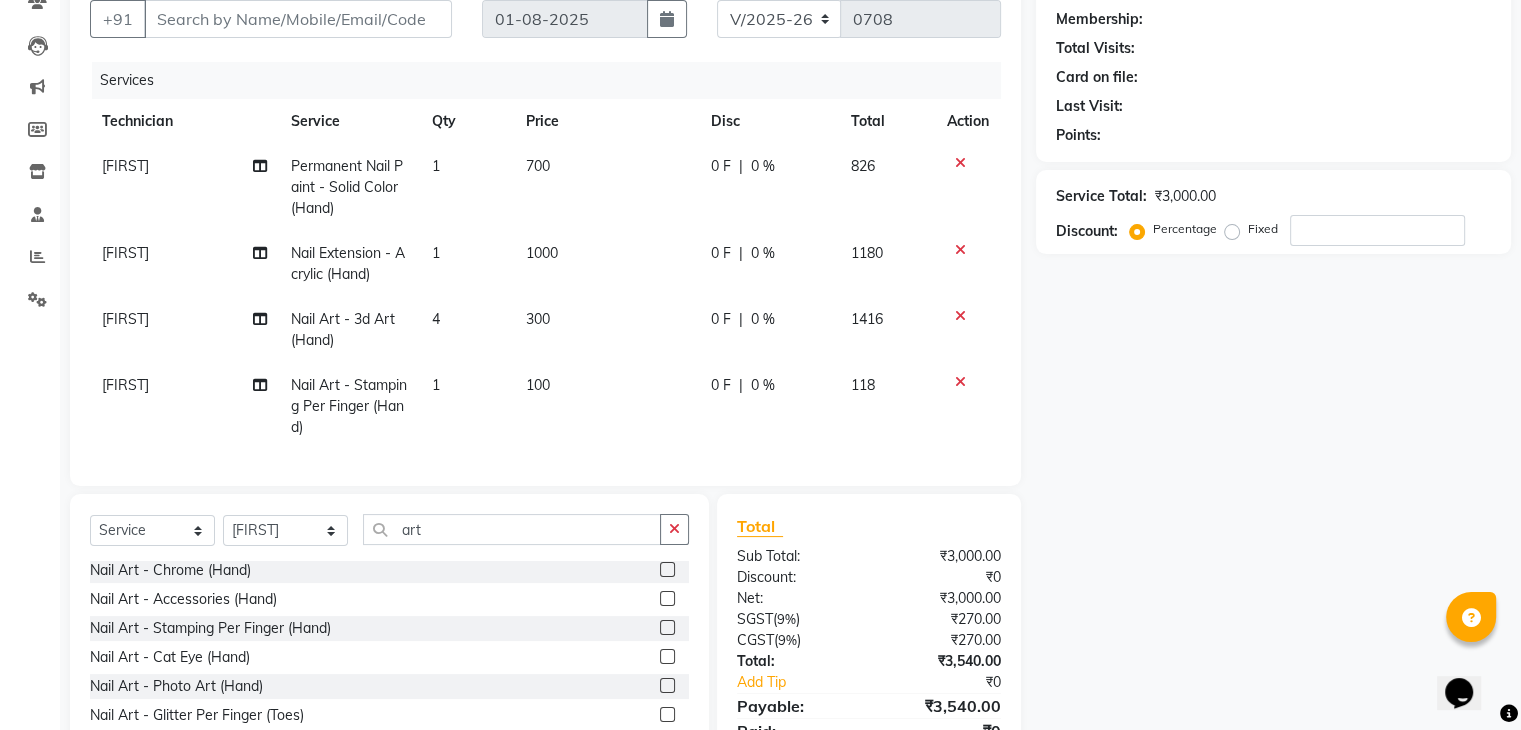 scroll, scrollTop: 291, scrollLeft: 0, axis: vertical 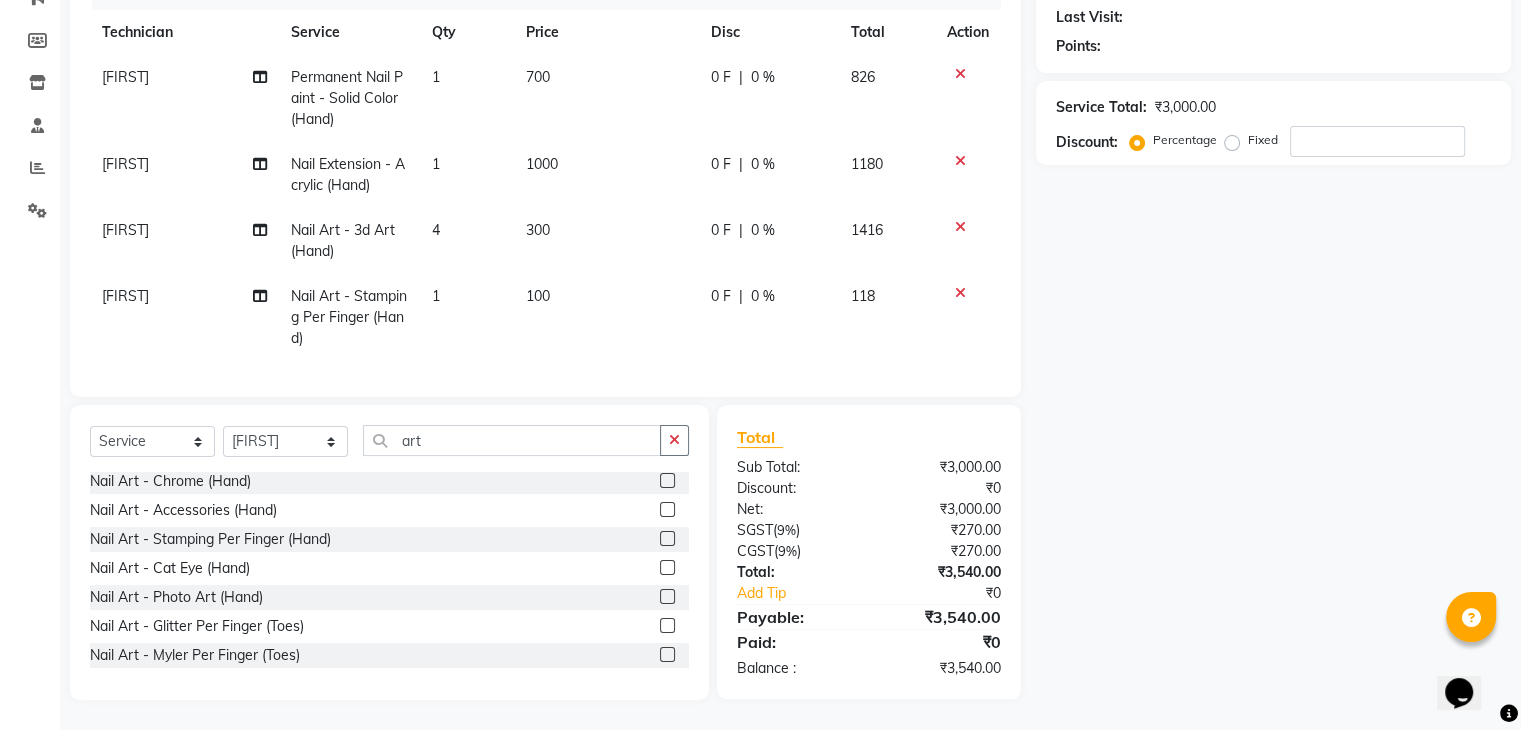 click on "100" 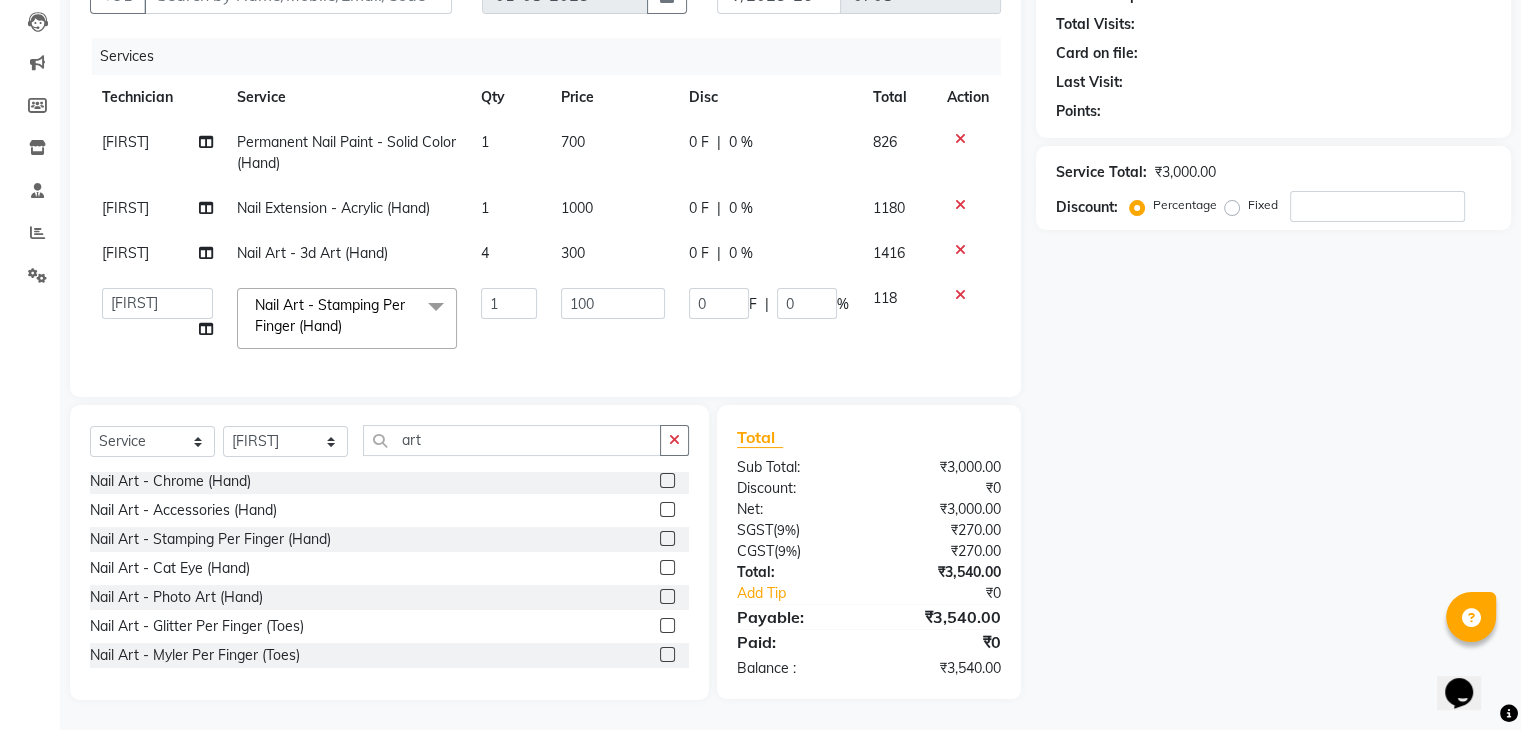 scroll, scrollTop: 225, scrollLeft: 0, axis: vertical 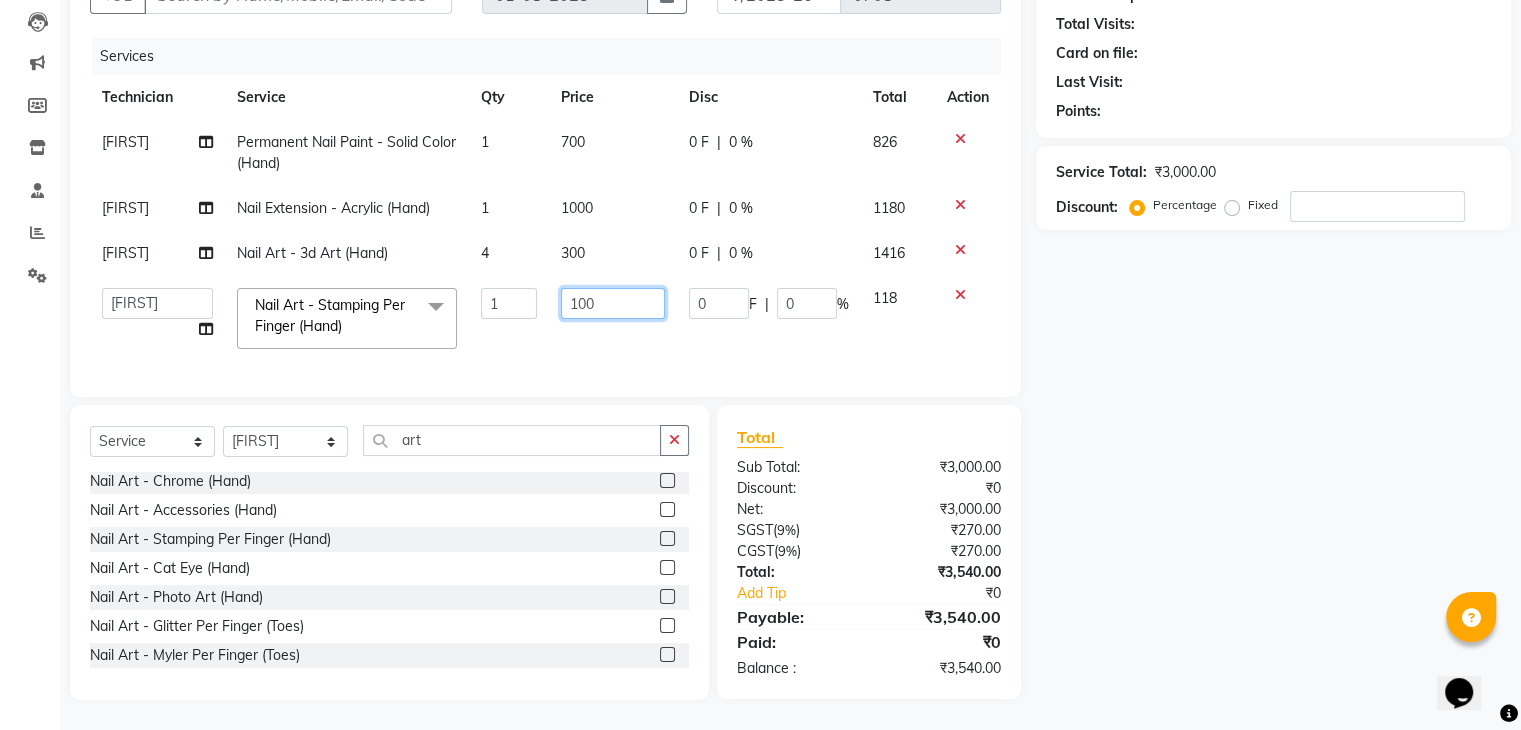 click on "100" 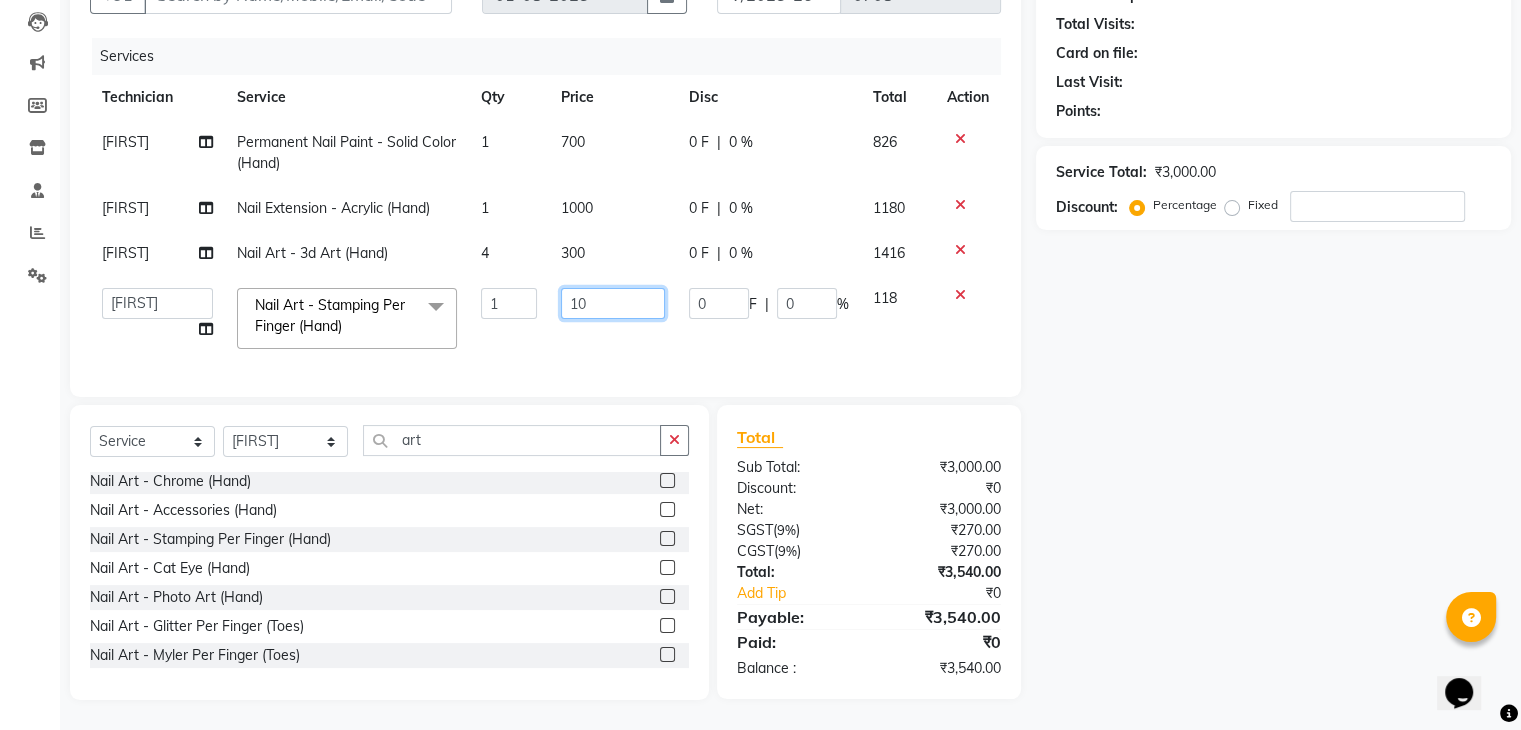 type on "1" 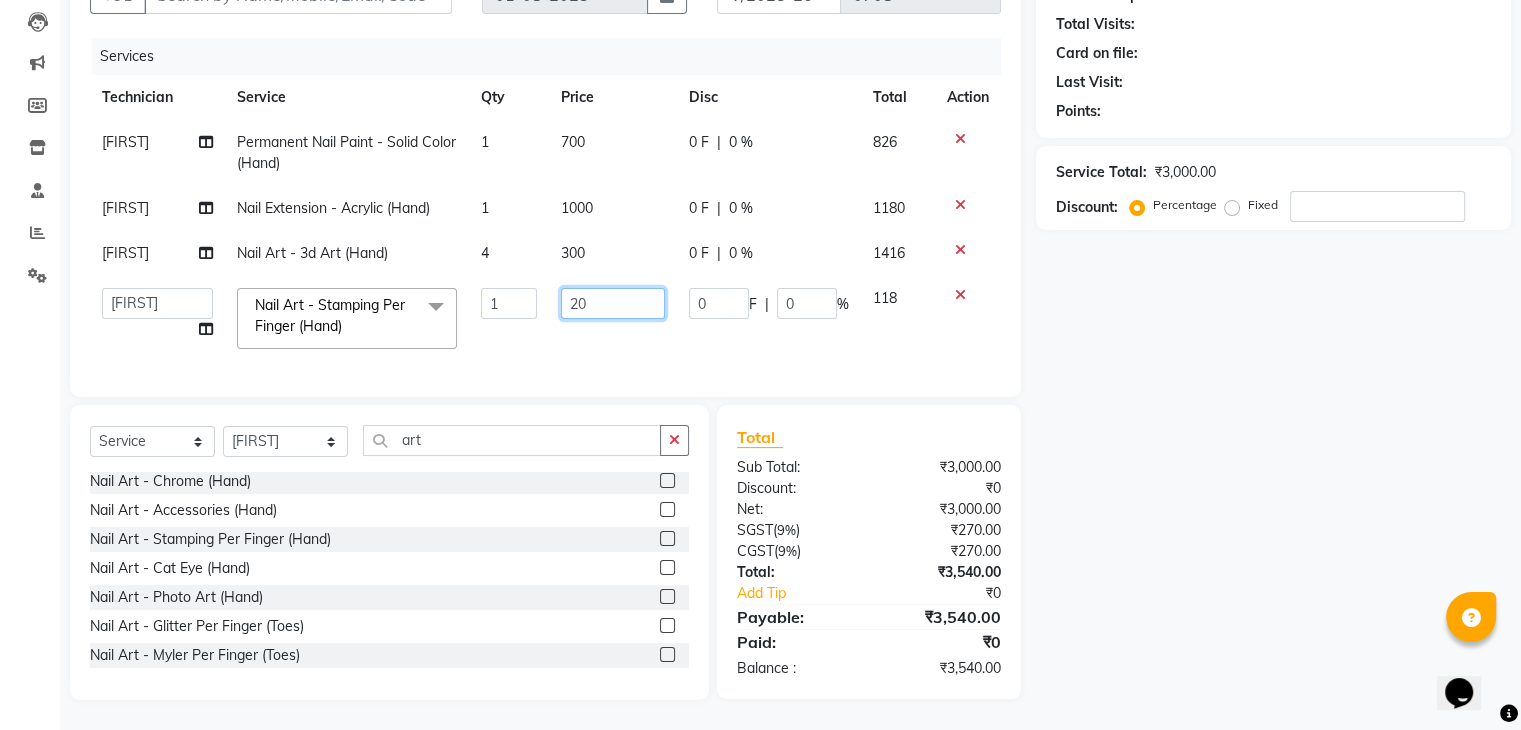 type on "200" 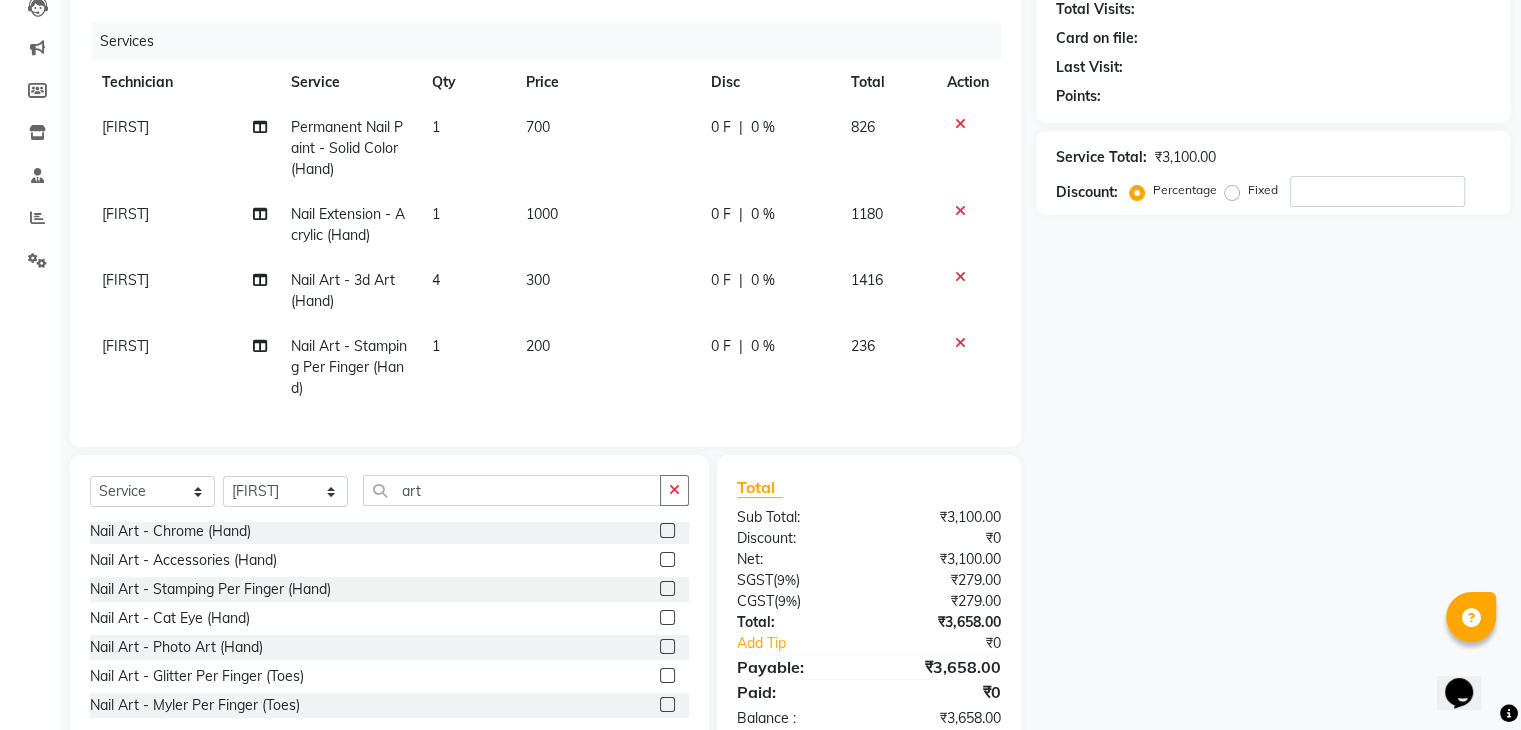click on "1" 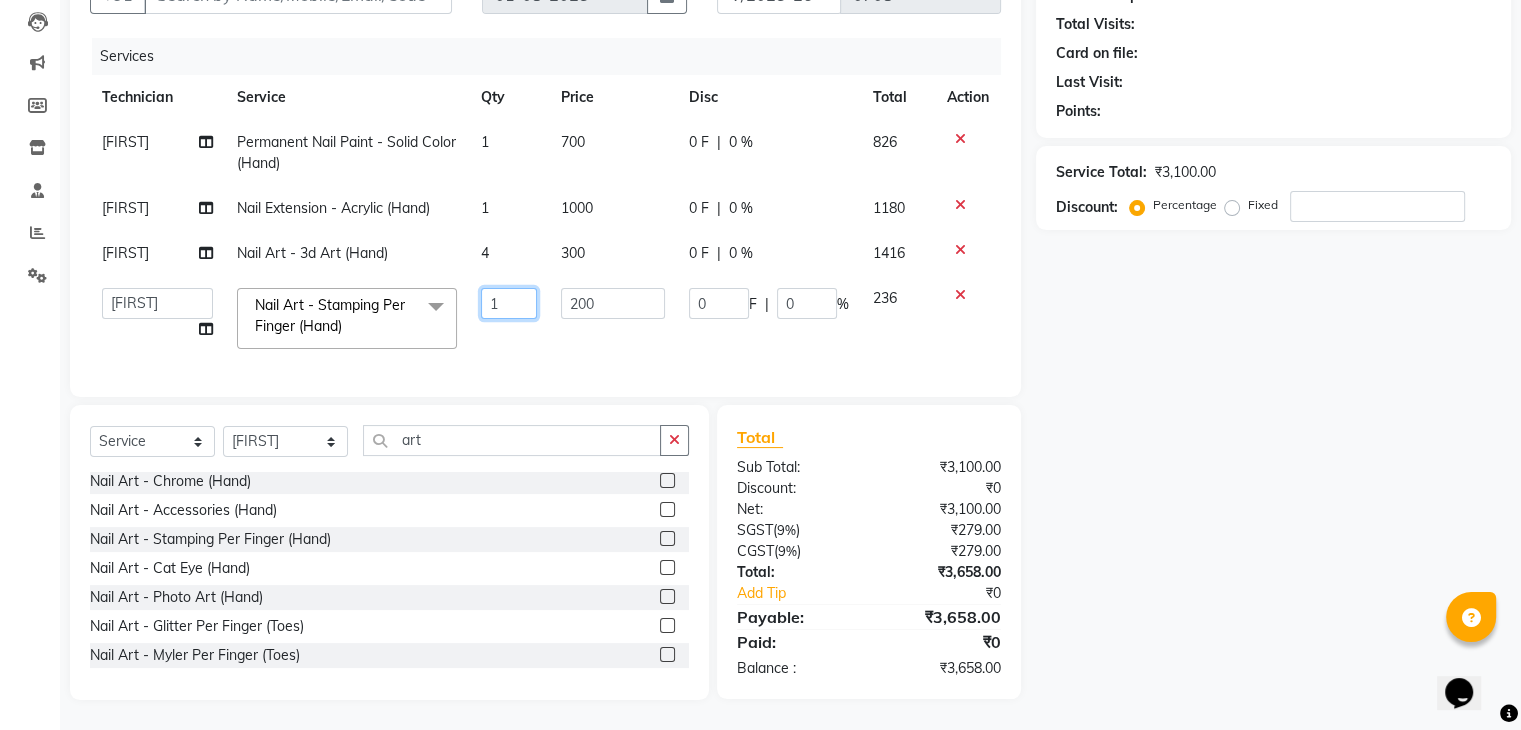 click on "1" 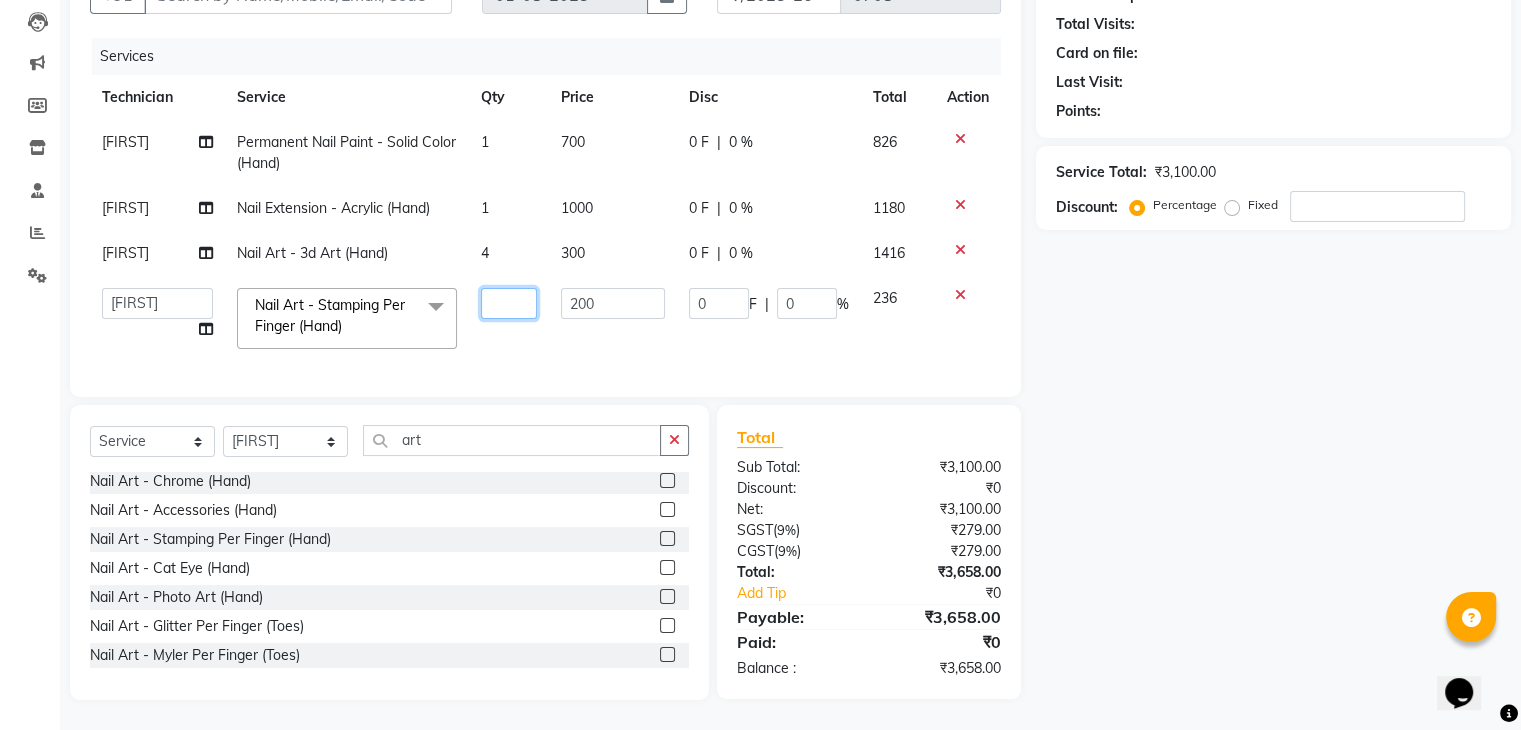 type on "6" 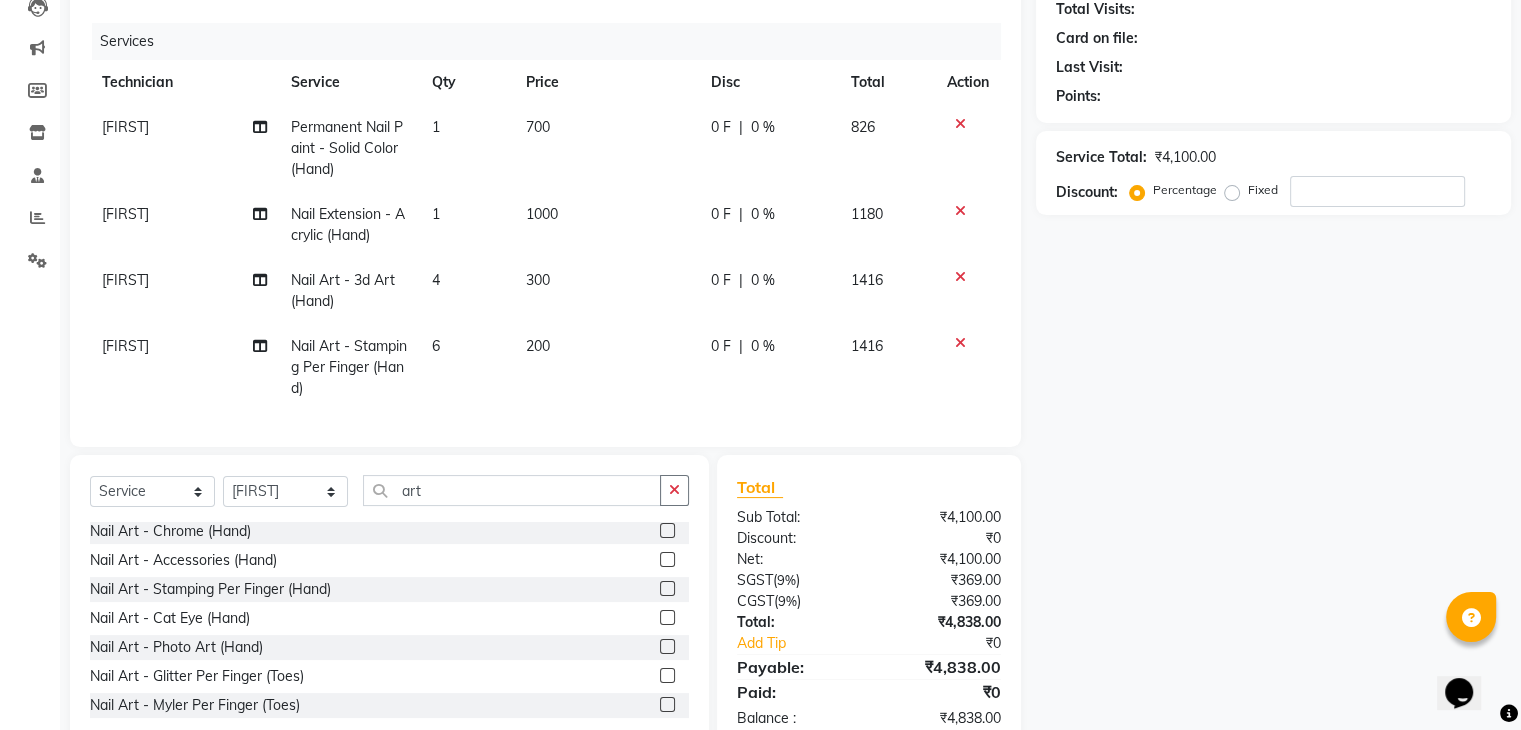 click on "Services Technician Service Qty Price Disc Total Action [FIRST] Permanent Nail Paint - Solid Color (Hand) 1 700 0 F | 0 % 826 [FIRST] Nail Extension - Acrylic (Hand) 1 1000 0 F | 0 % 1180 [FIRST] Nail Art - 3d Art (Hand) 4 300 0 F | 0 % 1416 [FIRST] Nail Art - Stamping Per Finger (Hand) 6 200 0 F | 0 % 1416" 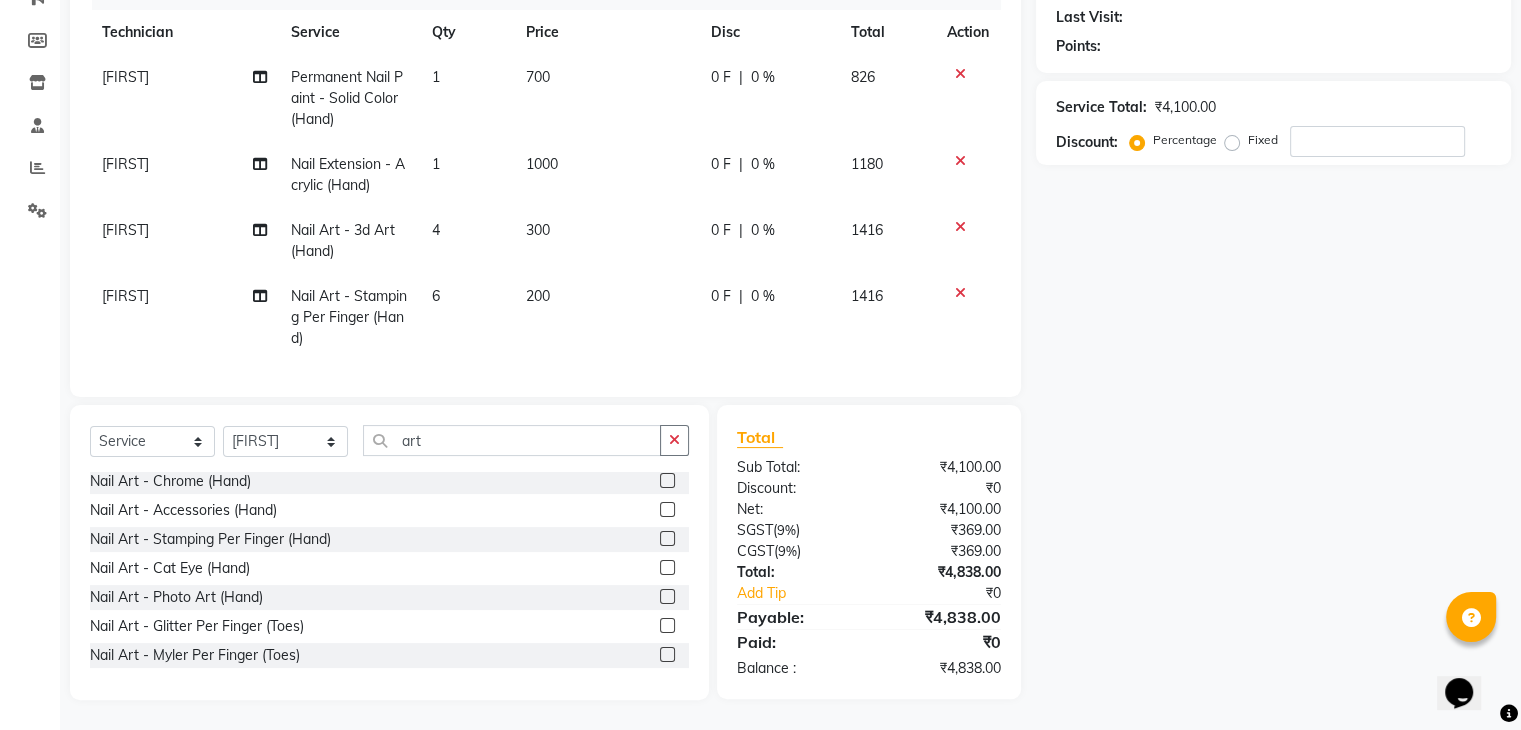scroll, scrollTop: 291, scrollLeft: 0, axis: vertical 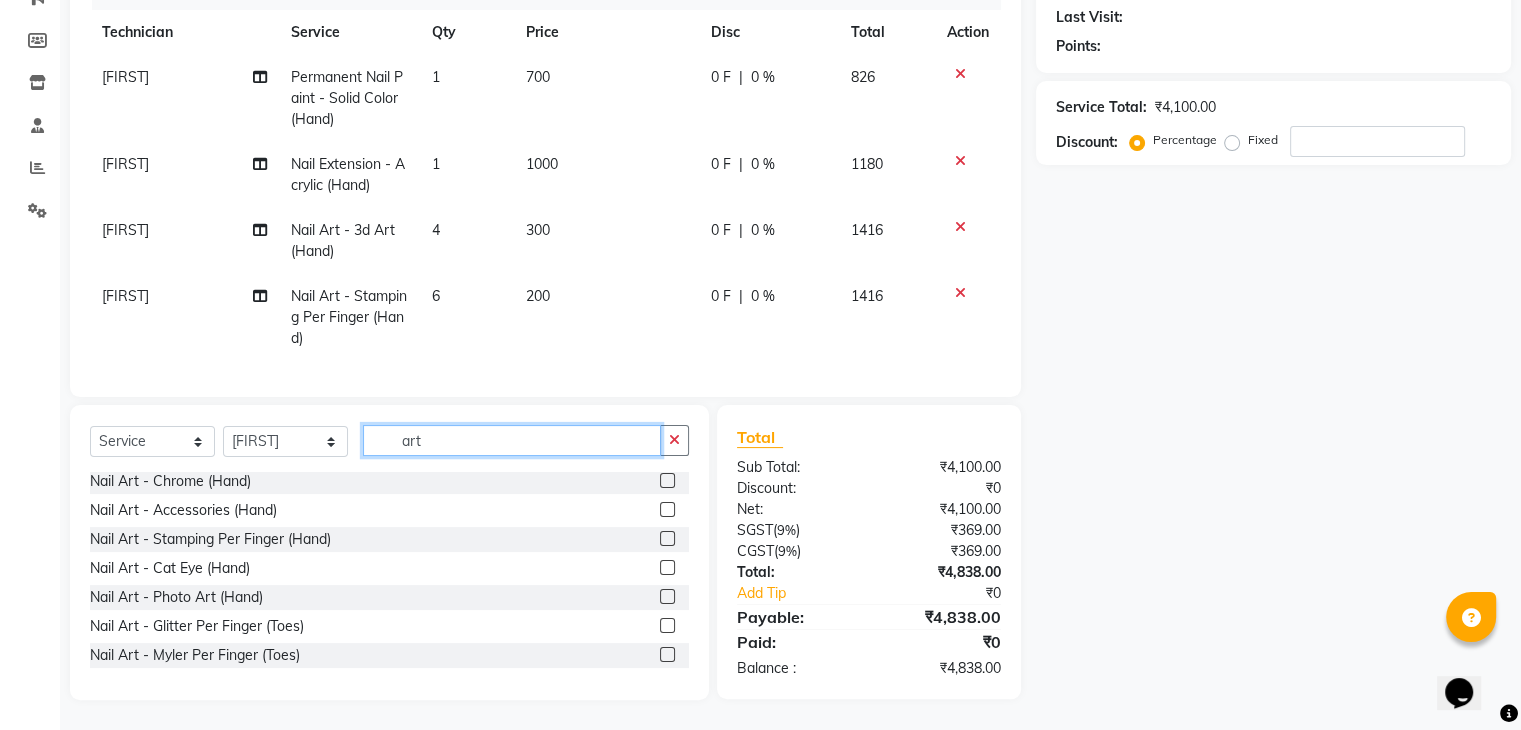 click on "art" 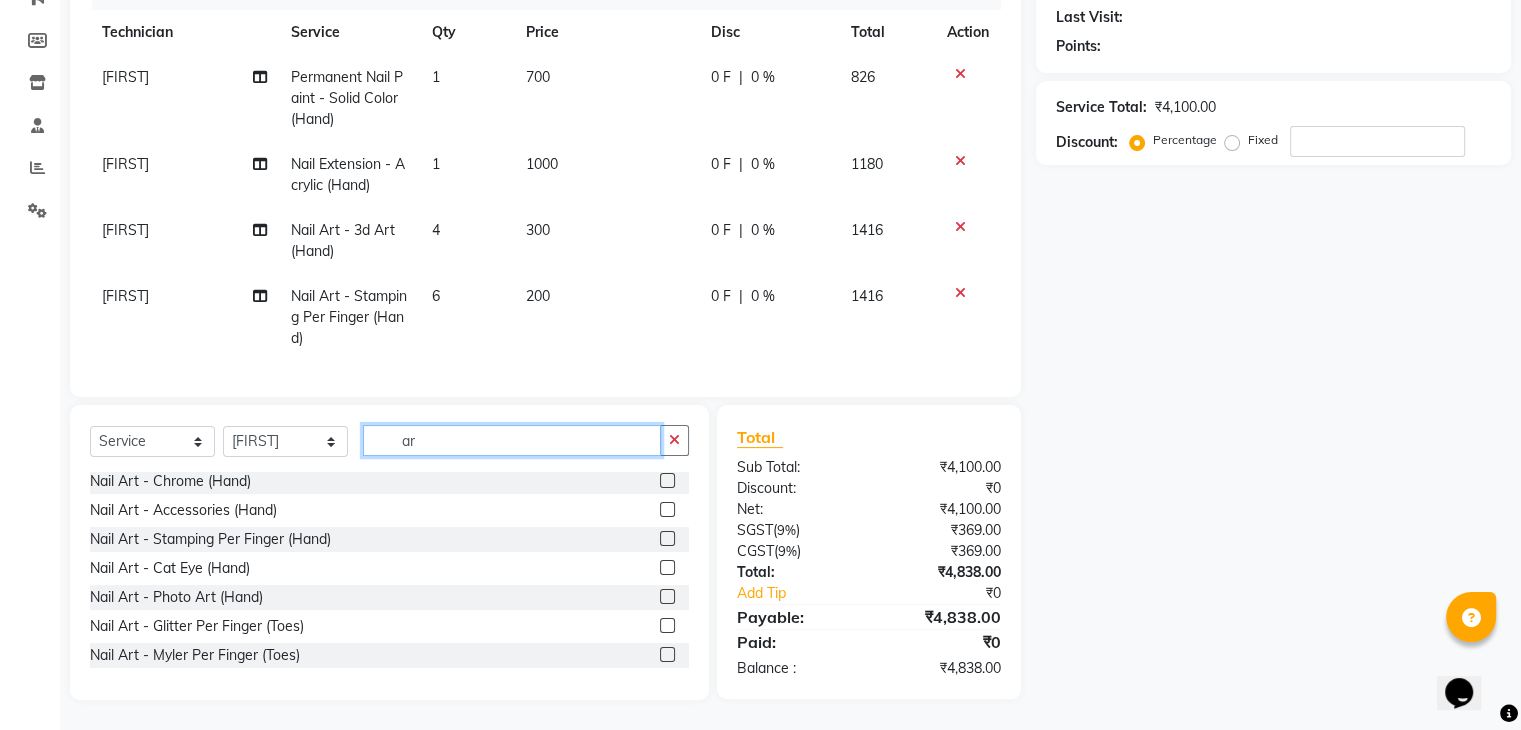 type on "a" 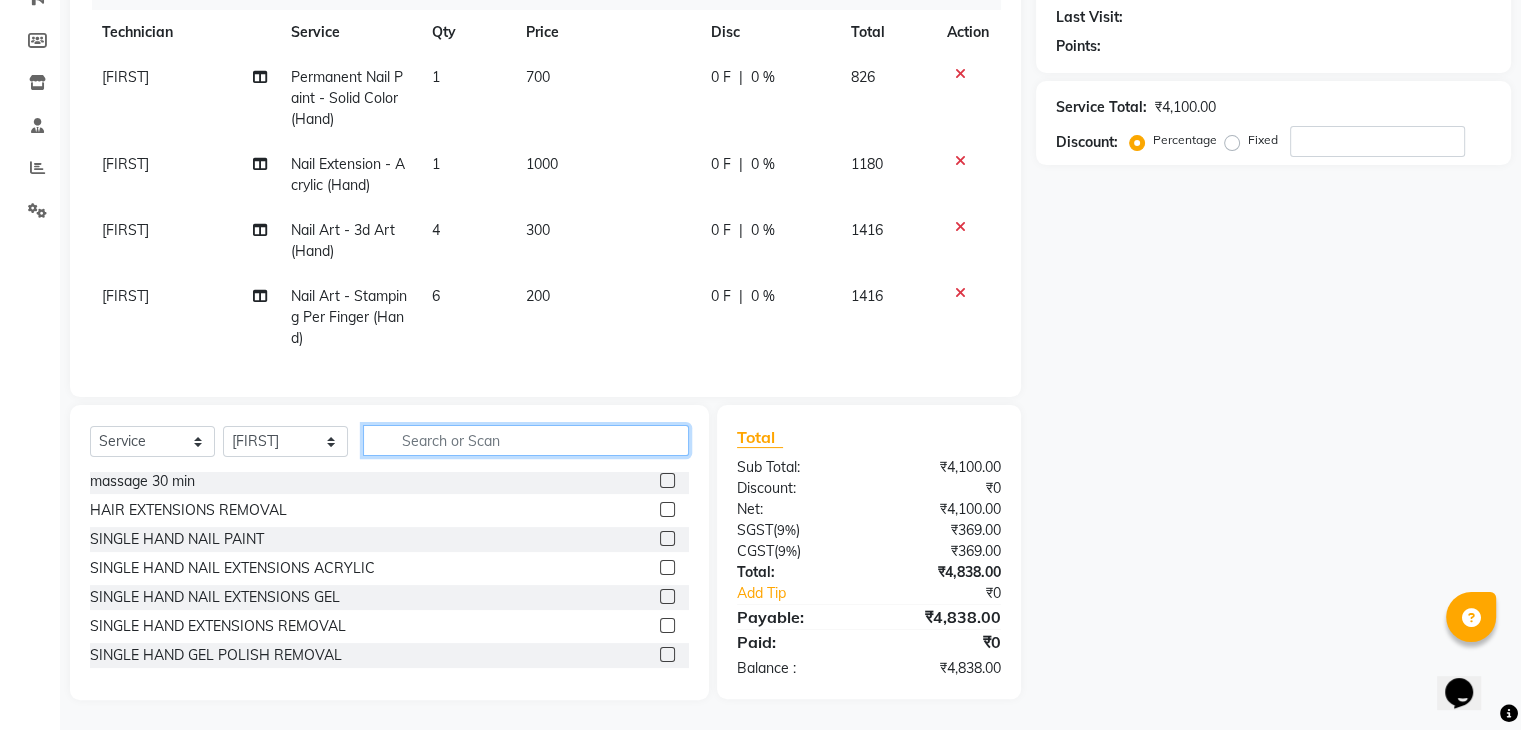 type 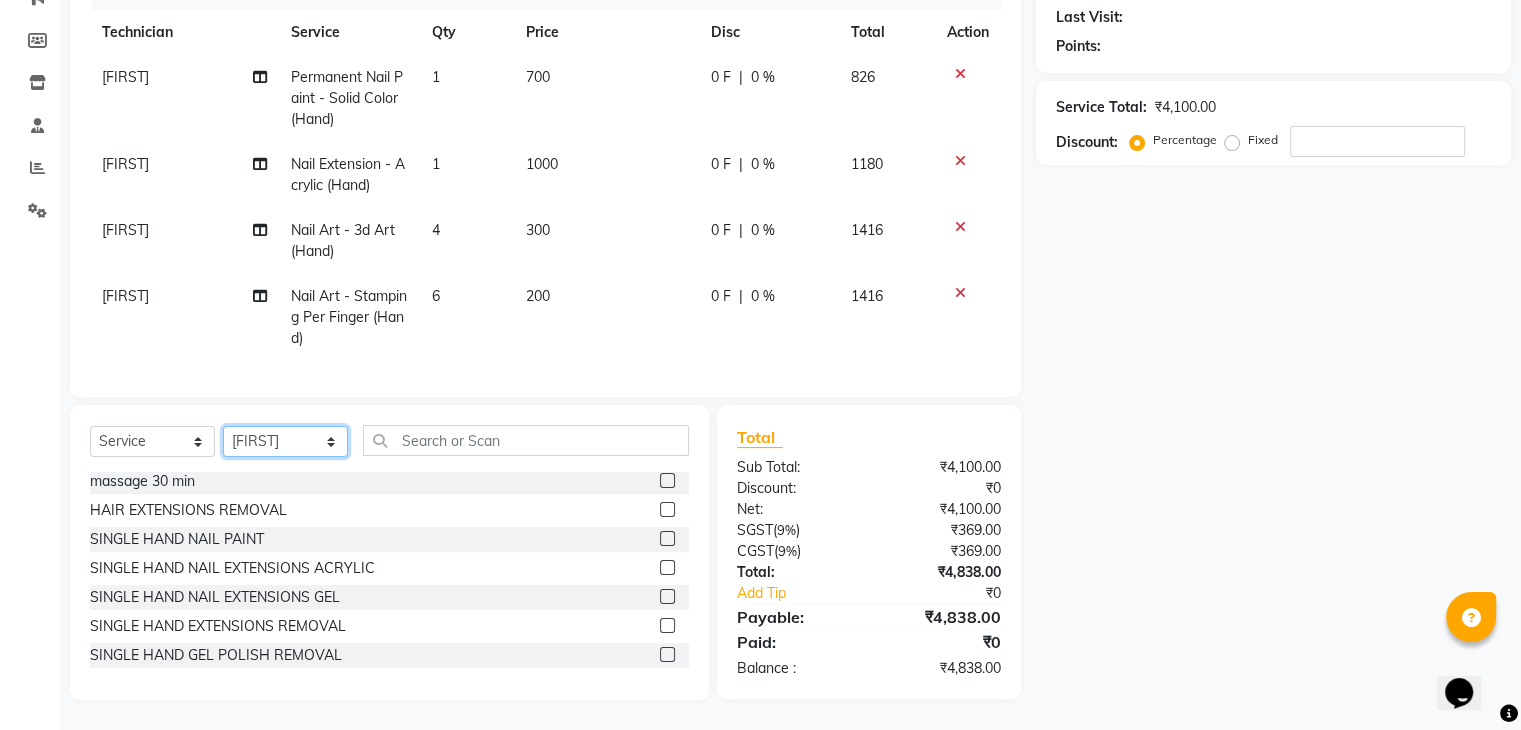 click on "Select Technician Admin [FIRST] DAYAL Manager [FIRST] PRINCE [FIRST] [FIRST]" 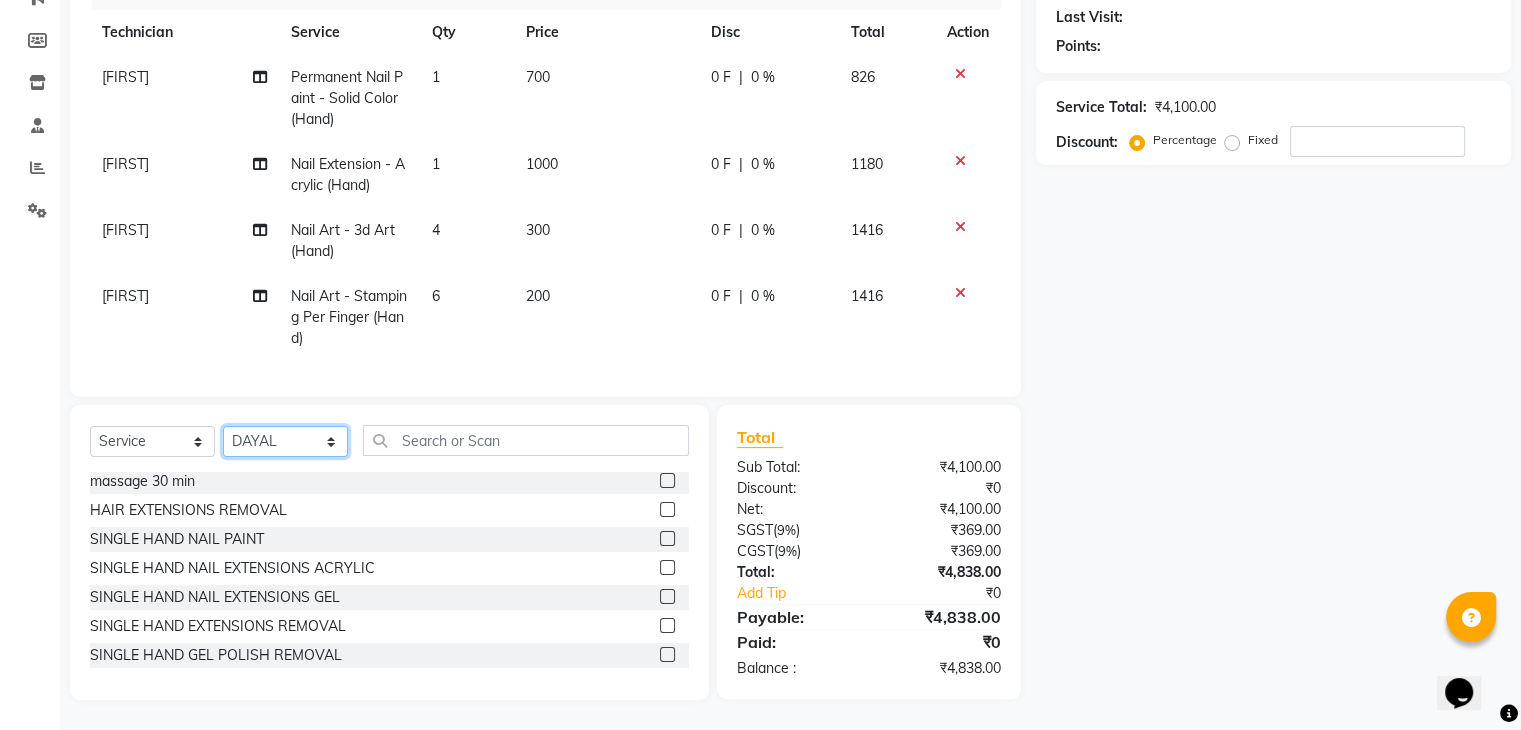 click on "Select Technician Admin [FIRST] DAYAL Manager [FIRST] PRINCE [FIRST] [FIRST]" 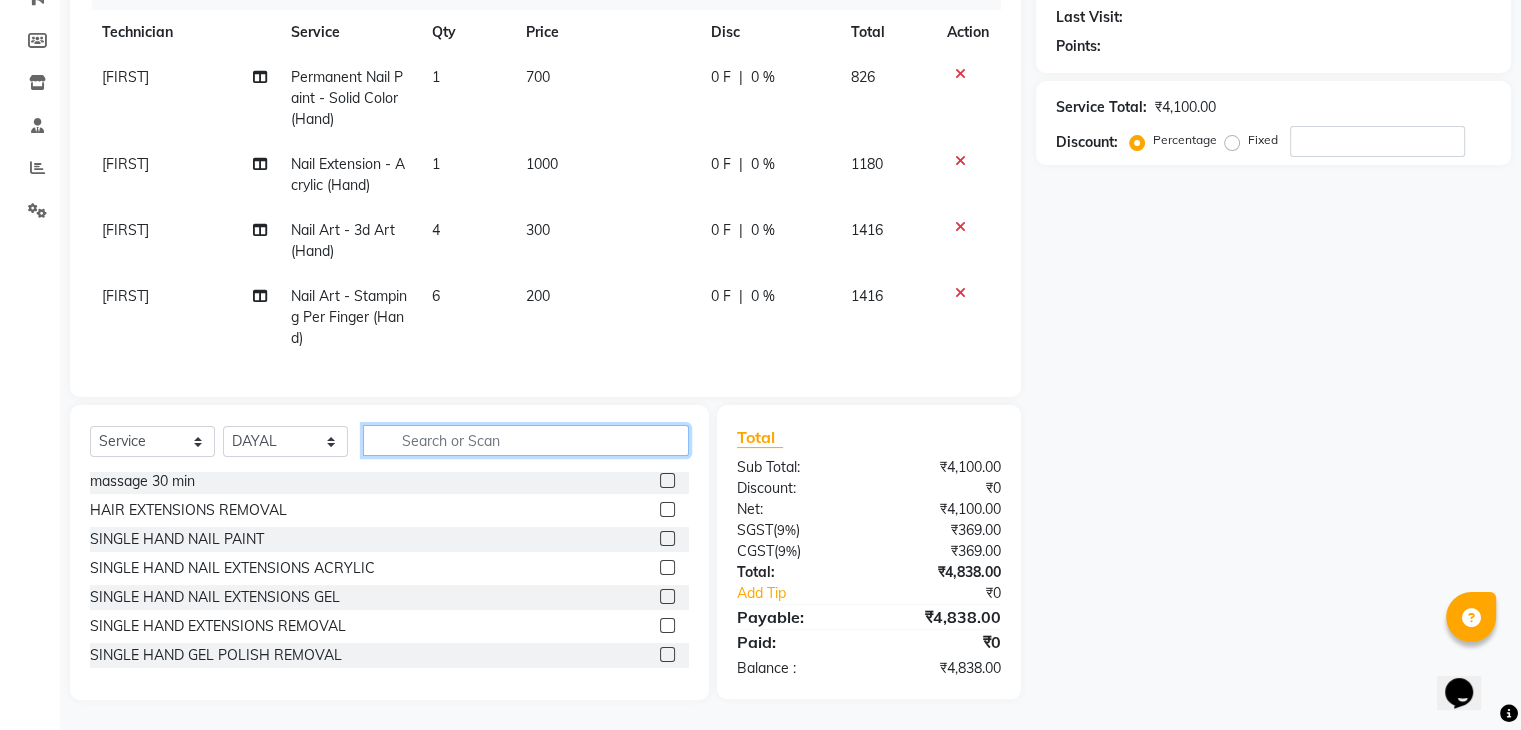 click 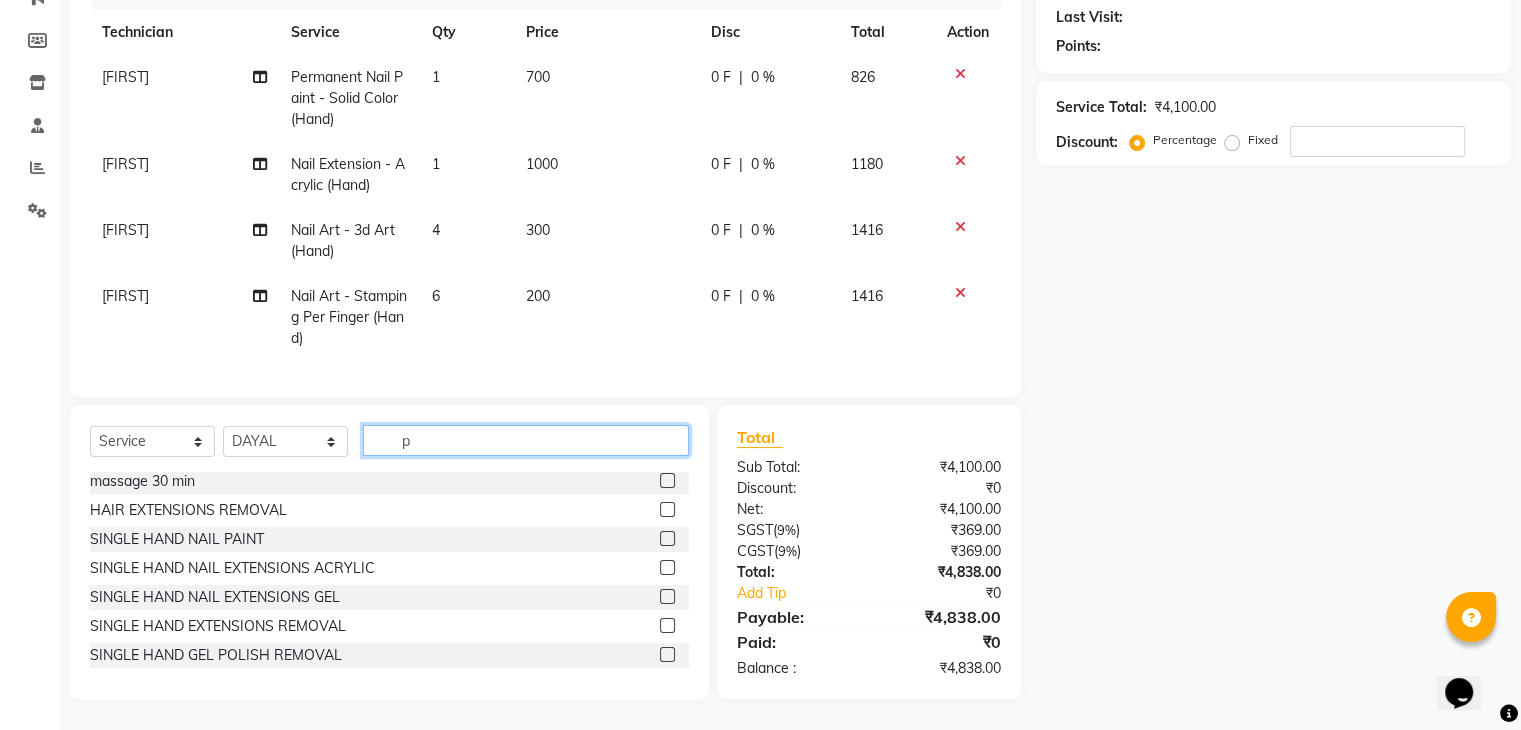 scroll, scrollTop: 60, scrollLeft: 0, axis: vertical 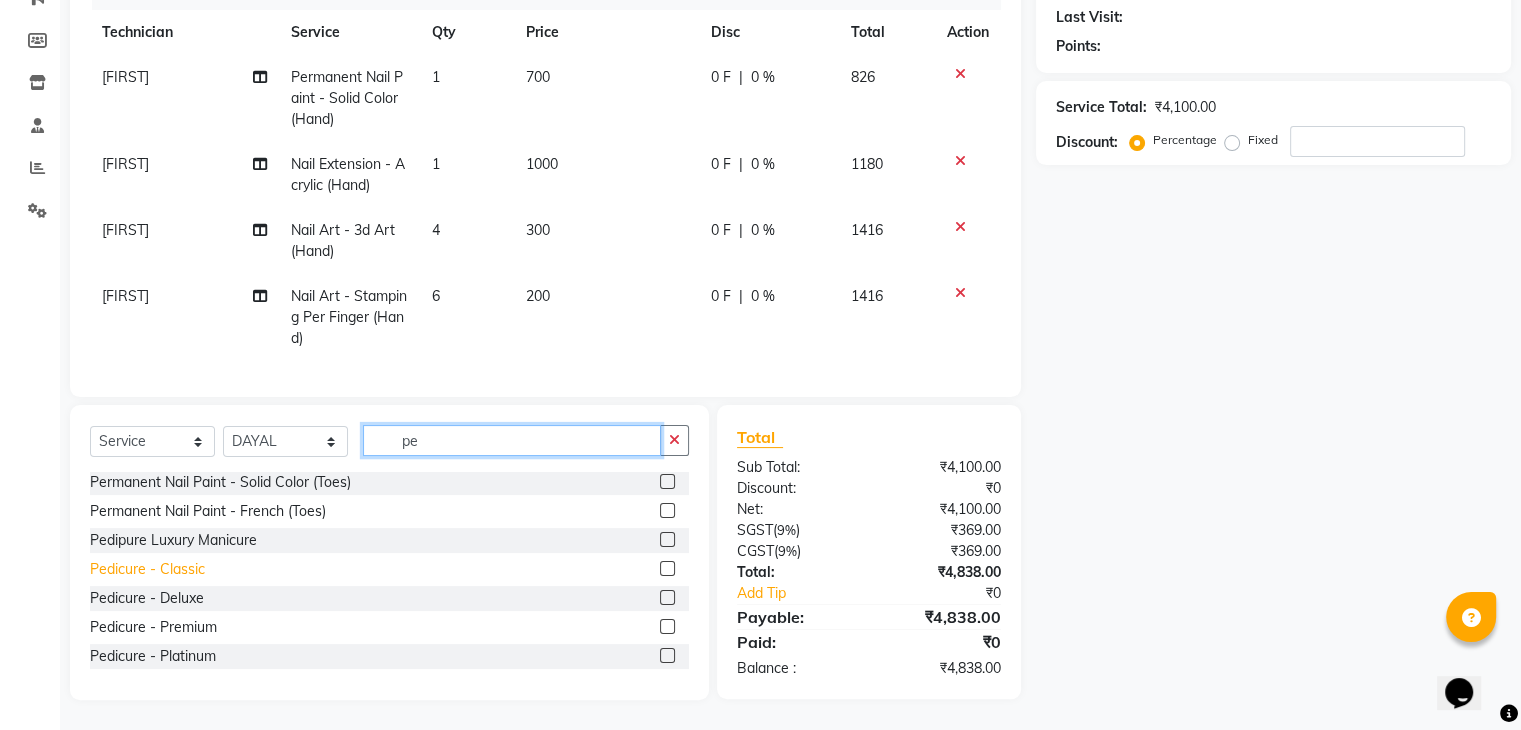 type on "pe" 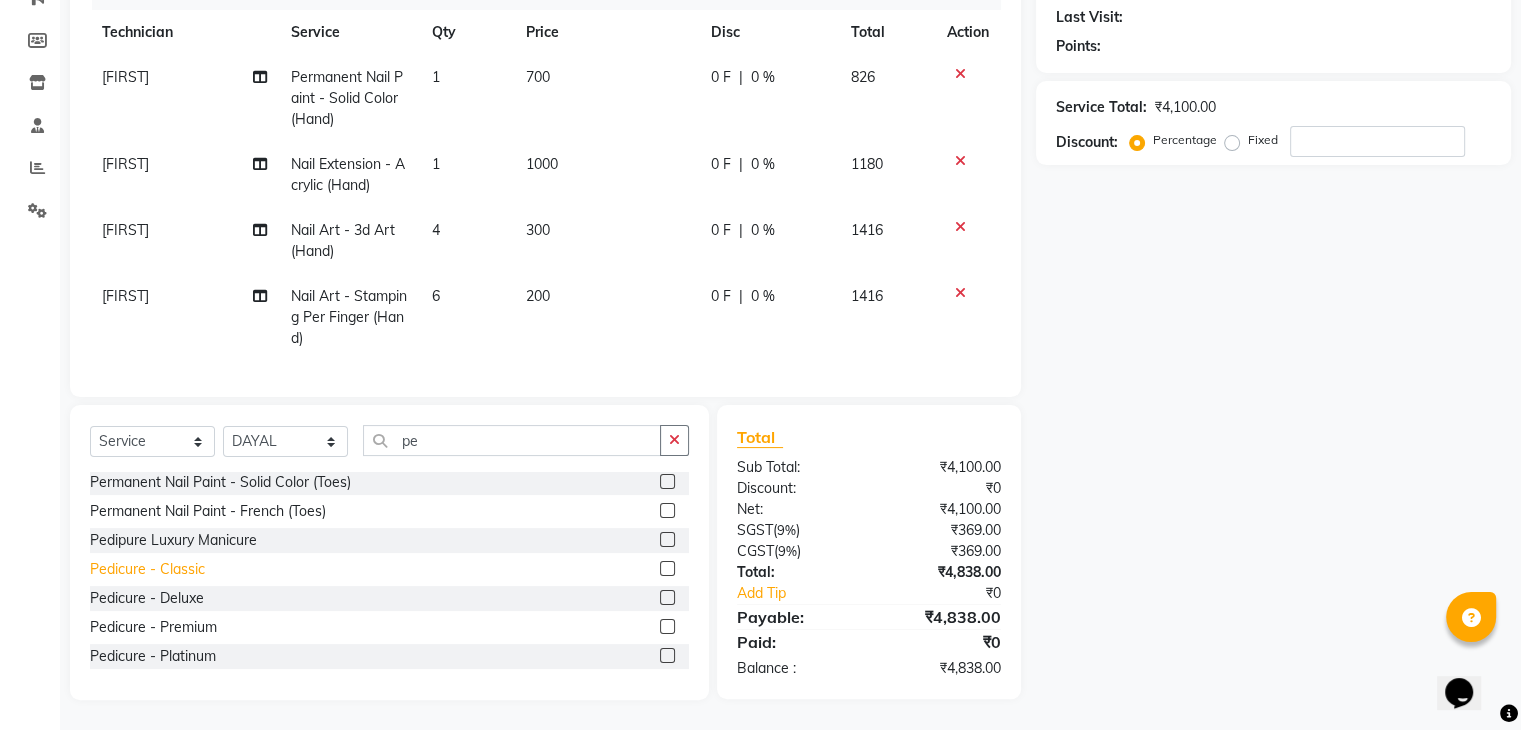 click on "Pedicure - Classic" 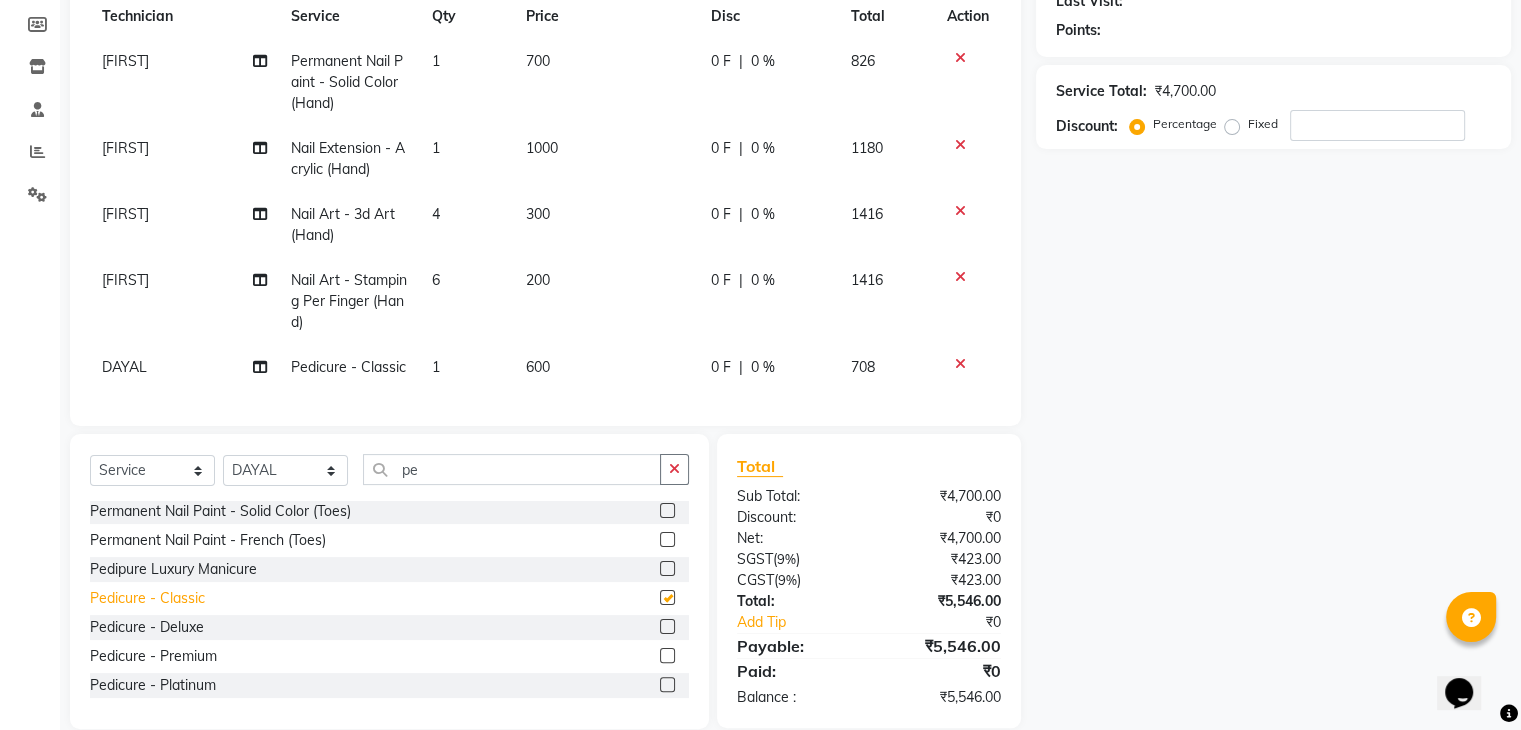 checkbox on "false" 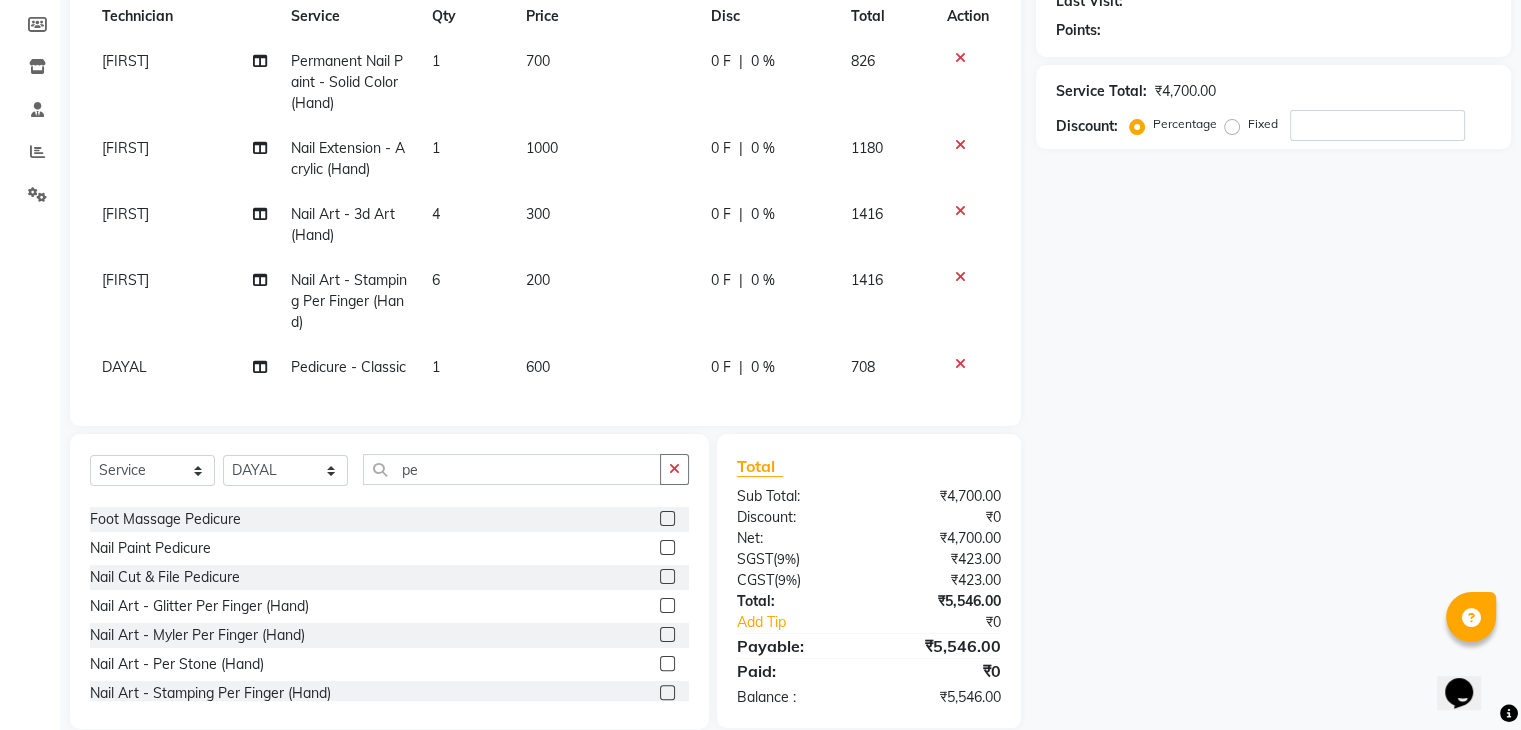 scroll, scrollTop: 500, scrollLeft: 0, axis: vertical 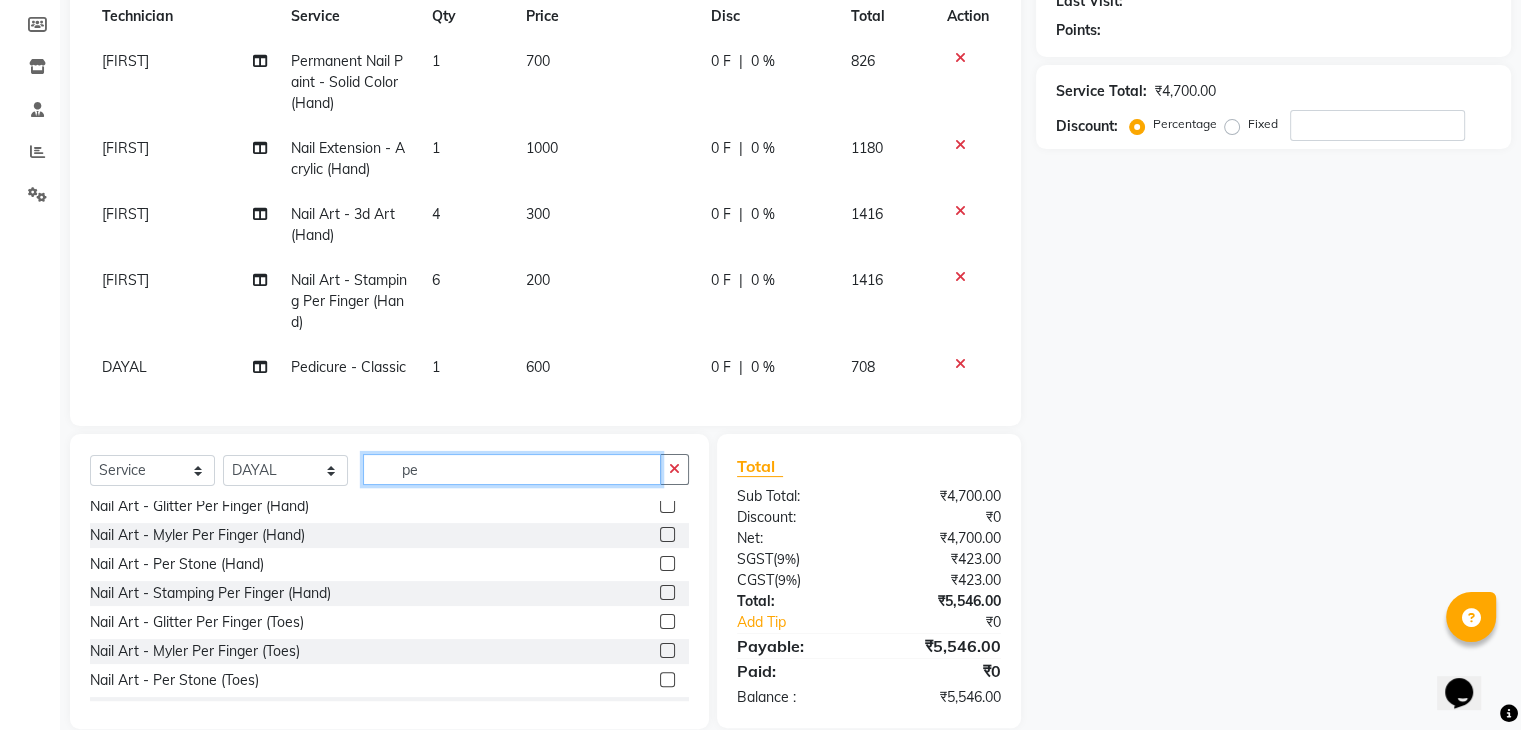 click on "pe" 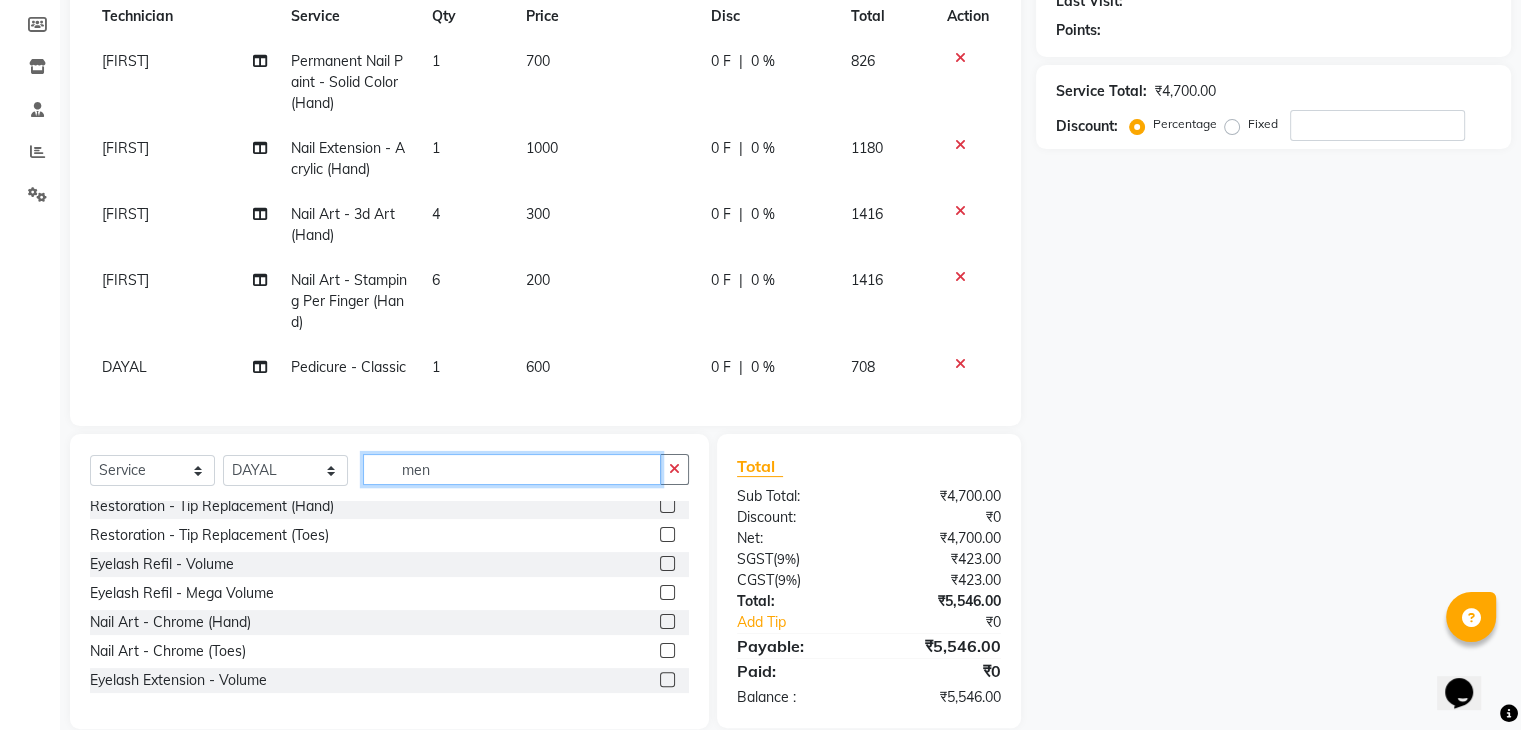scroll, scrollTop: 0, scrollLeft: 0, axis: both 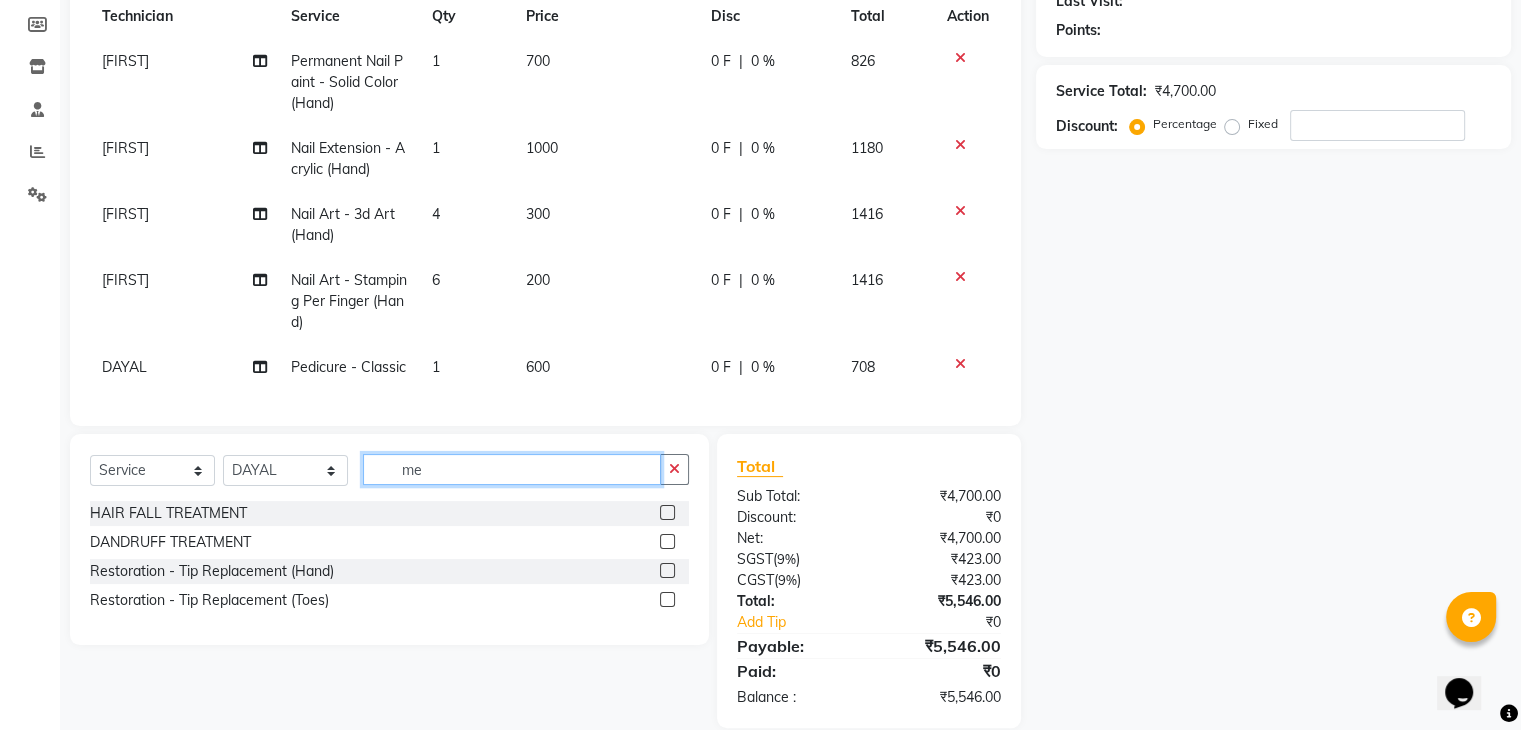 type on "m" 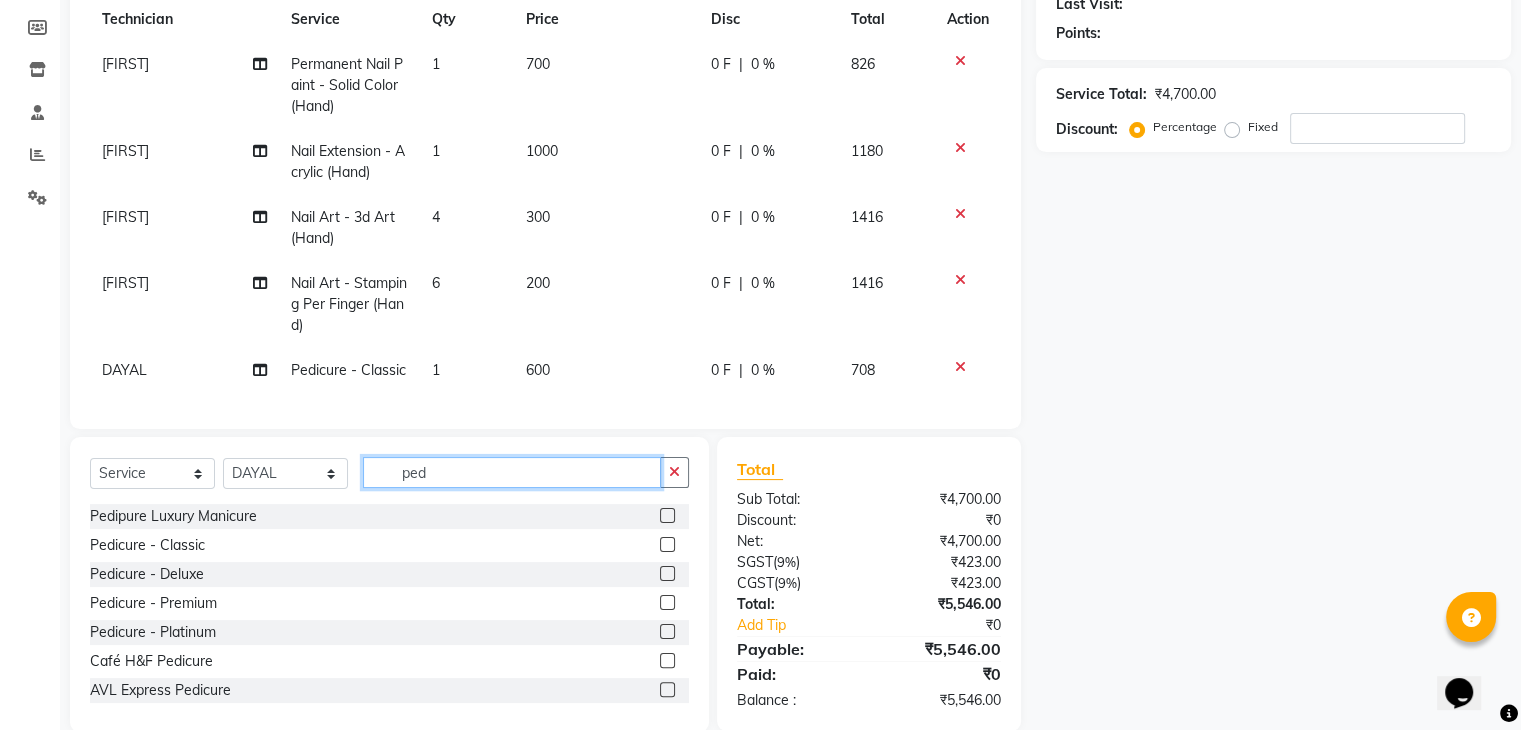 scroll, scrollTop: 336, scrollLeft: 0, axis: vertical 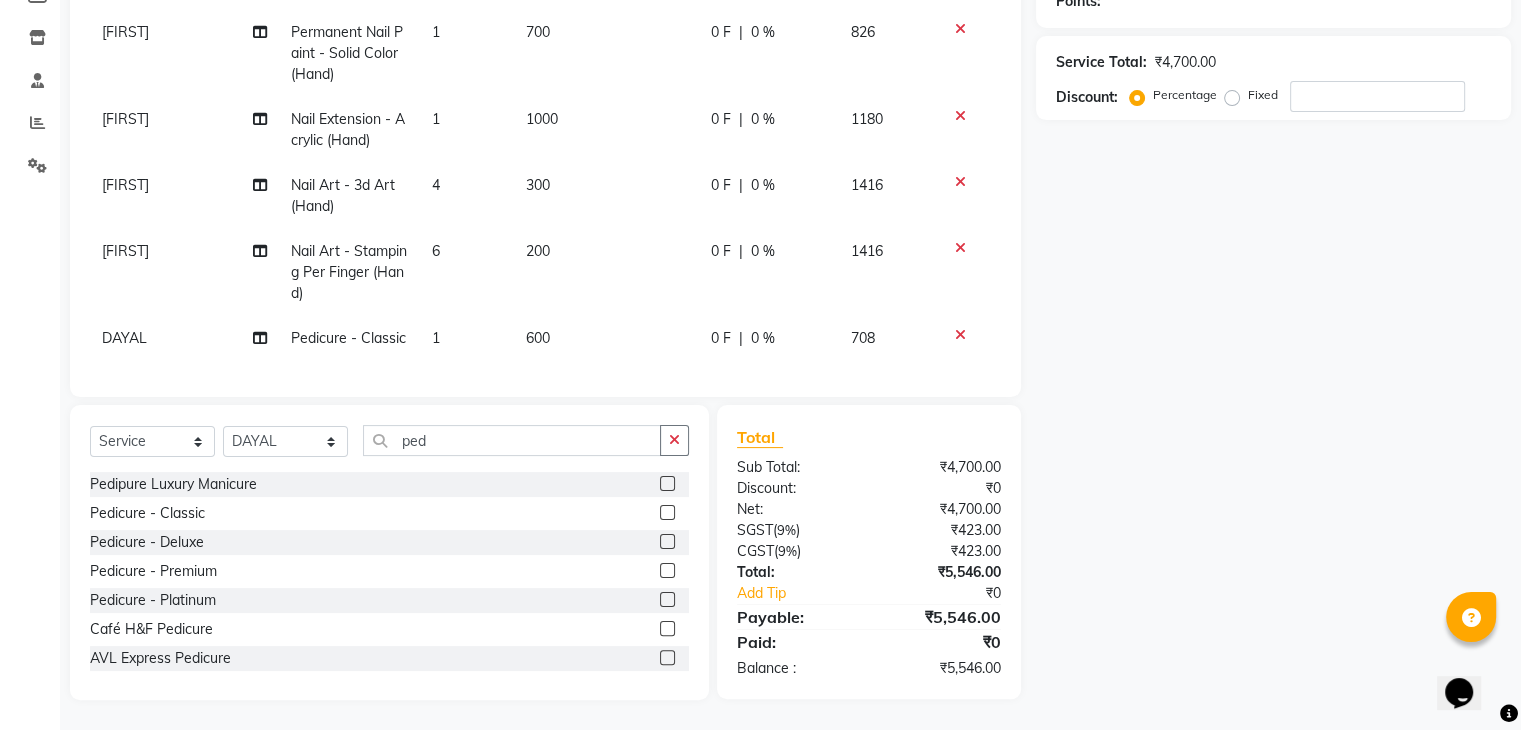 click on "Pedicure - Premium" 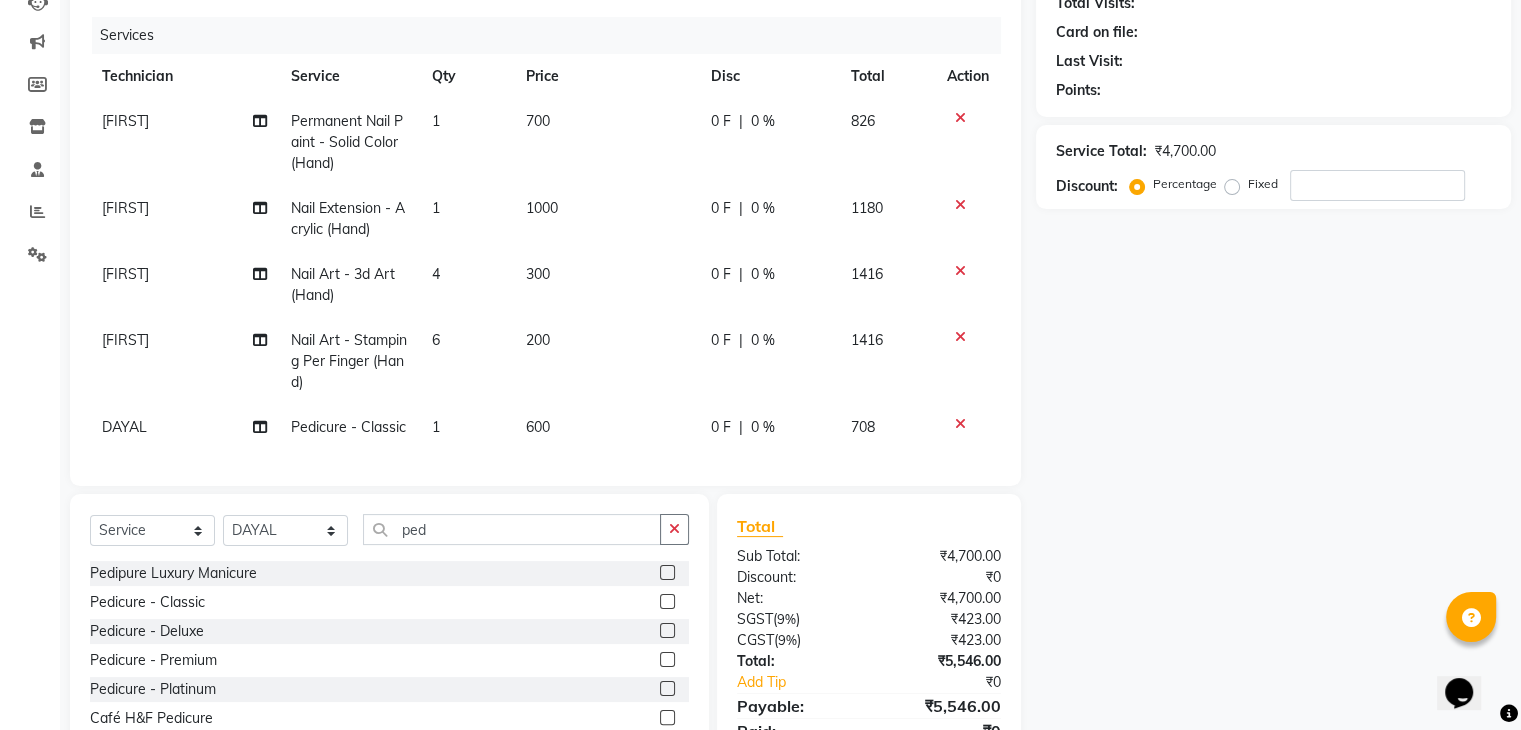 scroll, scrollTop: 336, scrollLeft: 0, axis: vertical 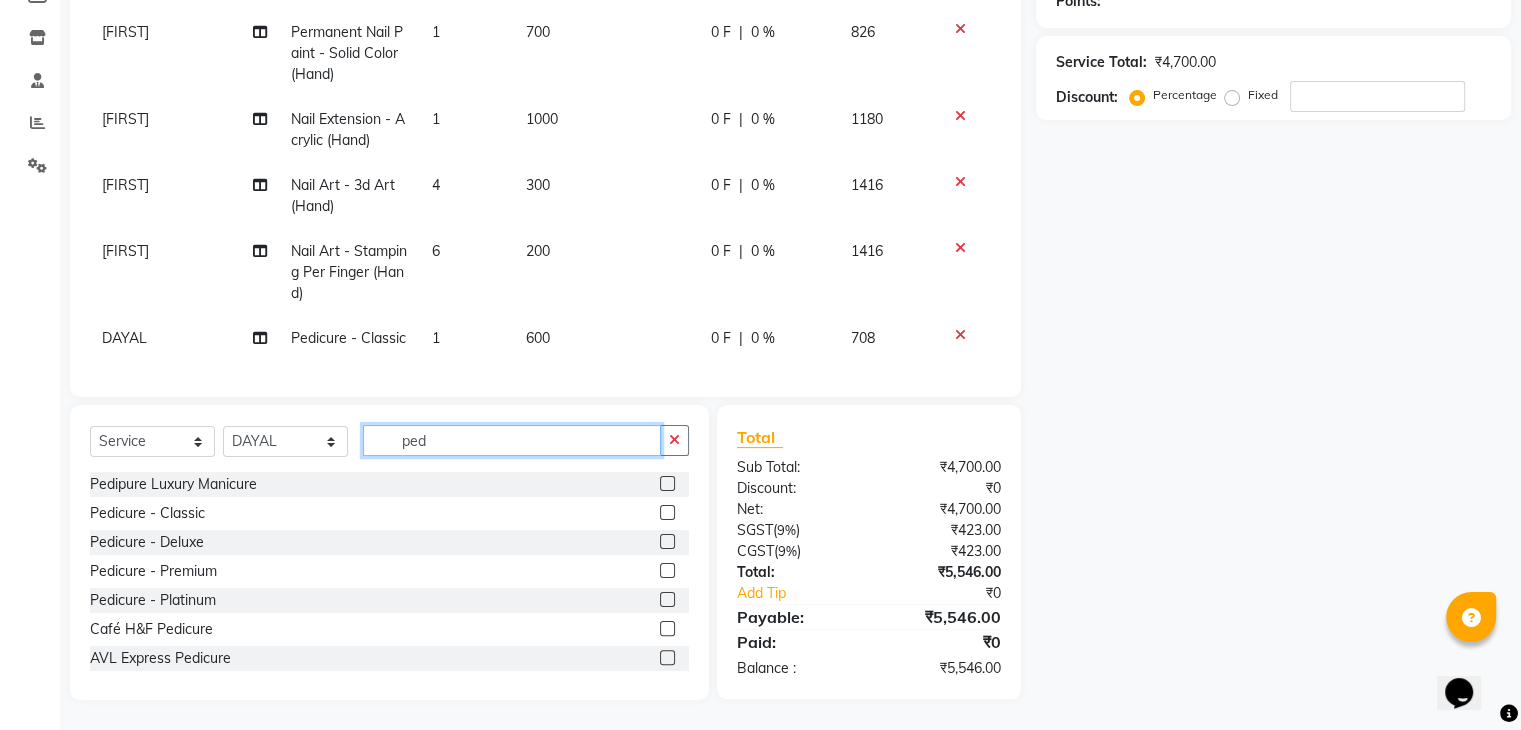 click on "ped" 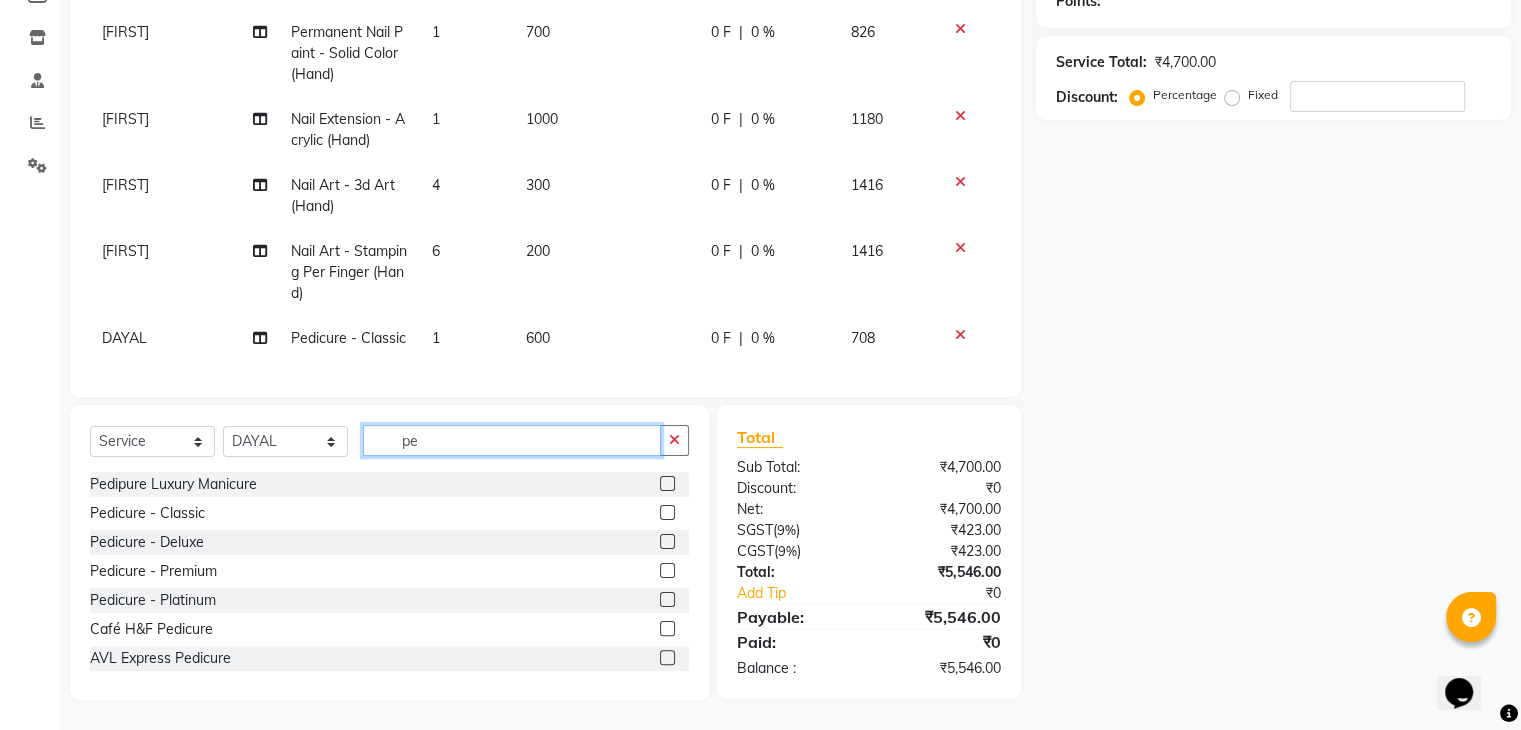type on "p" 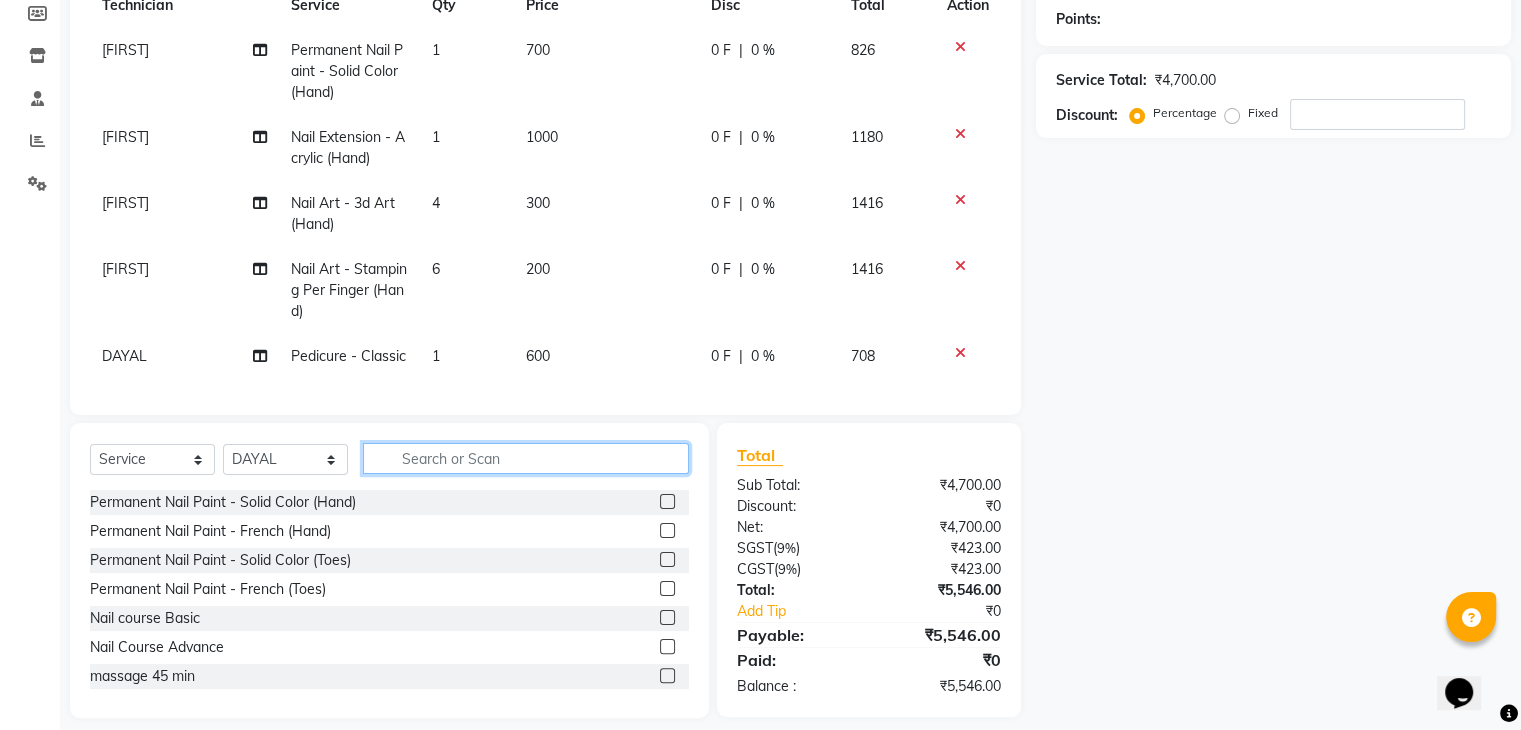 scroll, scrollTop: 336, scrollLeft: 0, axis: vertical 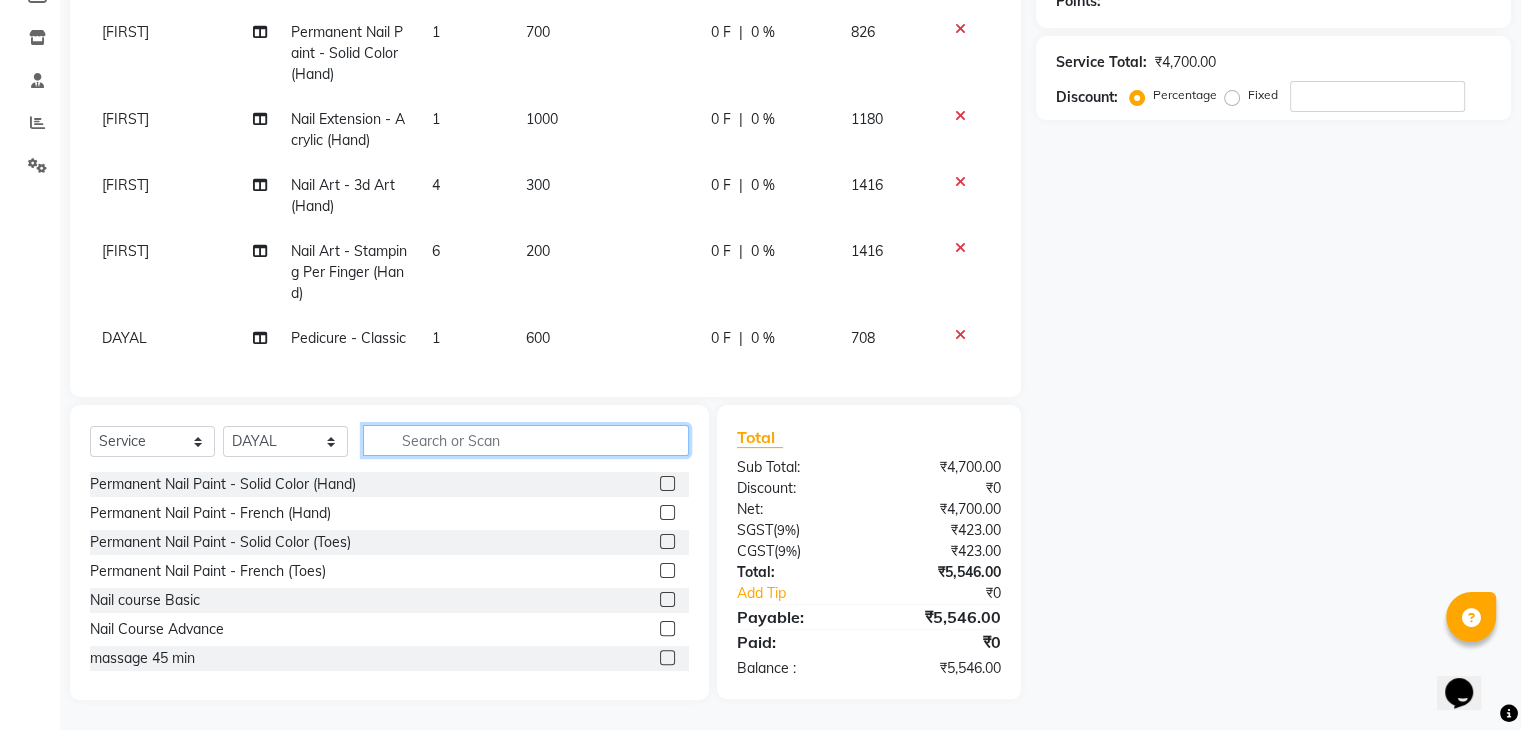 type 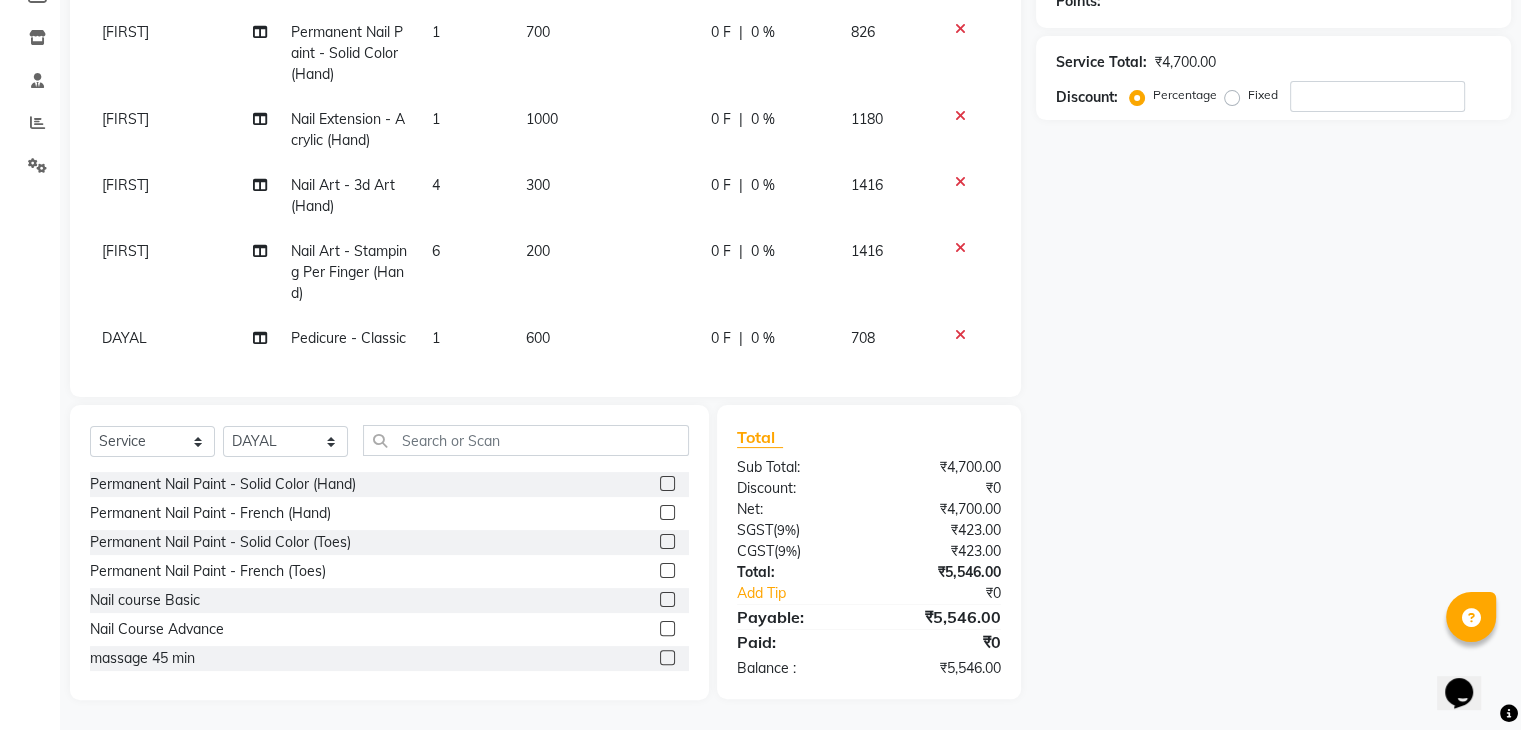 click on "Permanent Nail Paint - Solid Color (Toes)" 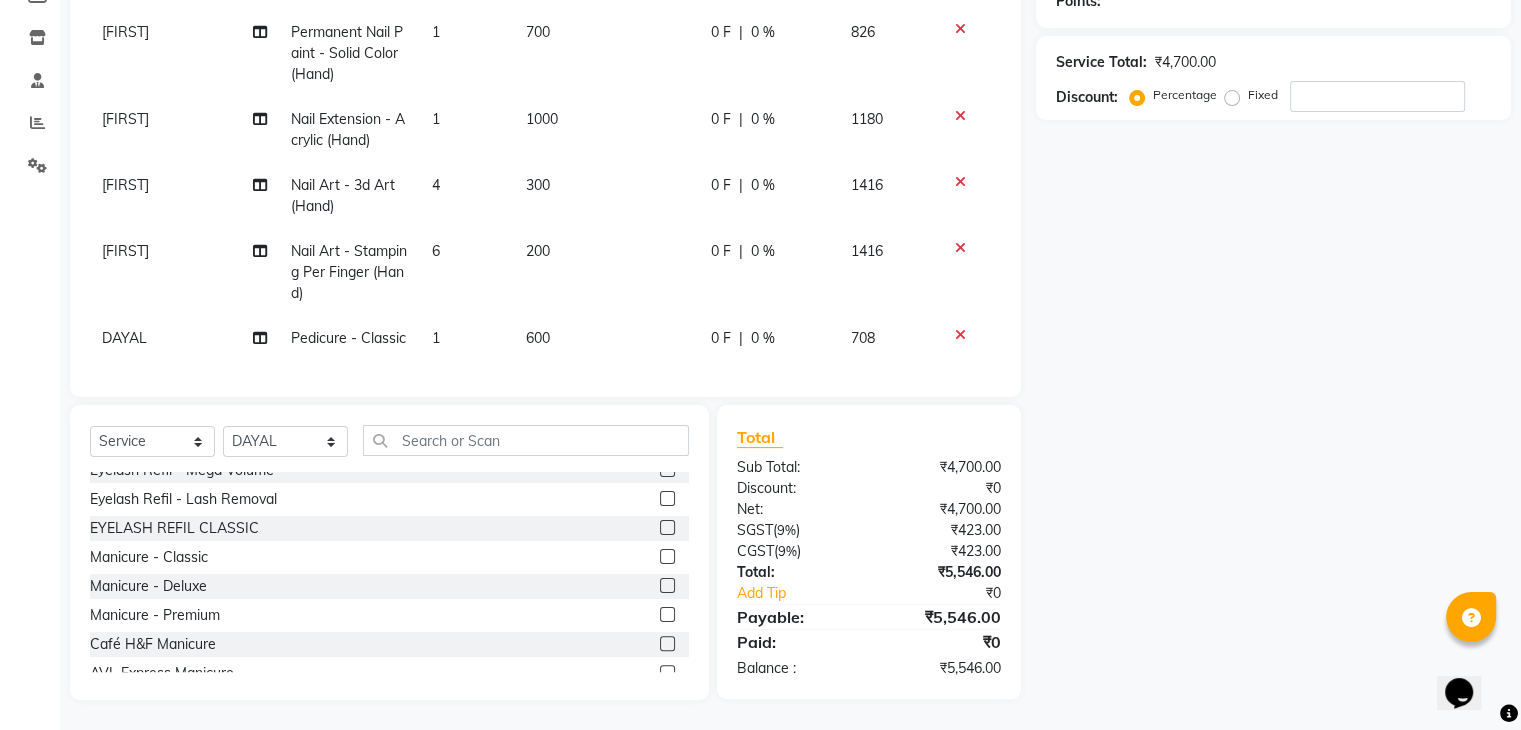 scroll, scrollTop: 1250, scrollLeft: 0, axis: vertical 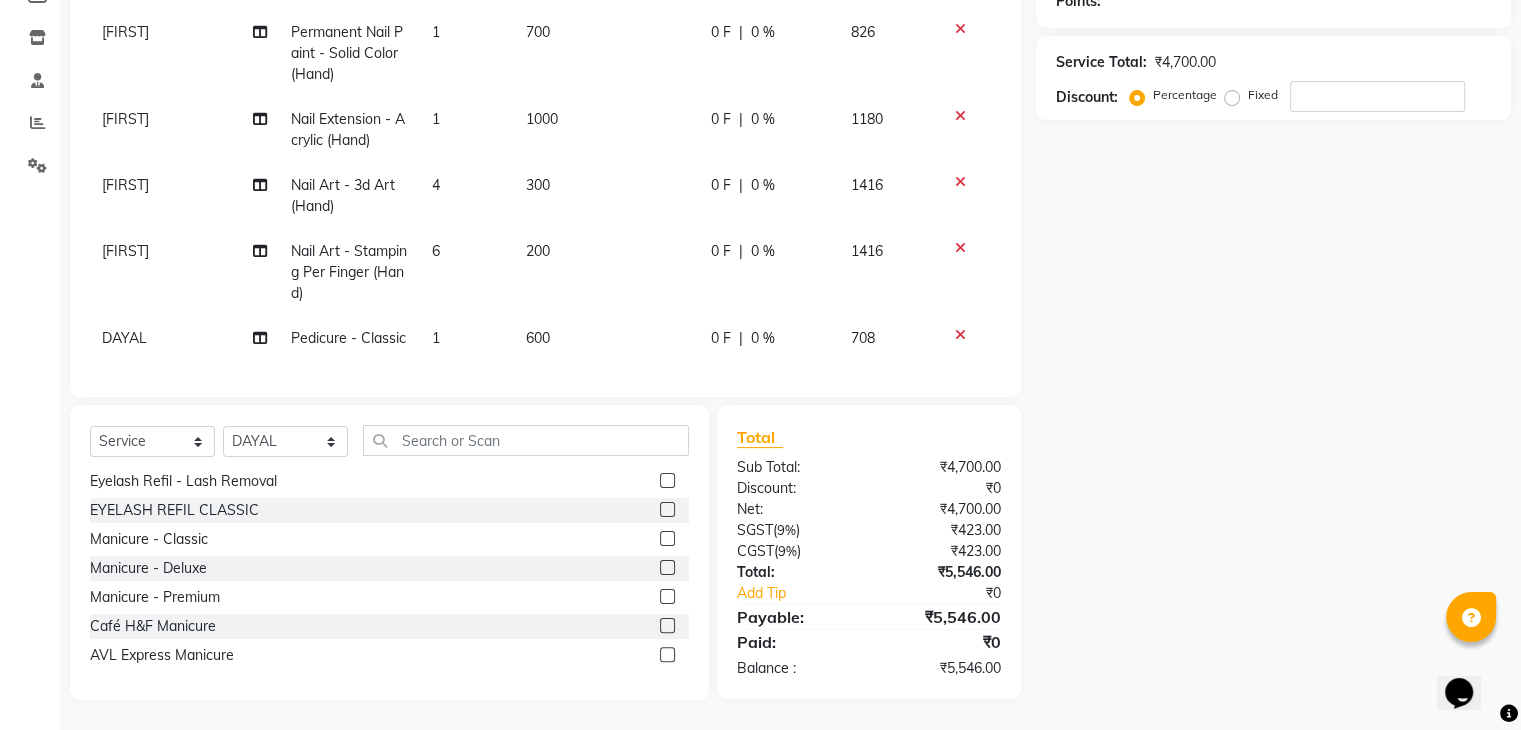 click on "Manicure  - Classic" 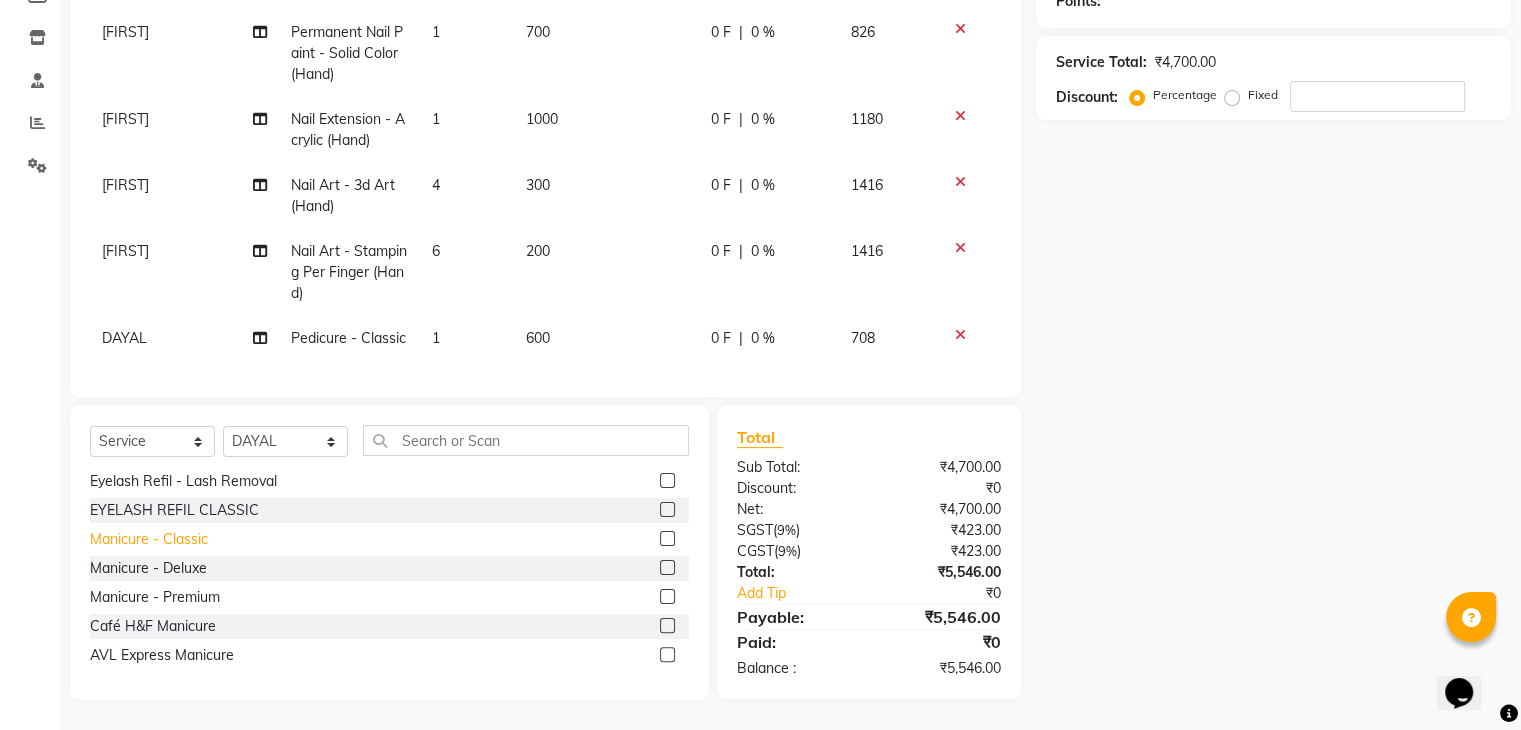click on "Manicure  - Classic" 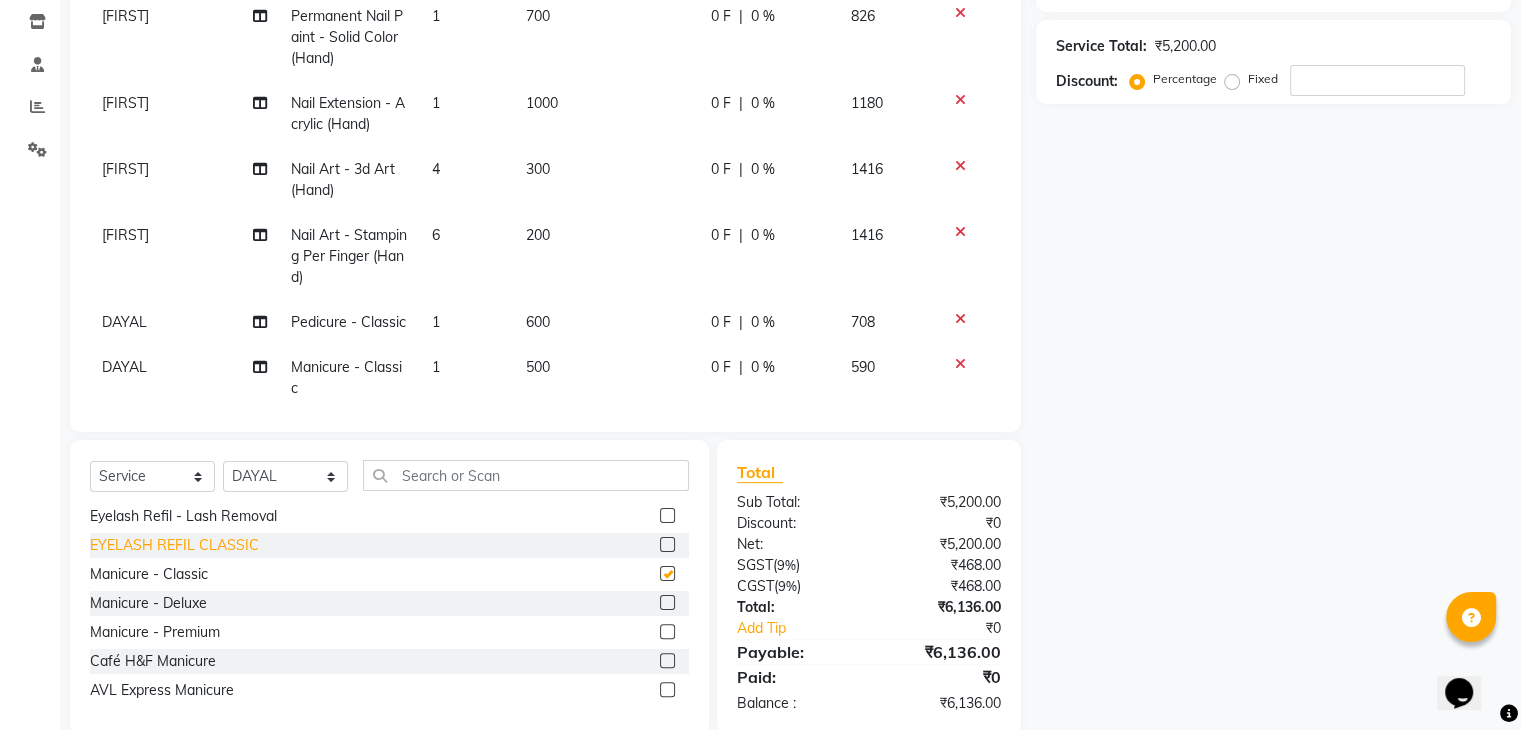 checkbox on "false" 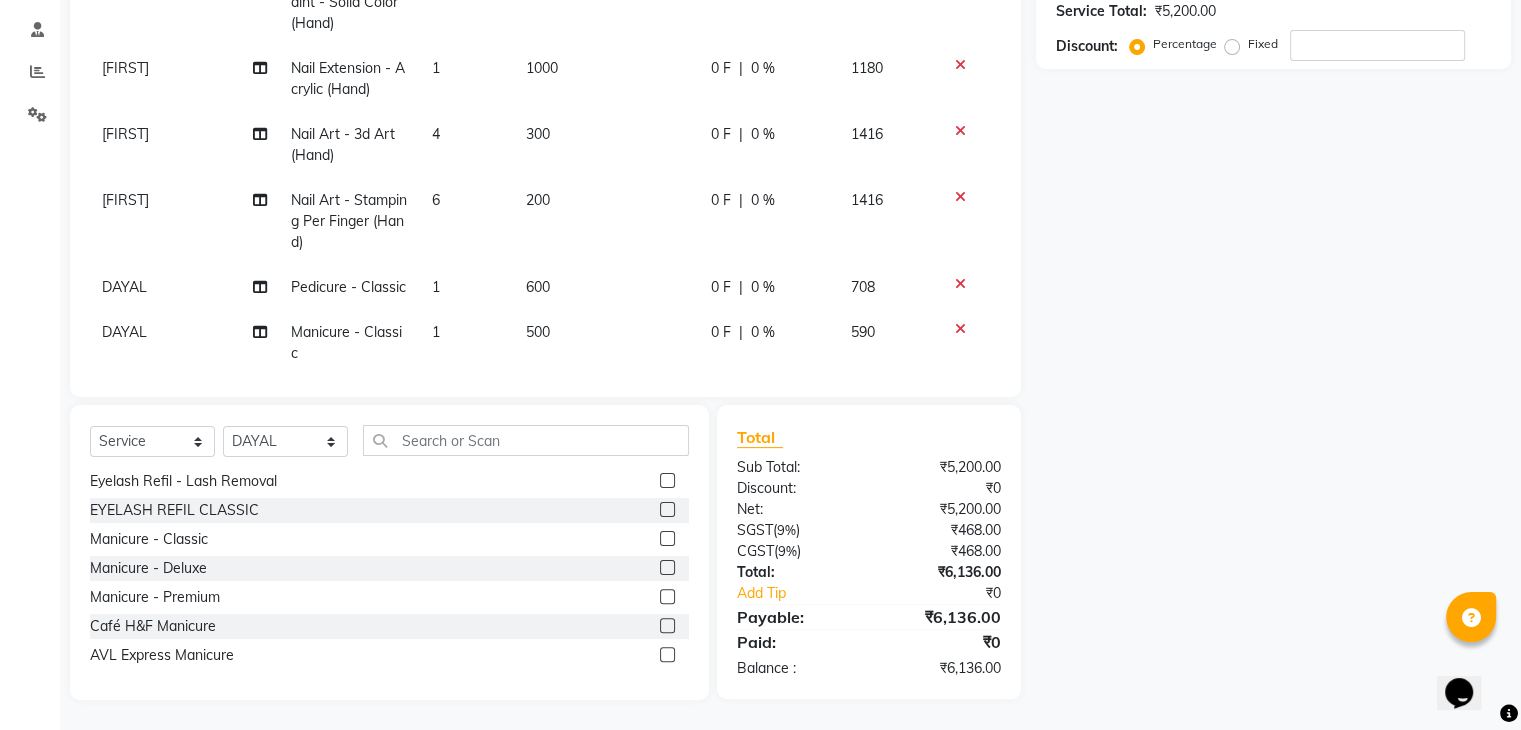 scroll, scrollTop: 72, scrollLeft: 0, axis: vertical 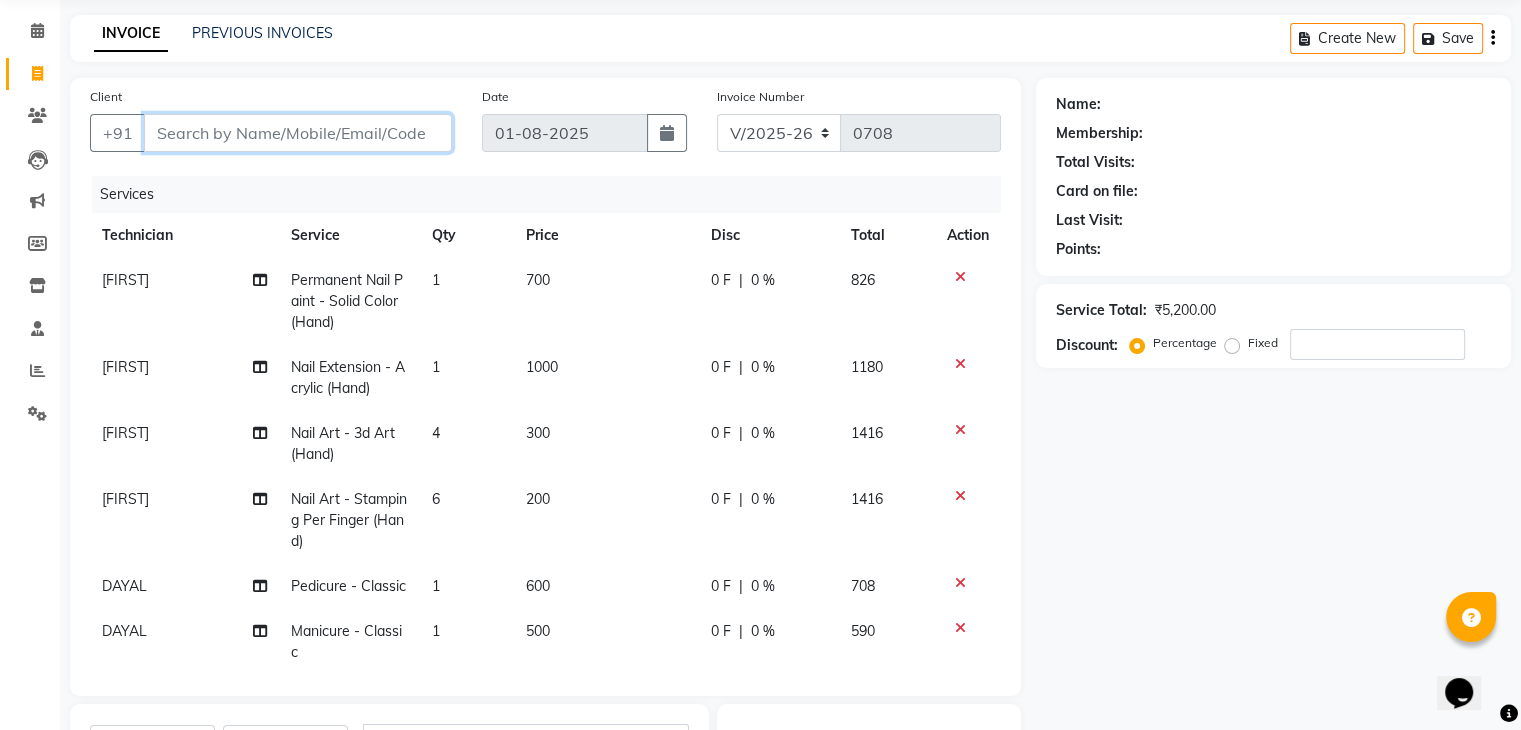 click on "Client" at bounding box center (298, 133) 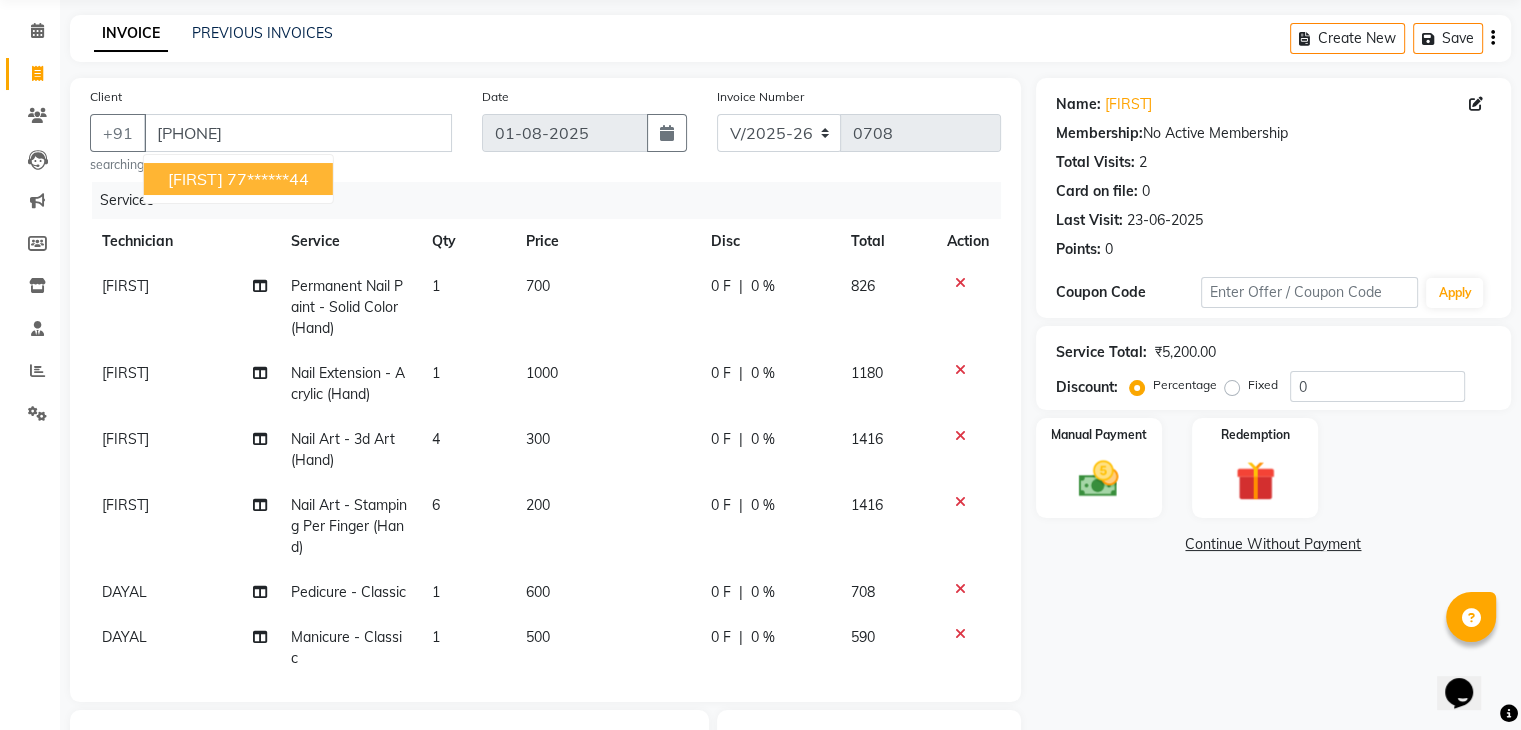 click on "[FIRST]  [PHONE]" at bounding box center [238, 179] 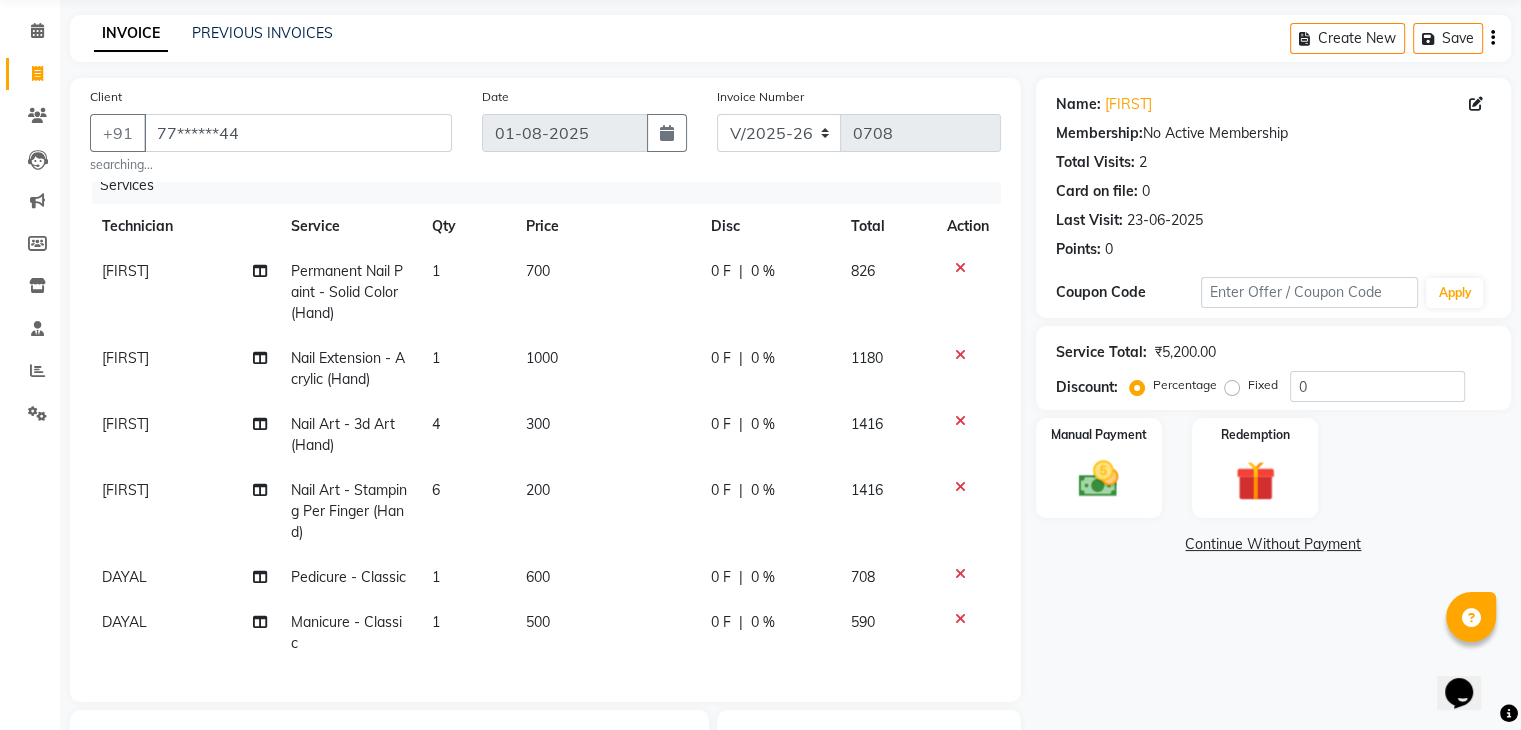 scroll, scrollTop: 30, scrollLeft: 0, axis: vertical 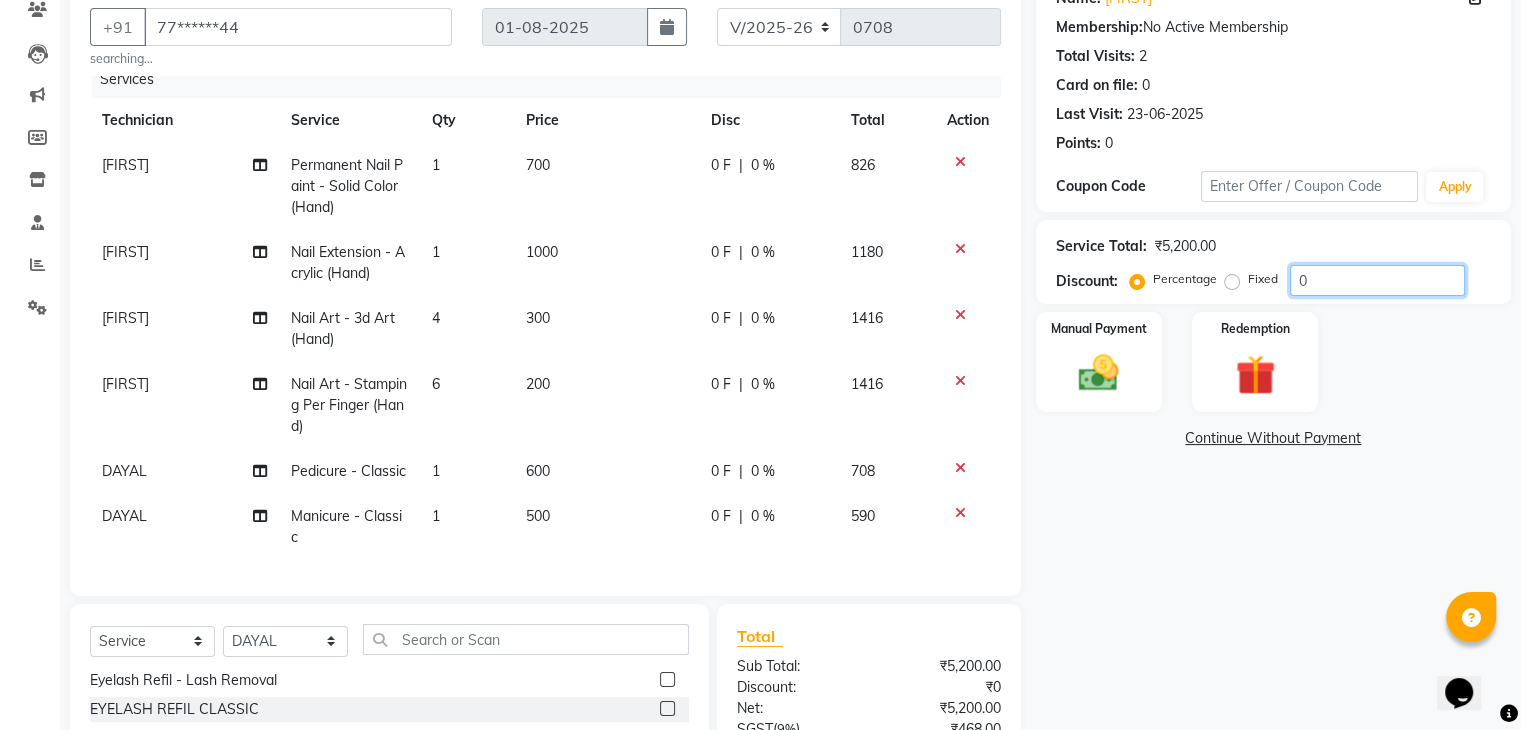click on "0" 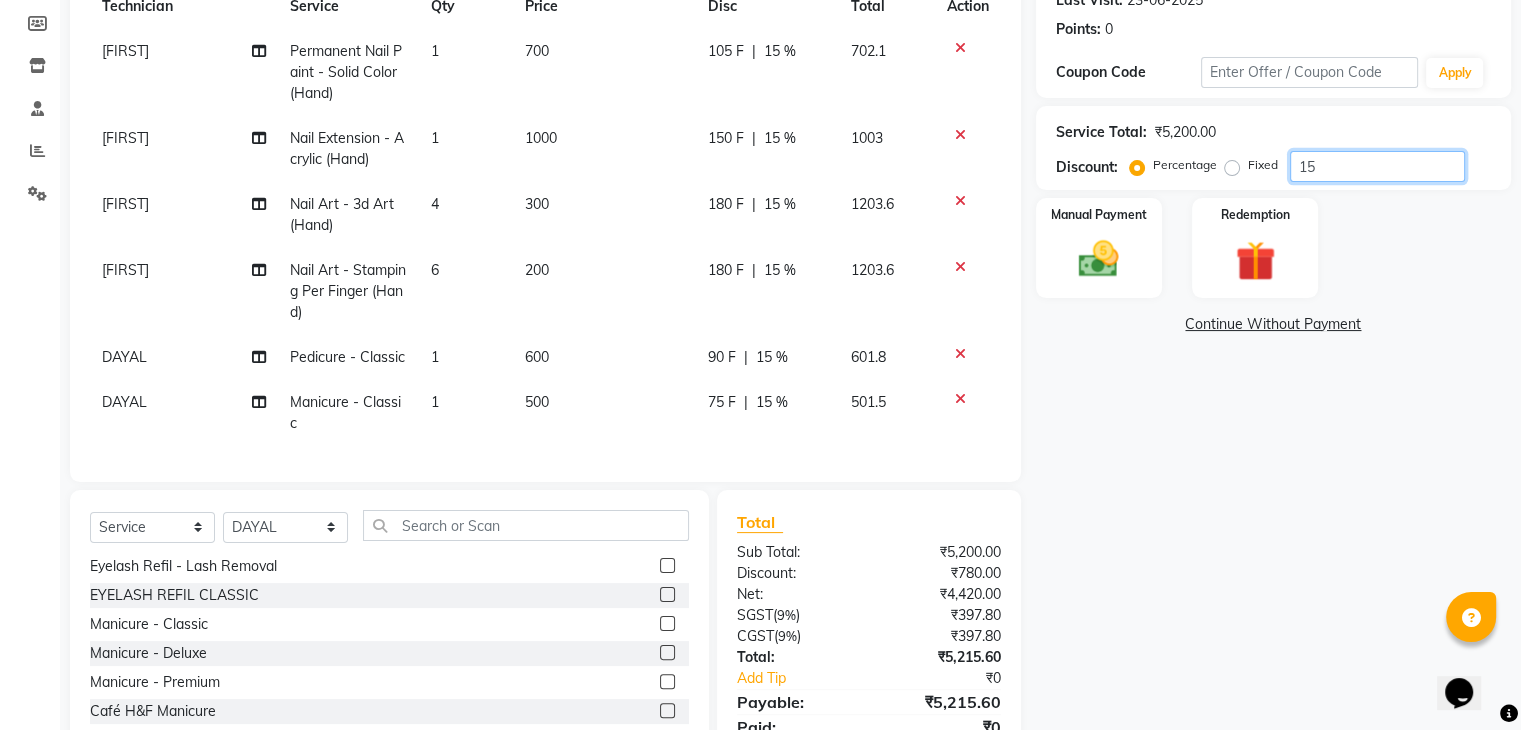 scroll, scrollTop: 378, scrollLeft: 0, axis: vertical 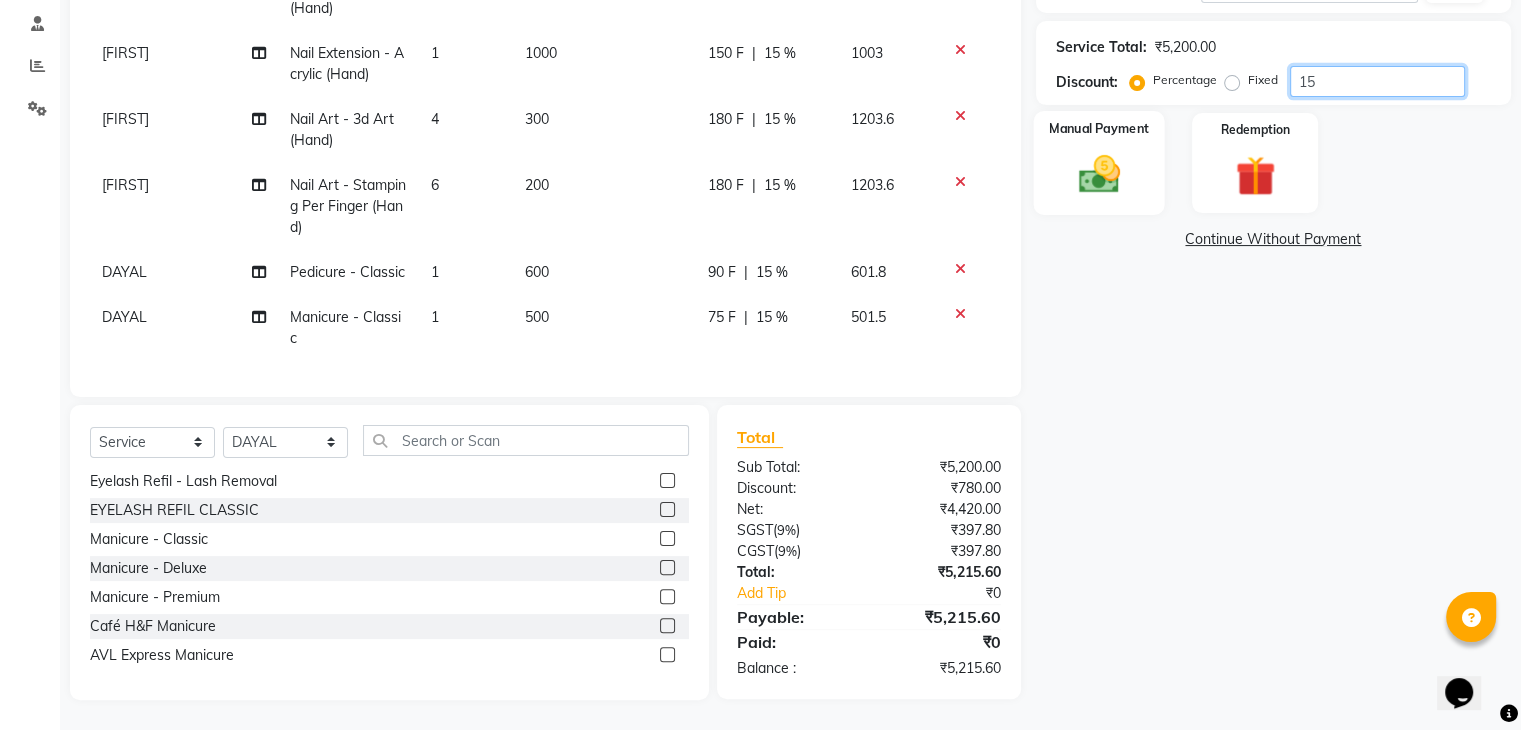 type on "15" 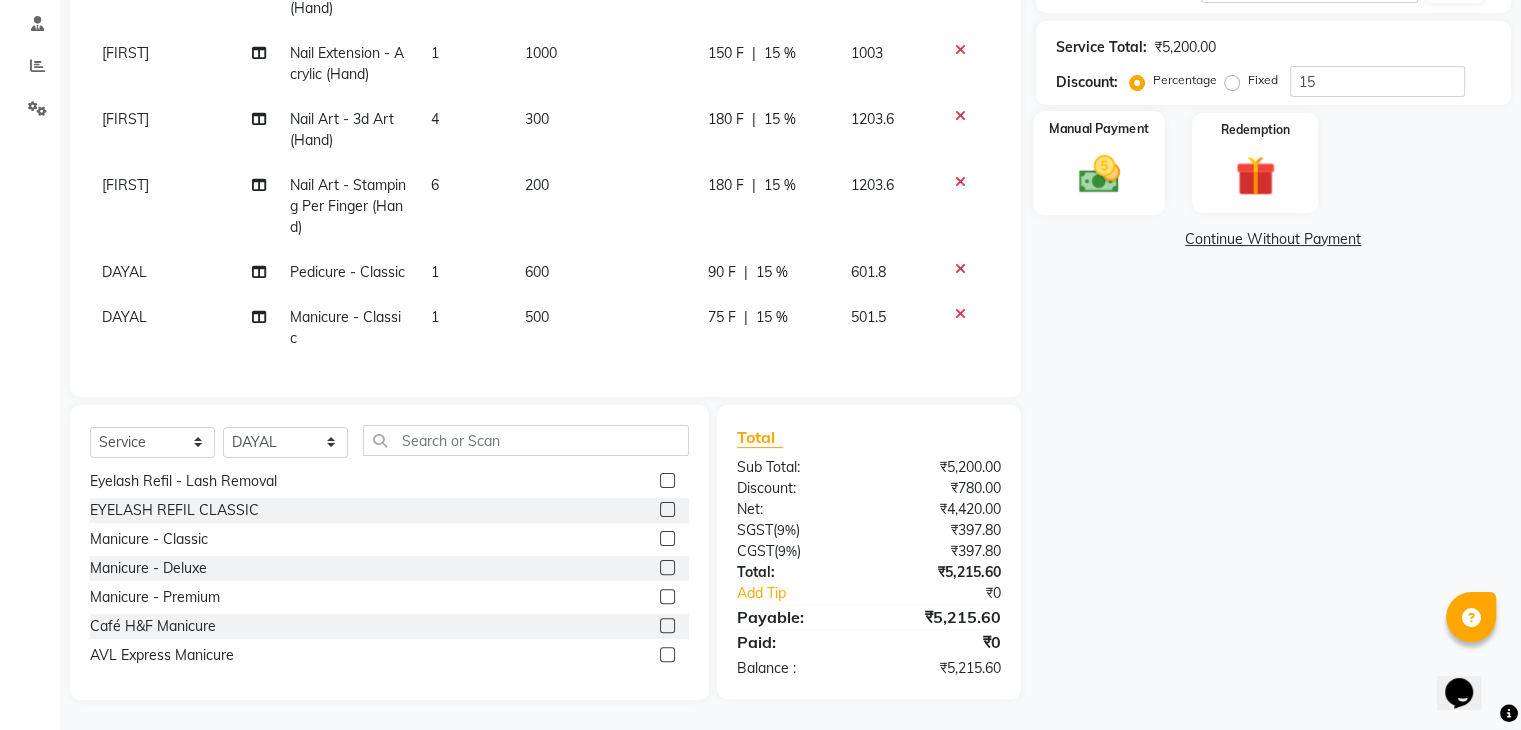 click 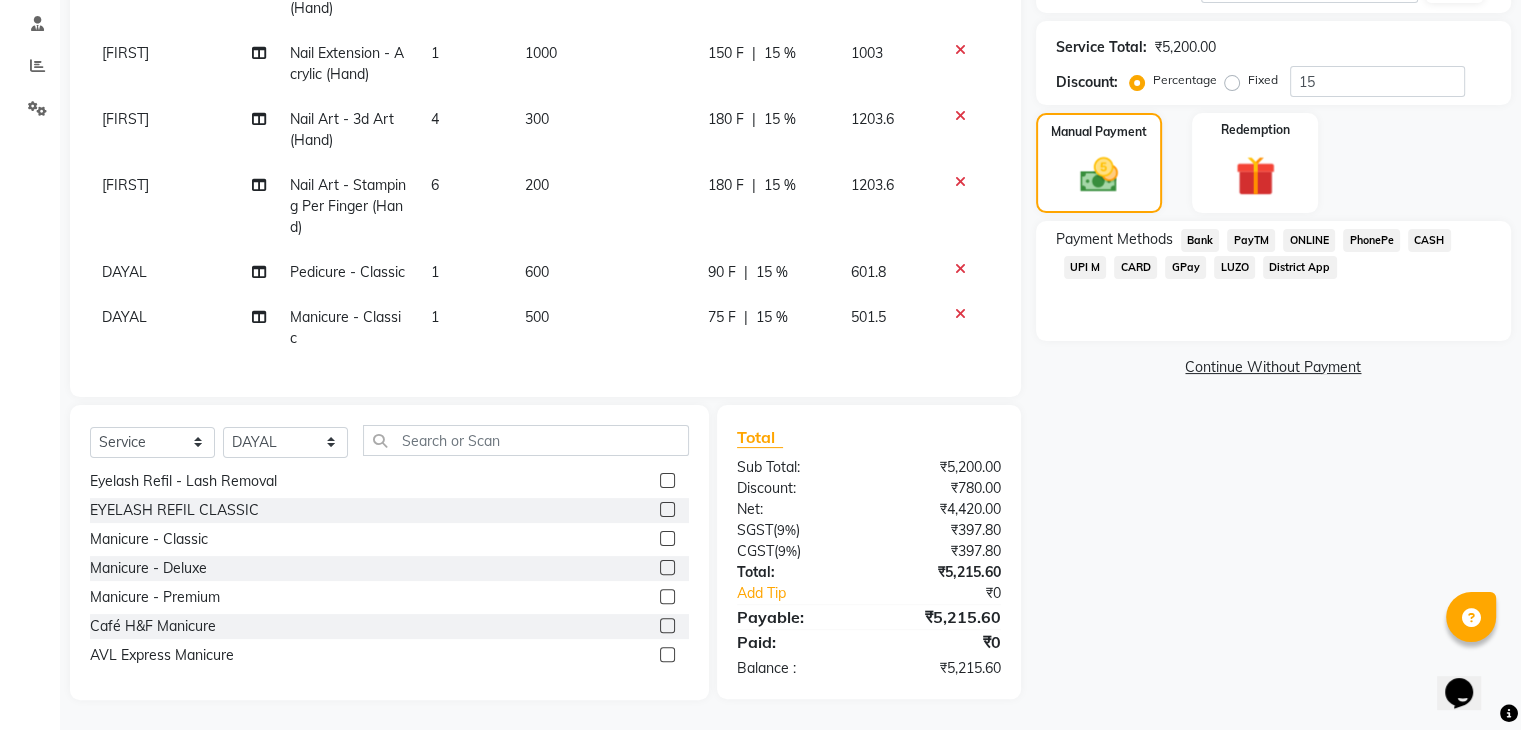 click on "ONLINE" 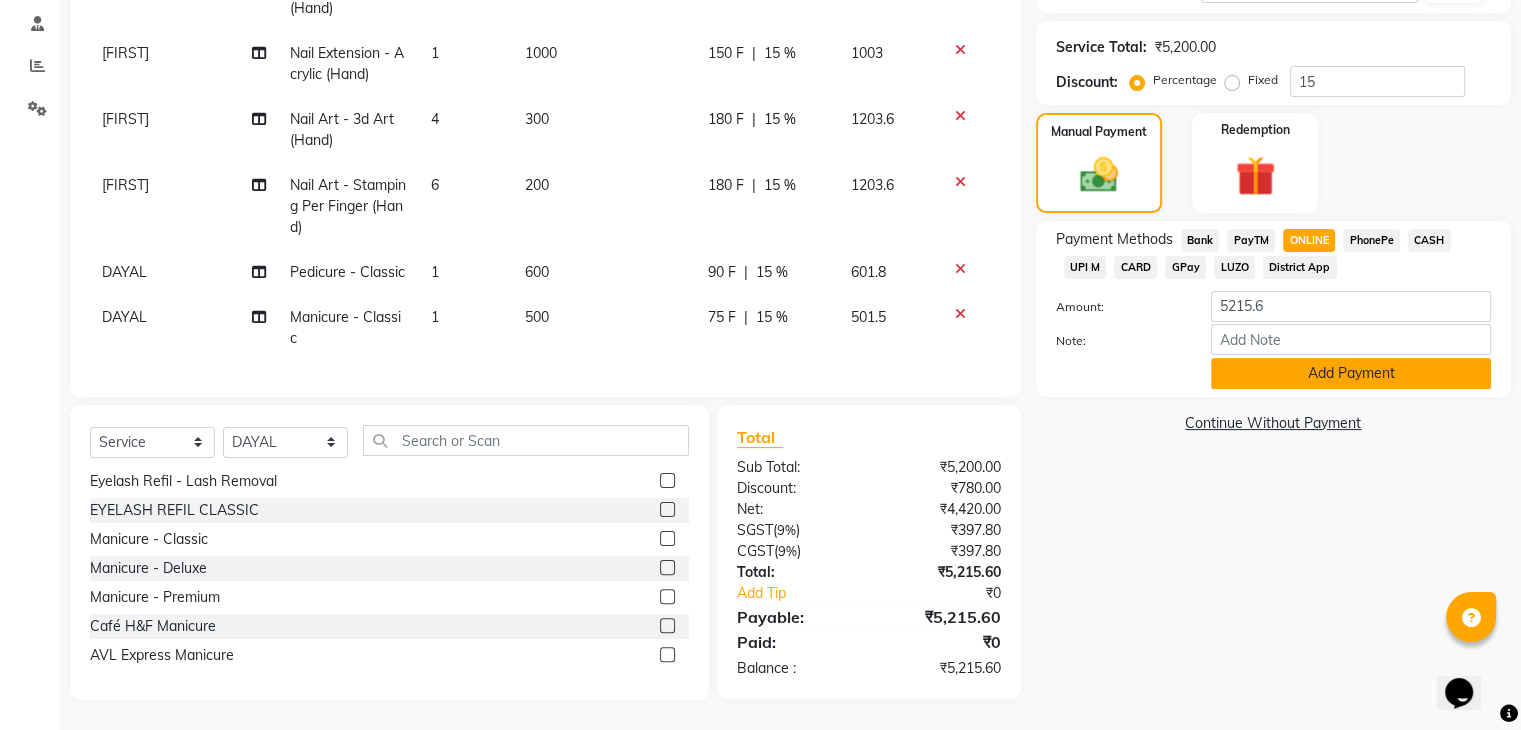 click on "Add Payment" 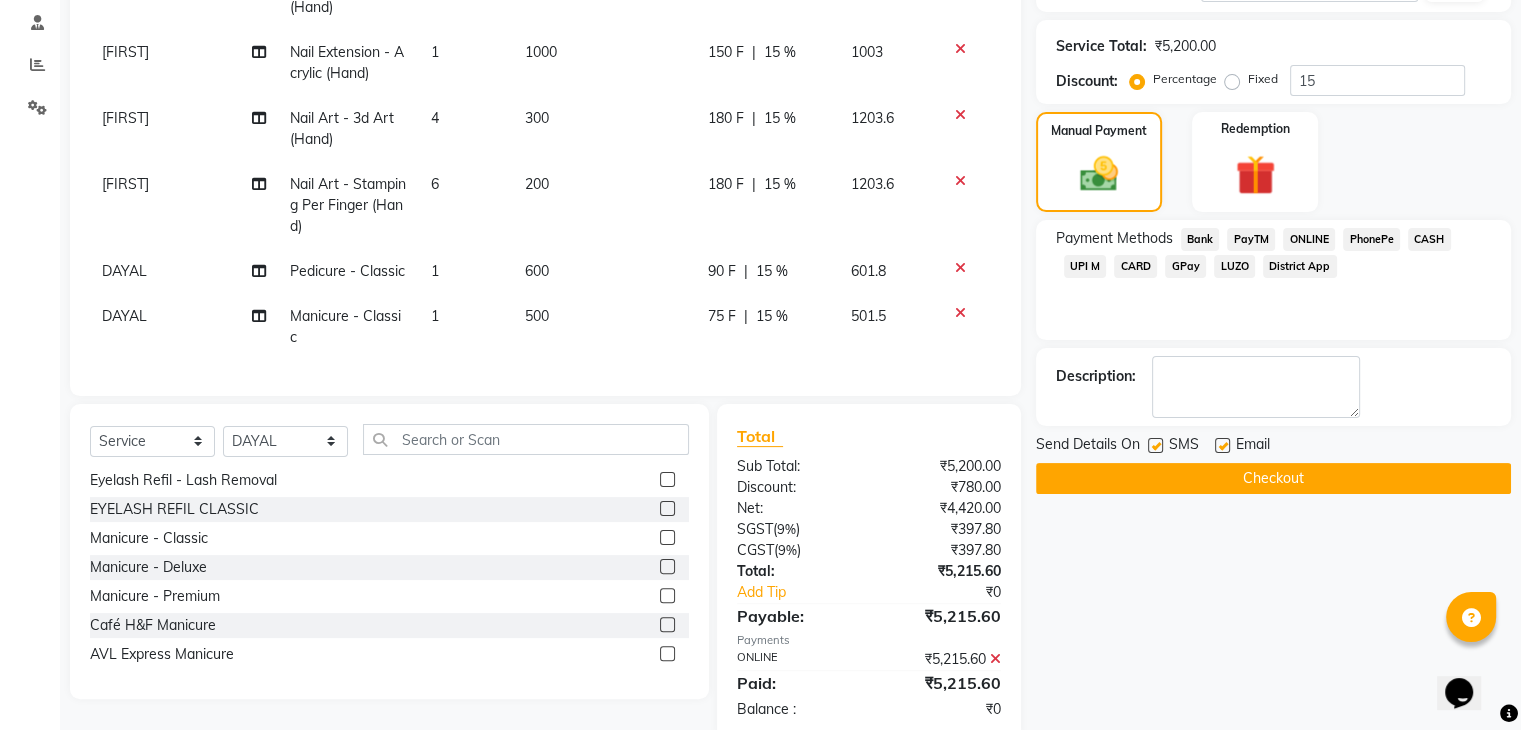 click on "Checkout" 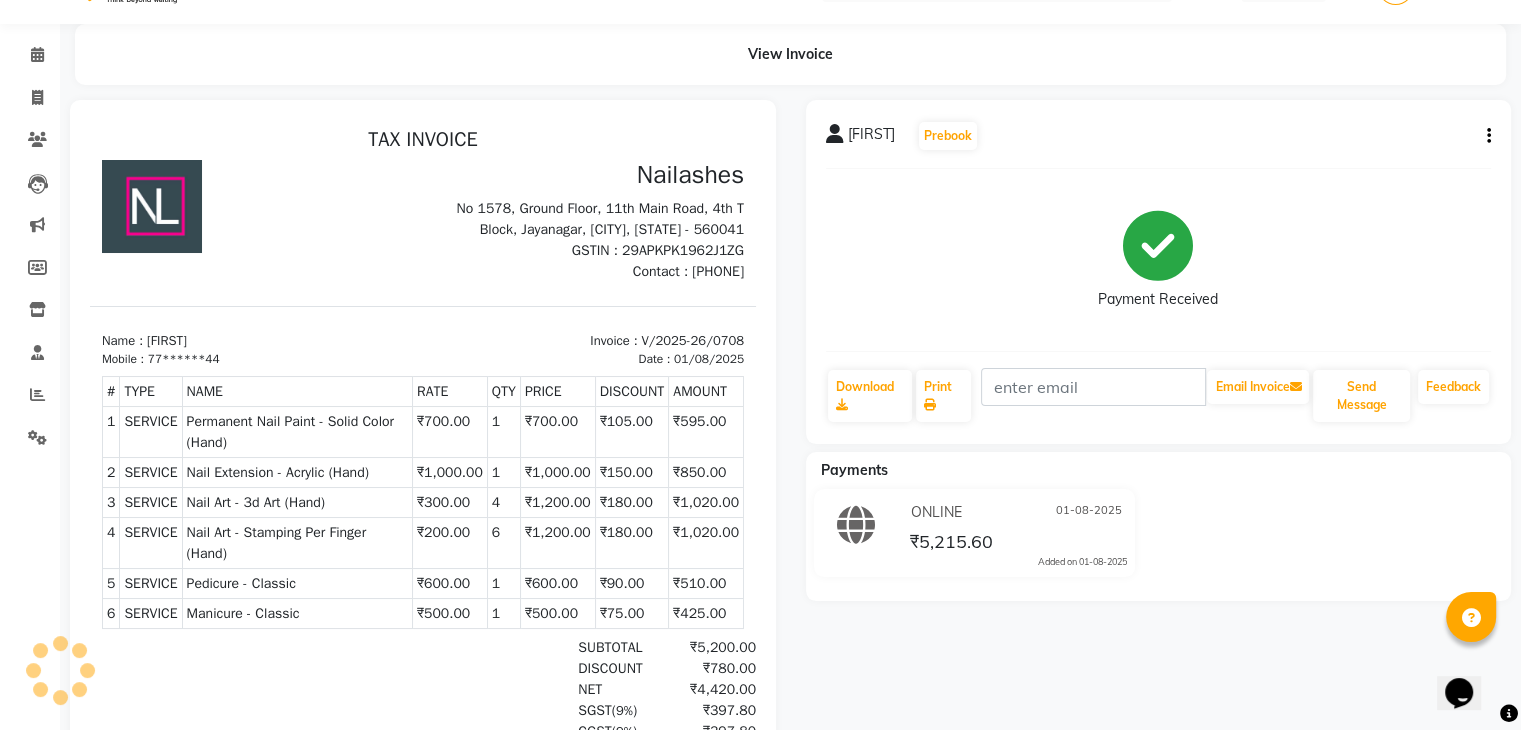 scroll, scrollTop: 0, scrollLeft: 0, axis: both 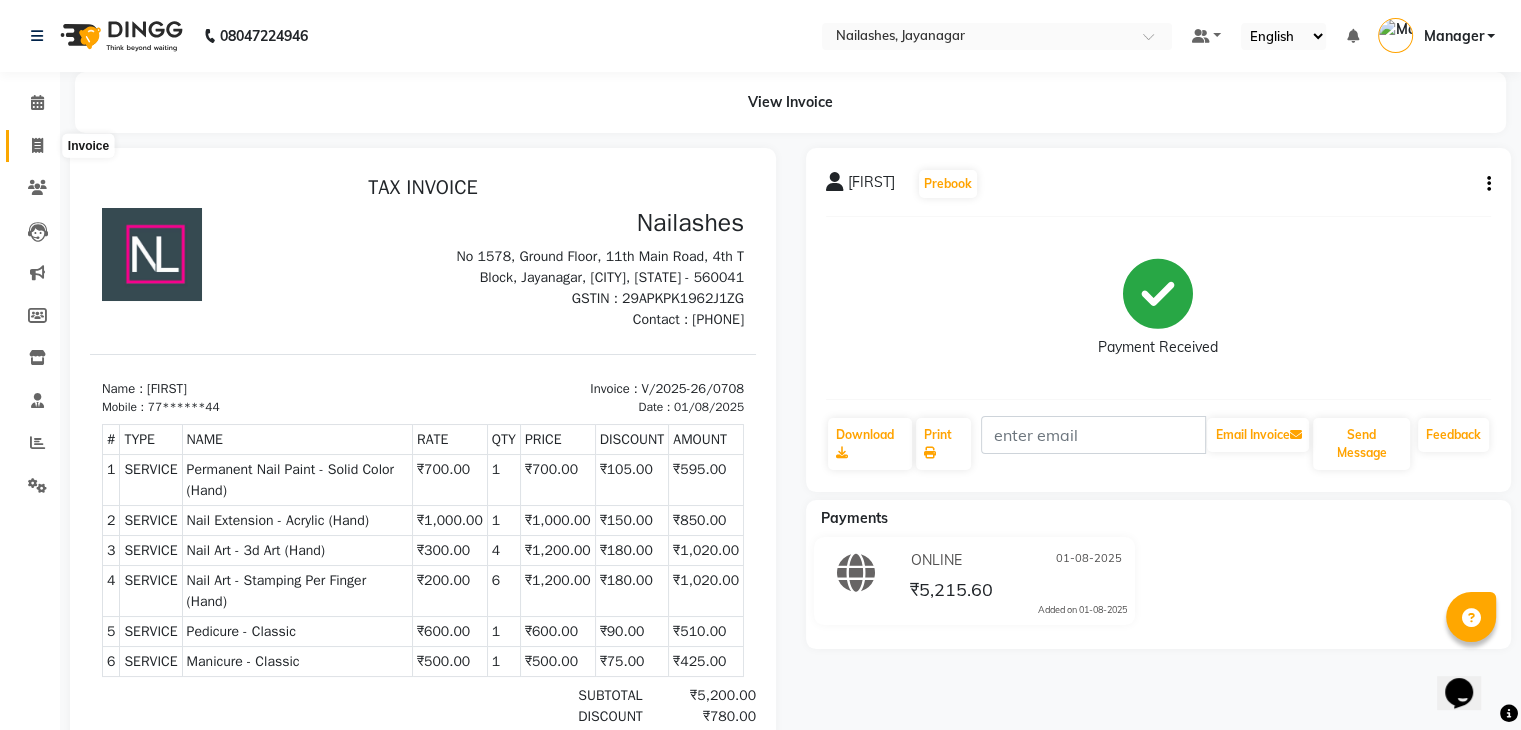 click 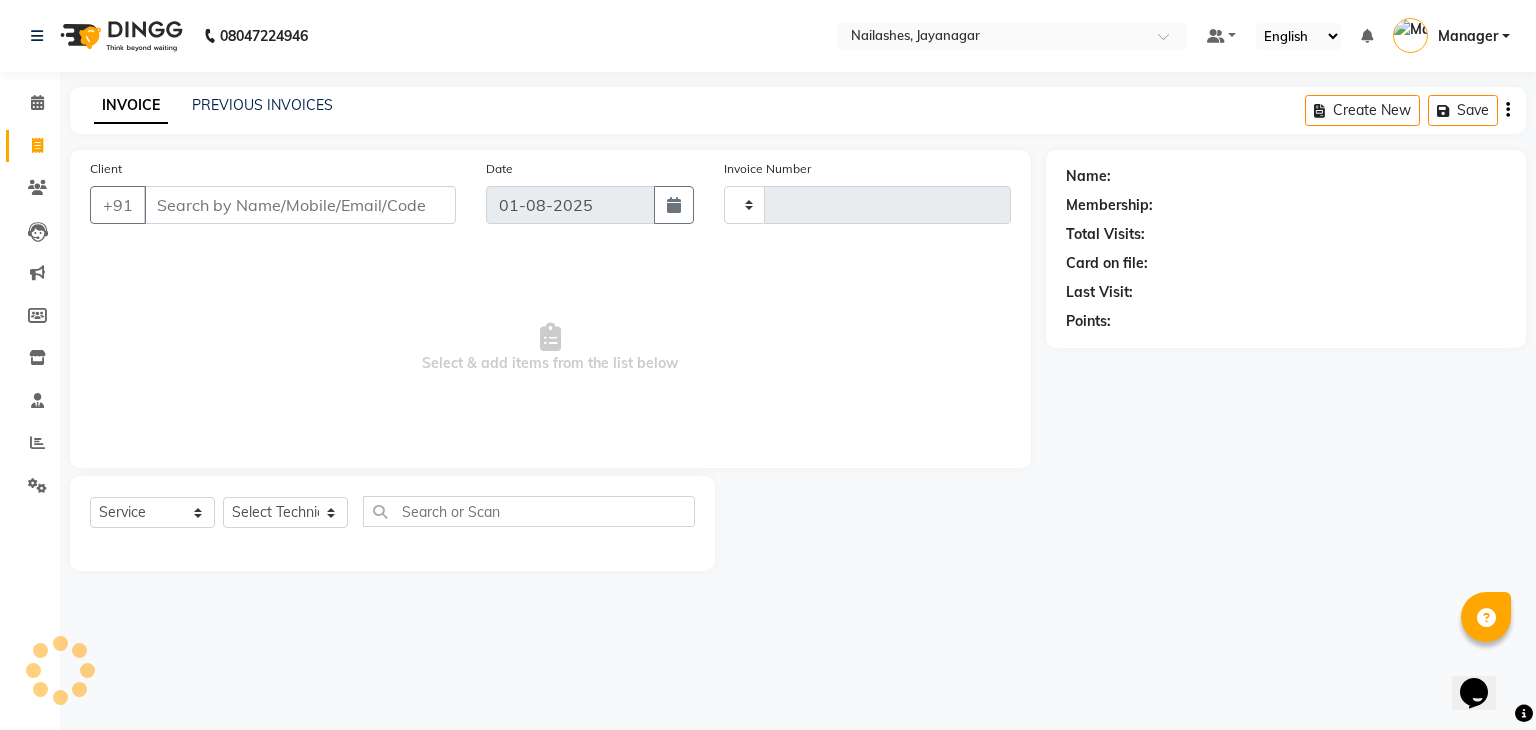 type on "0709" 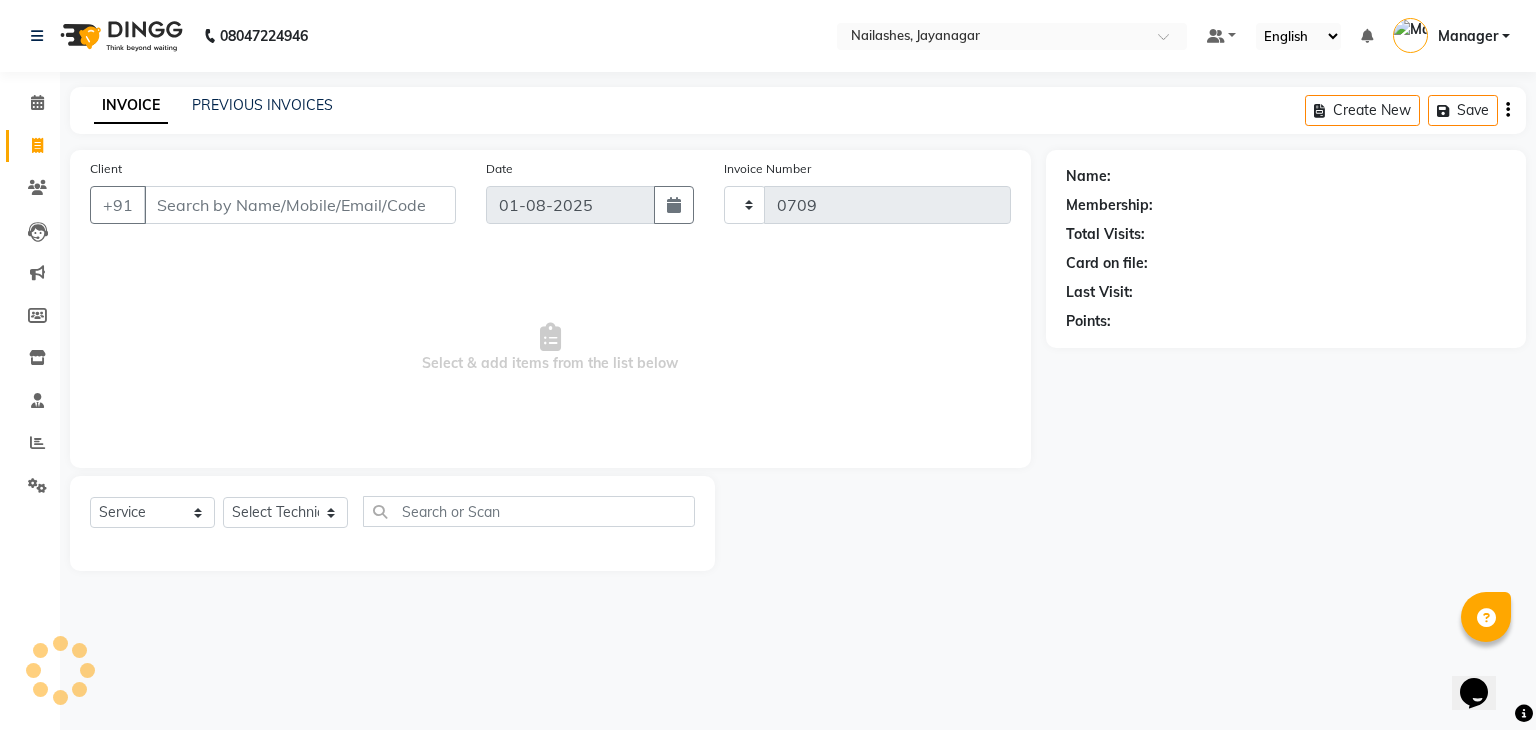 select on "4495" 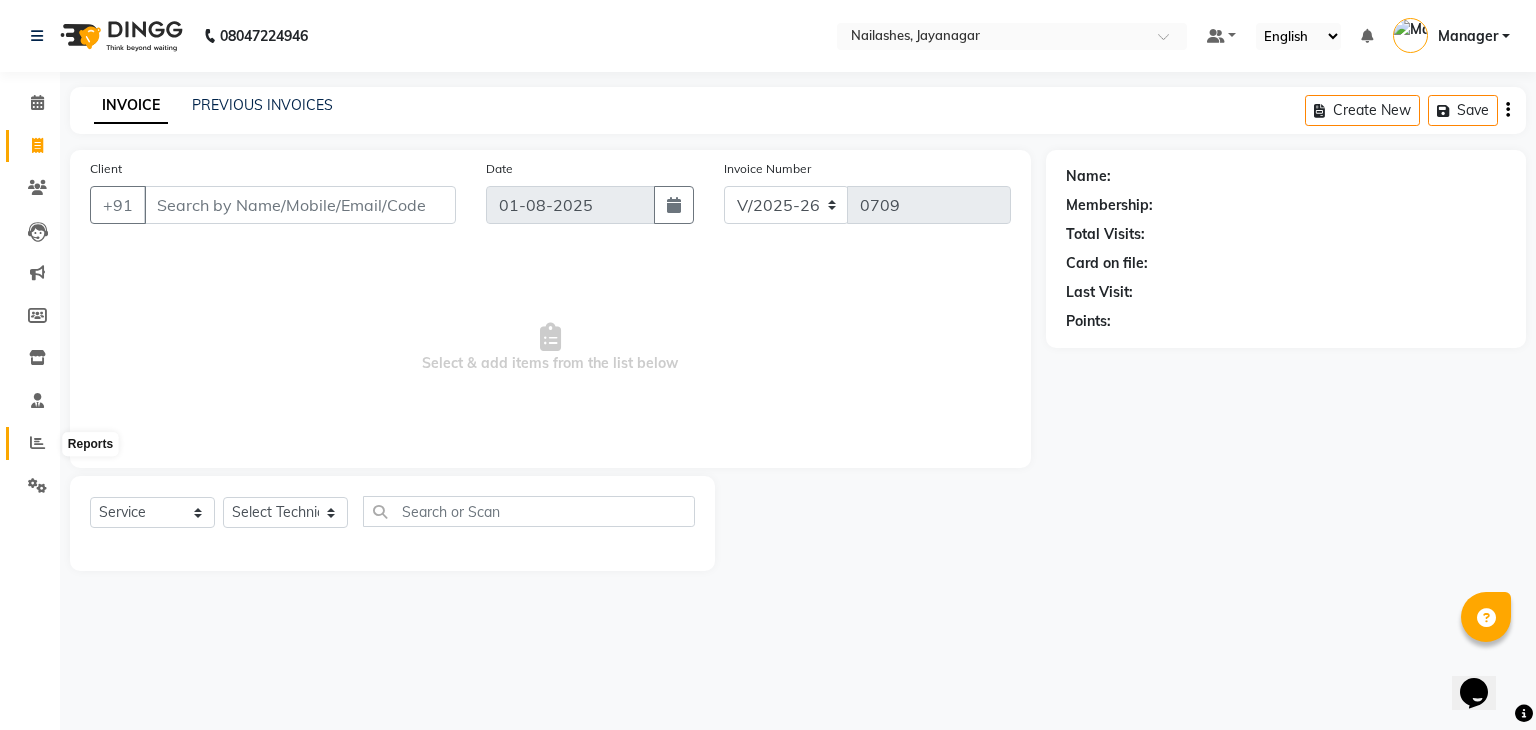 click 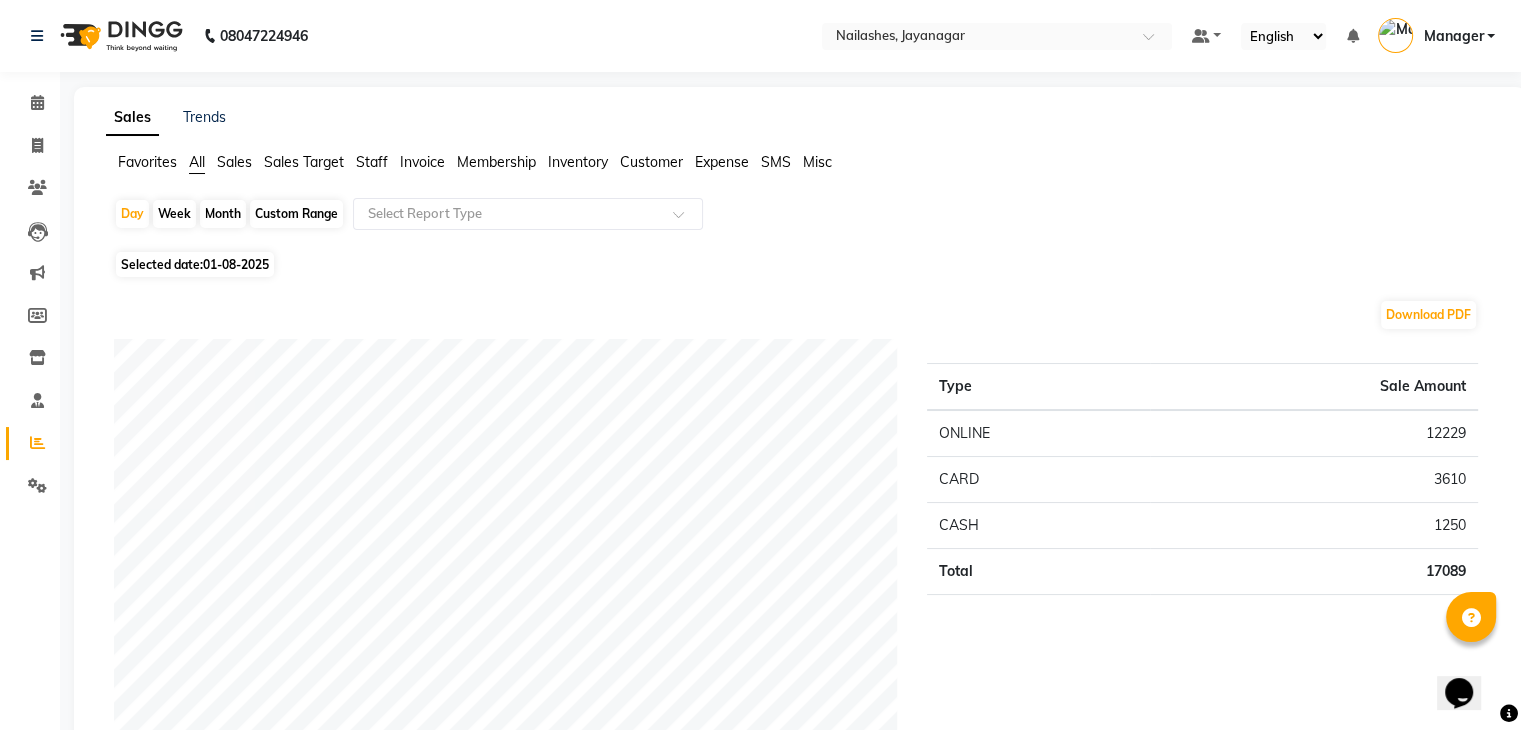 click on "Staff" 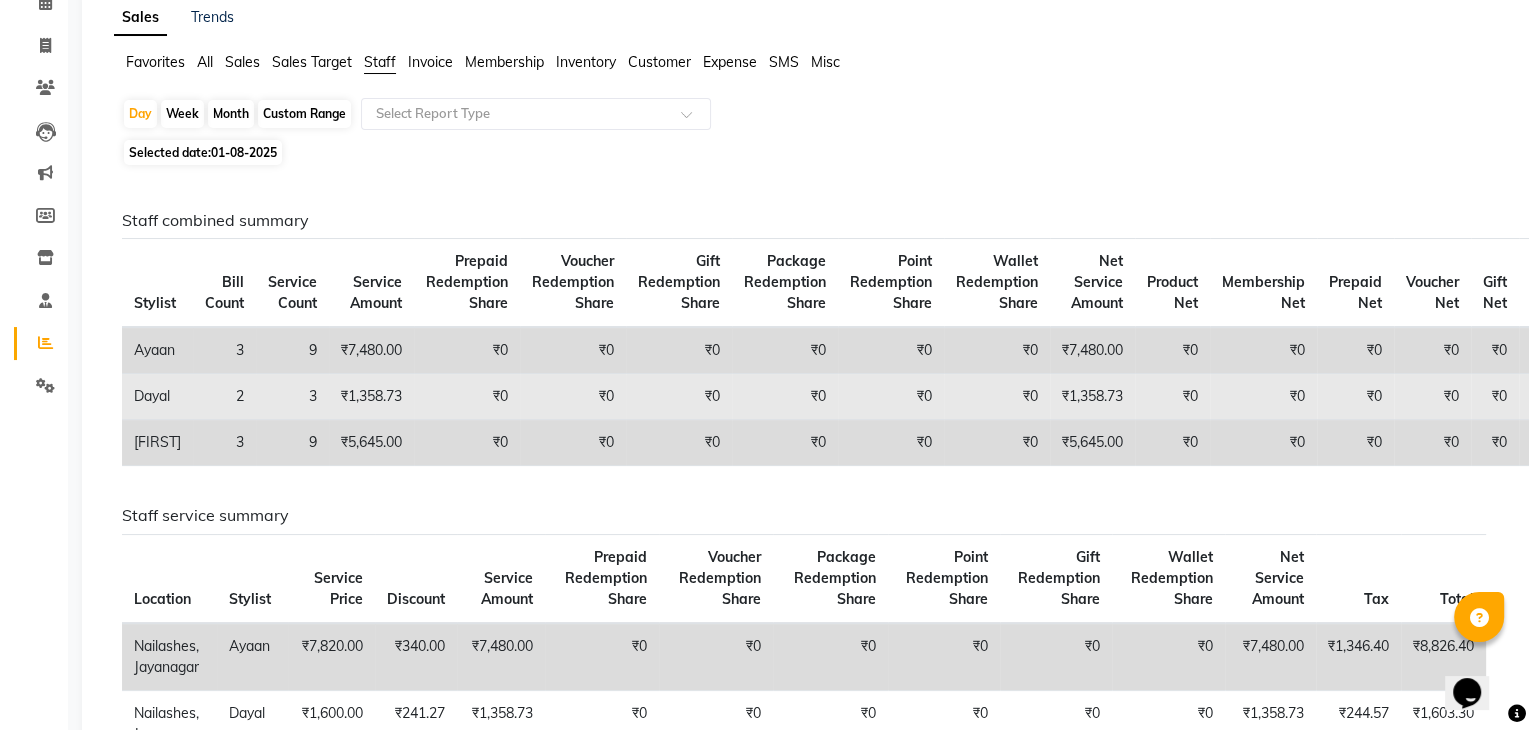 scroll, scrollTop: 0, scrollLeft: 0, axis: both 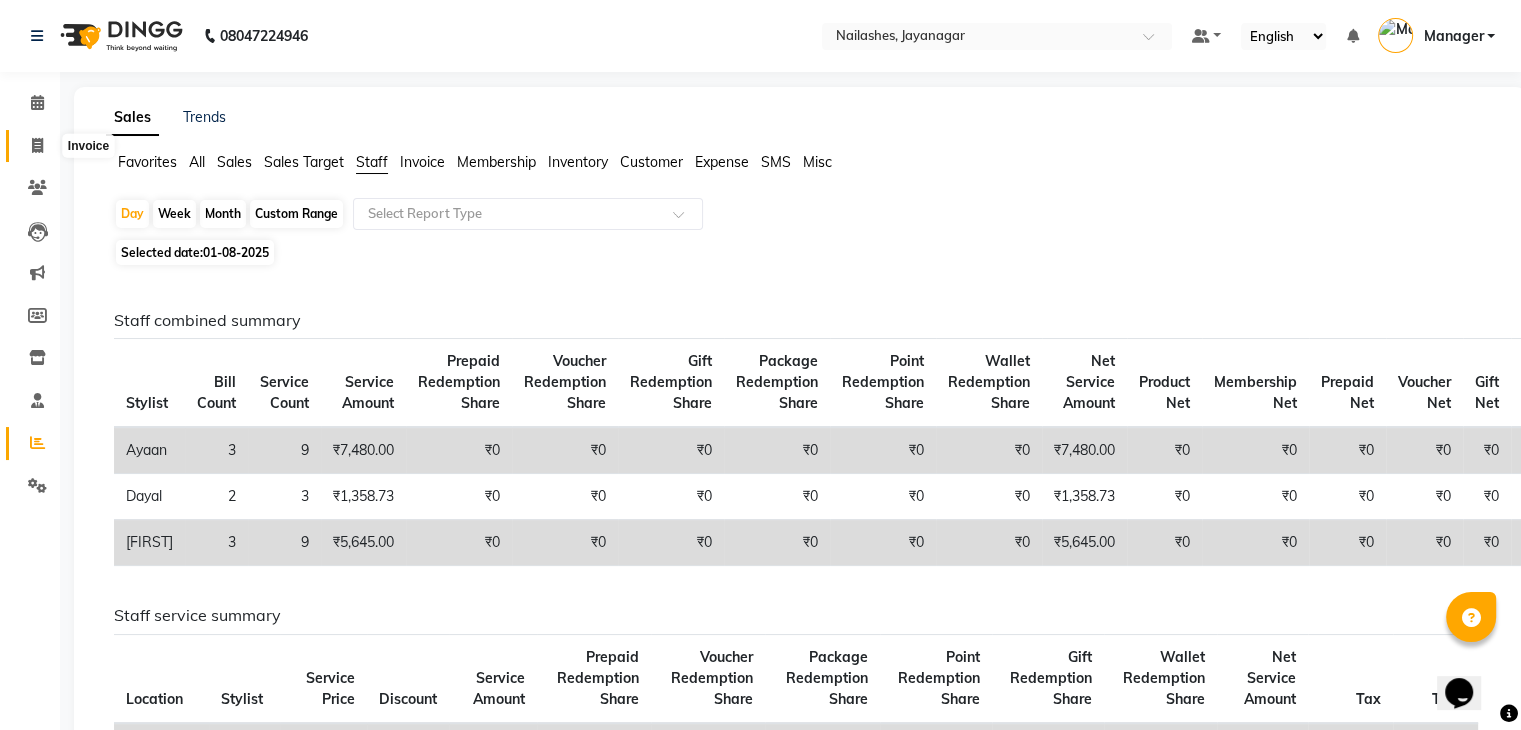 click 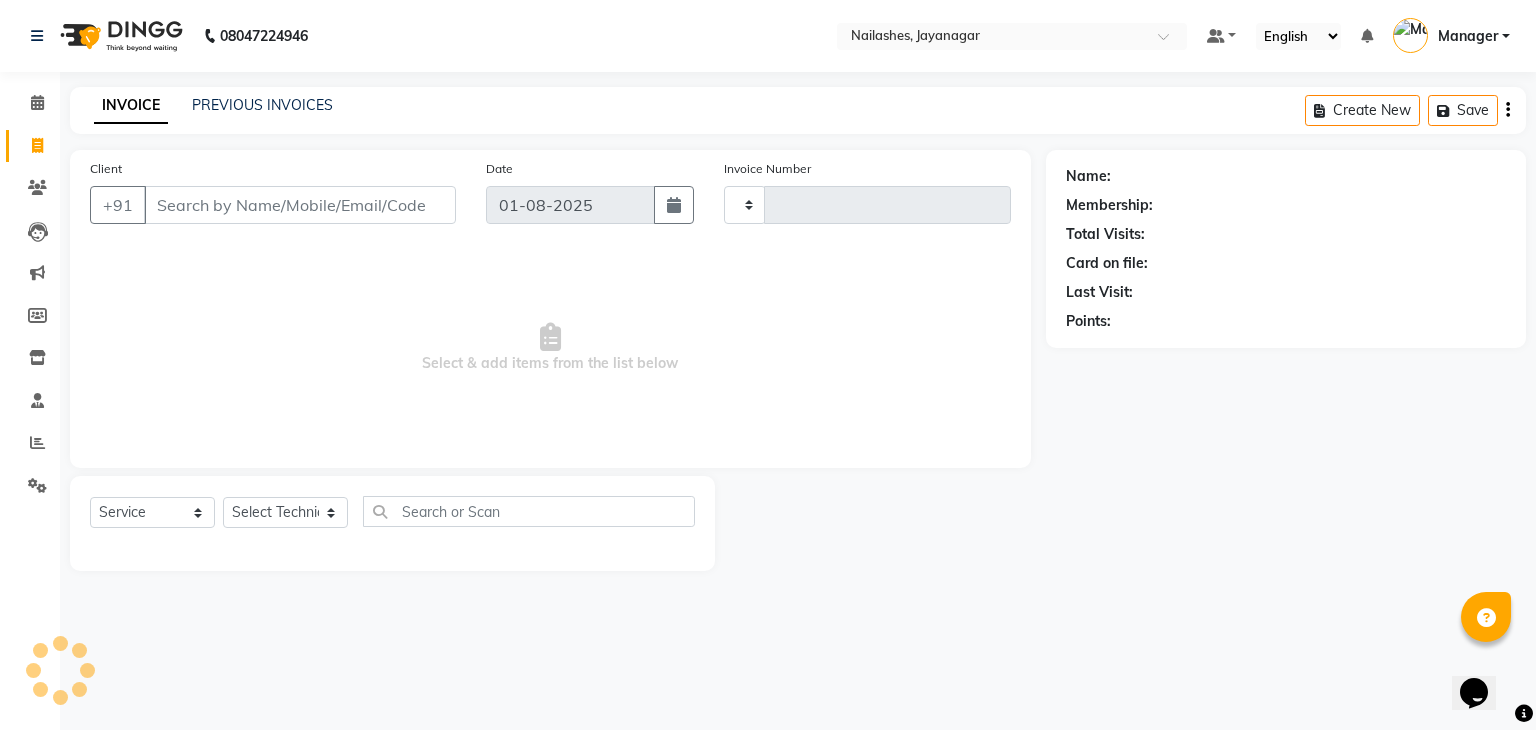 type on "0709" 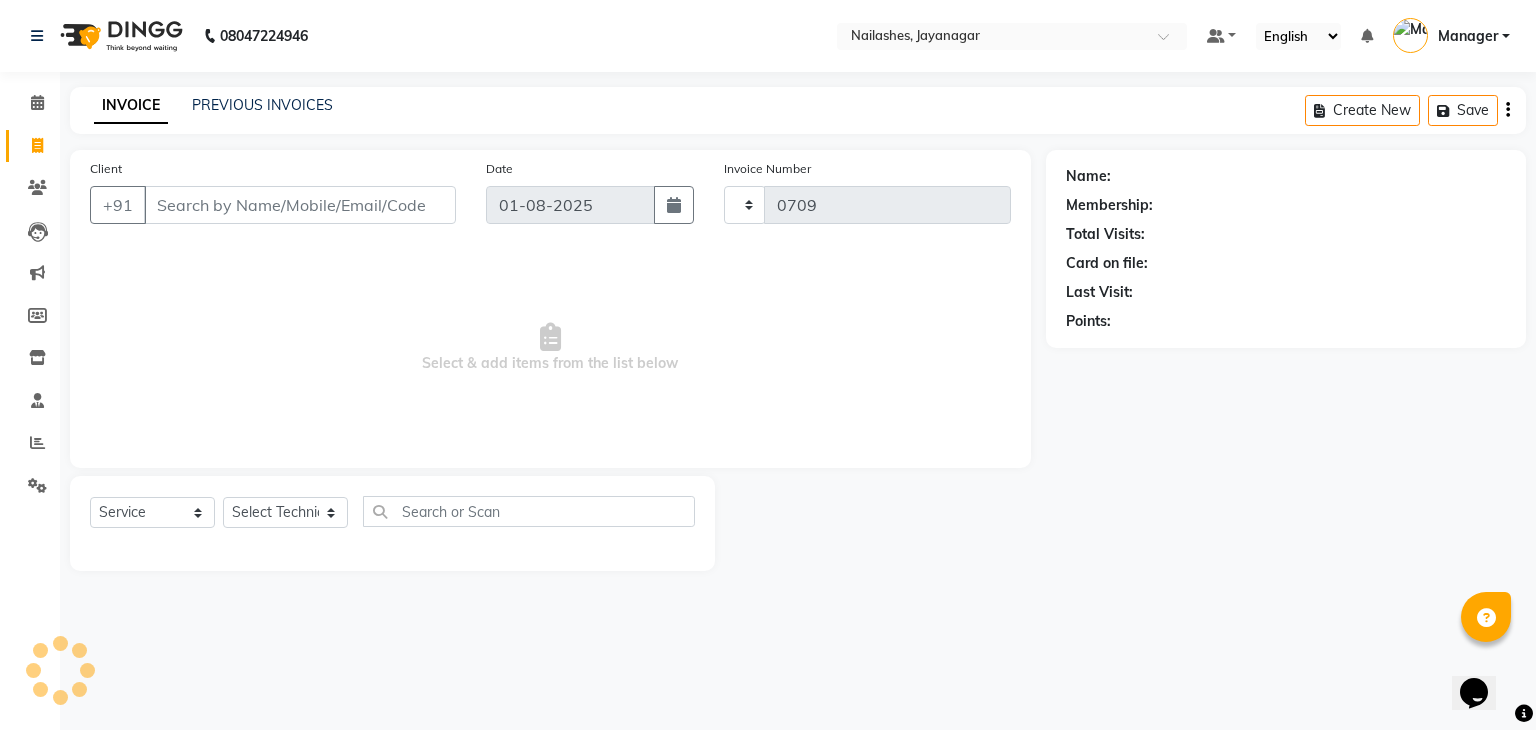 select on "4495" 